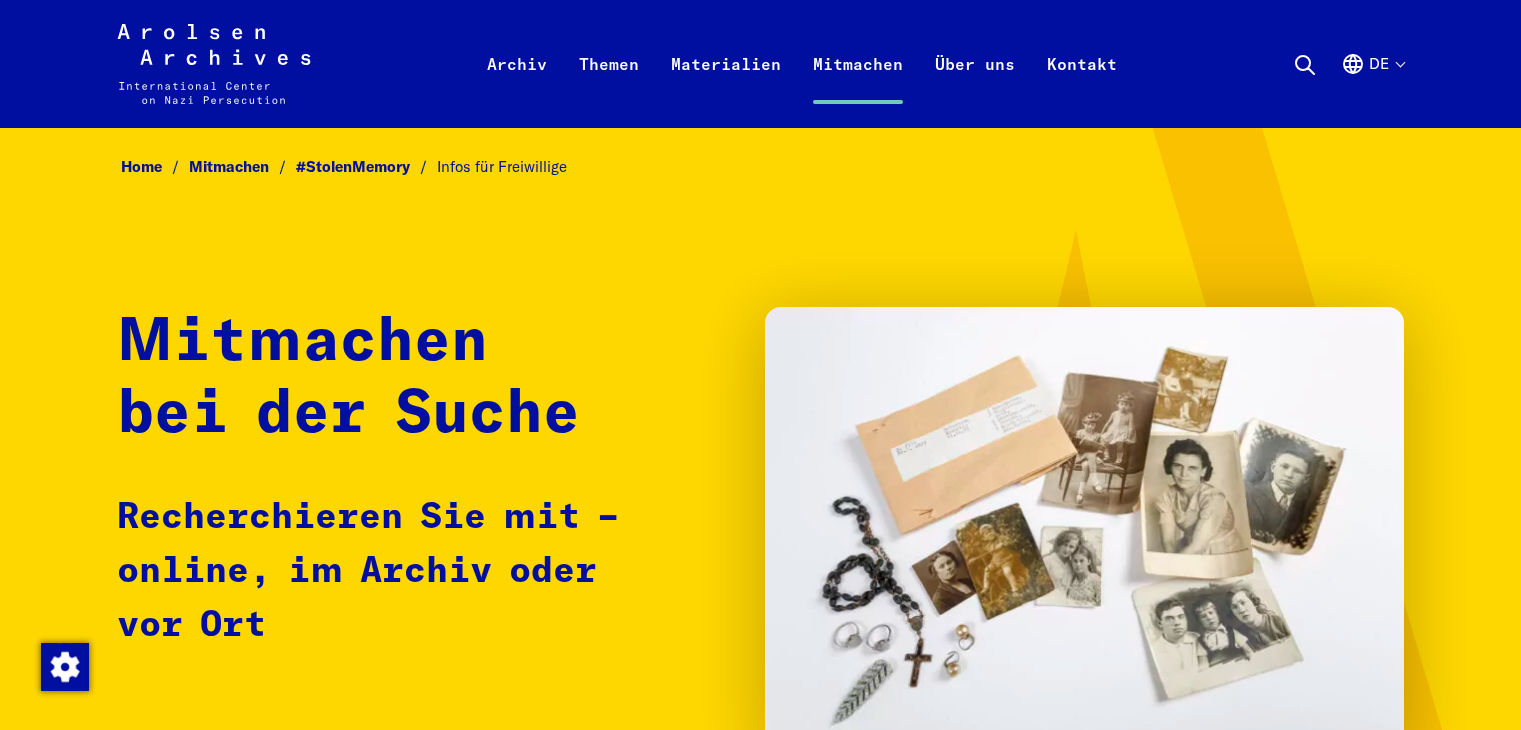 scroll, scrollTop: 0, scrollLeft: 0, axis: both 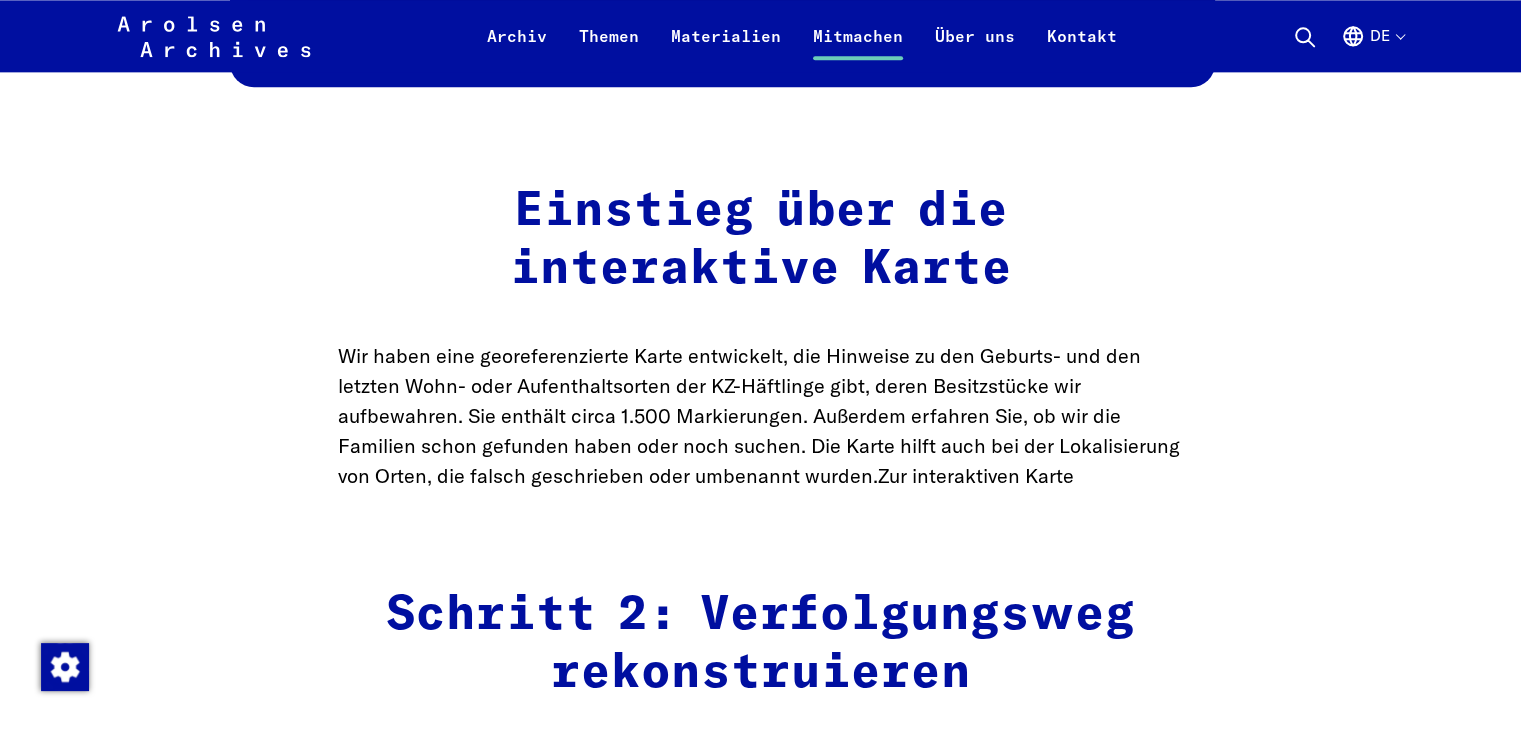 click on "Zur interaktiven Karte" at bounding box center (976, 475) 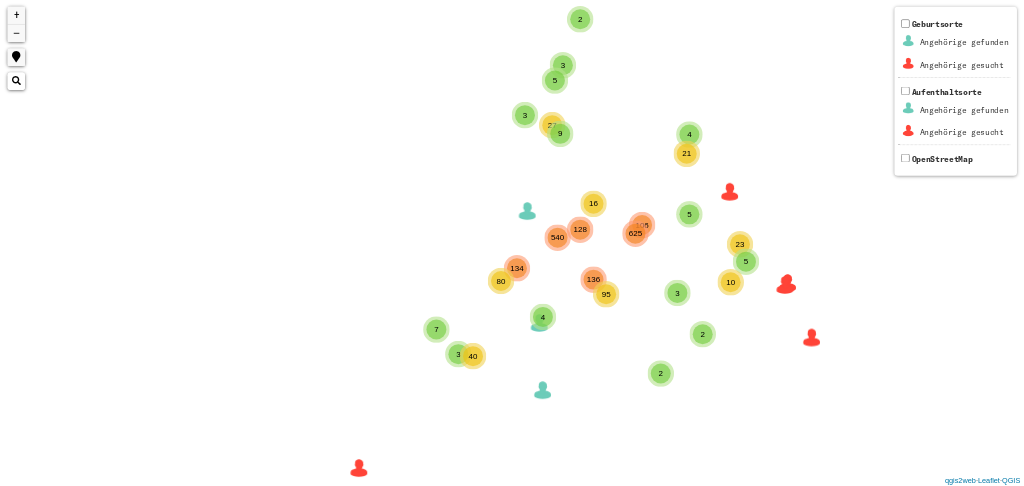 scroll, scrollTop: 0, scrollLeft: 0, axis: both 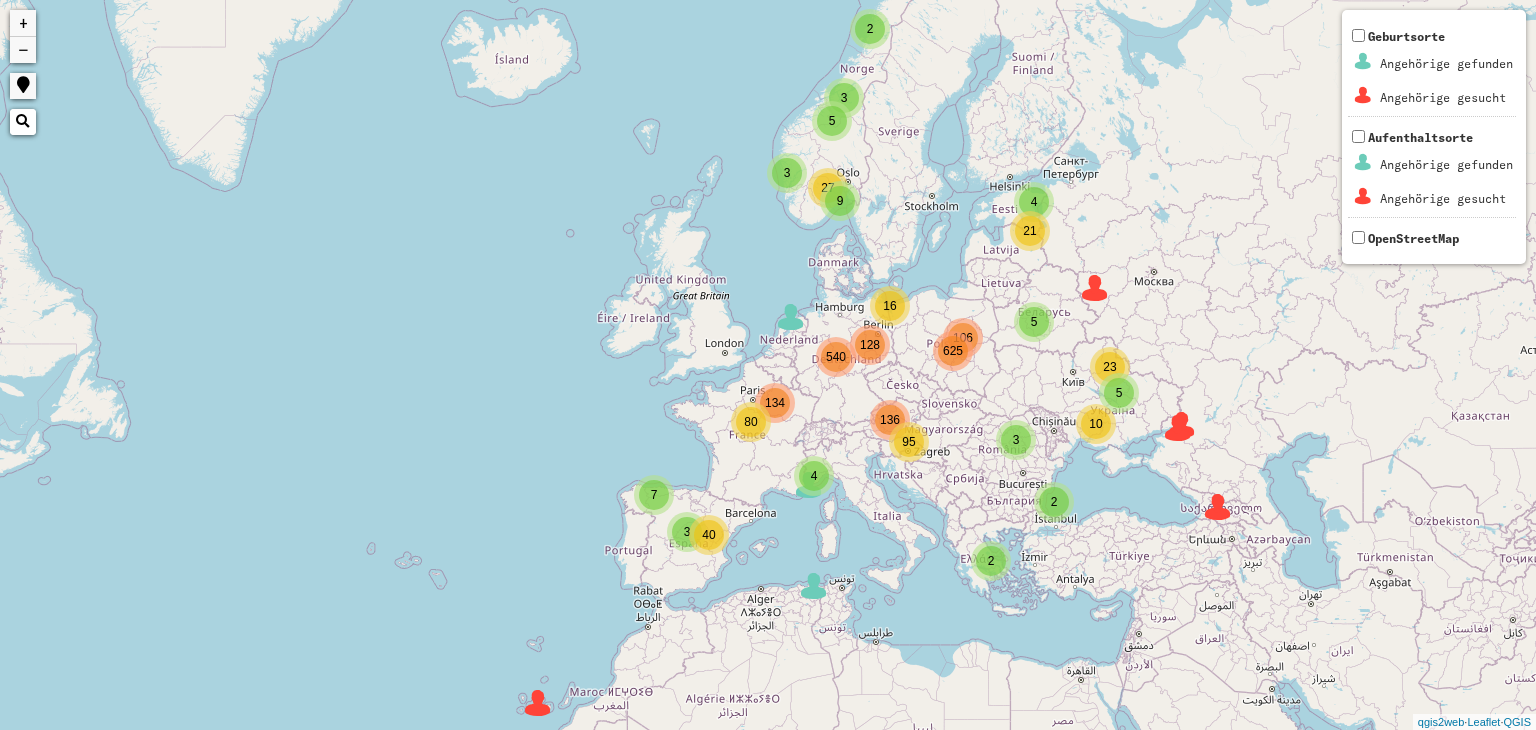 click on "2 5 3 3 4 3 9 106 128 136 134 4 2 2 5 27 5 10 21 23 7 40 3 4 16 80 540 625 95 + −   Nothing found.  Geburtsorte Angehörige gefunden Angehörige gesucht  Aufenthaltsorte Angehörige gefunden Angehörige gesucht  OpenStreetMap qgis2web  ·  Leaflet  ·  QGIS" at bounding box center [768, 365] 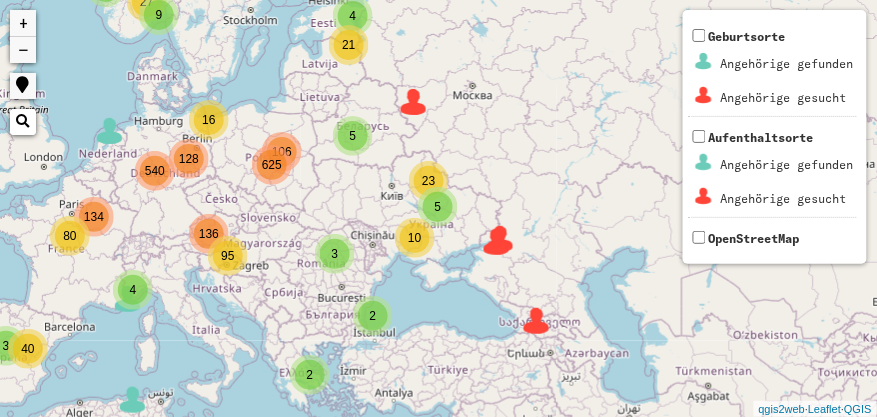 drag, startPoint x: 635, startPoint y: 314, endPoint x: 268, endPoint y: 289, distance: 367.85052 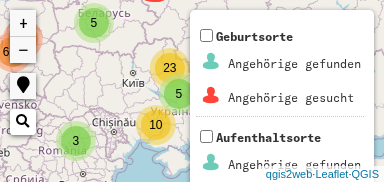click on "10" at bounding box center [155, 125] 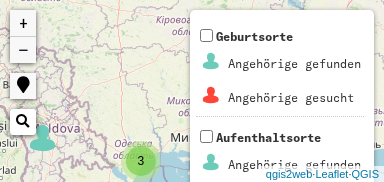 click on "2 3 2 8 2 9 3 4 2 4 3 3 6 2 15 2 10 22 5 82 101 2 3 12 + −   Nothing found.  Geburtsorte Angehörige gefunden Angehörige gesucht  Aufenthaltsorte Angehörige gefunden Angehörige gesucht  OpenStreetMap qgis2web  ·  Leaflet  ·  QGIS" at bounding box center [192, 91] 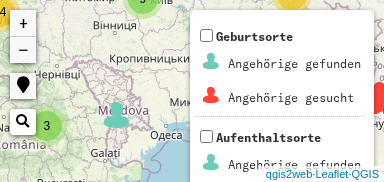 click on "Geburtsorte Angehörige gefunden Angehörige gesucht" at bounding box center (280, 71) 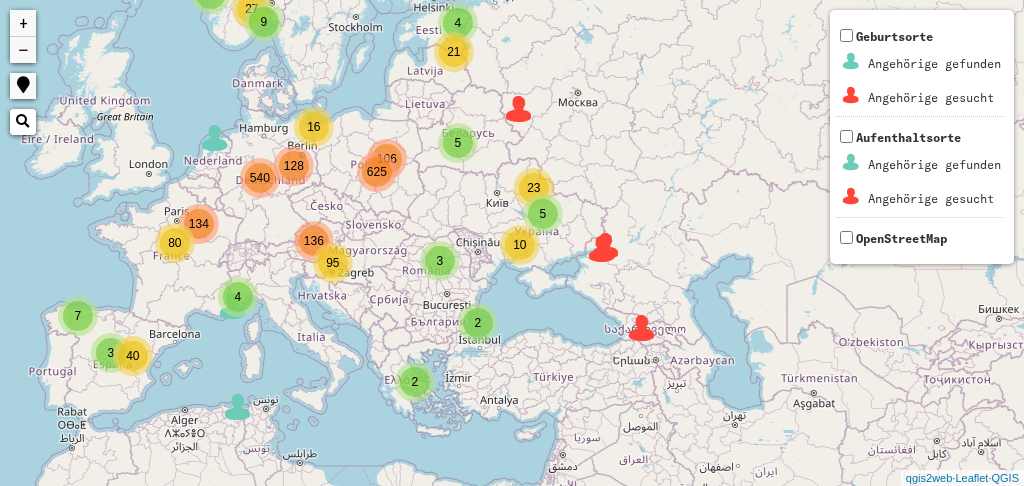 click on "+" at bounding box center [23, 23] 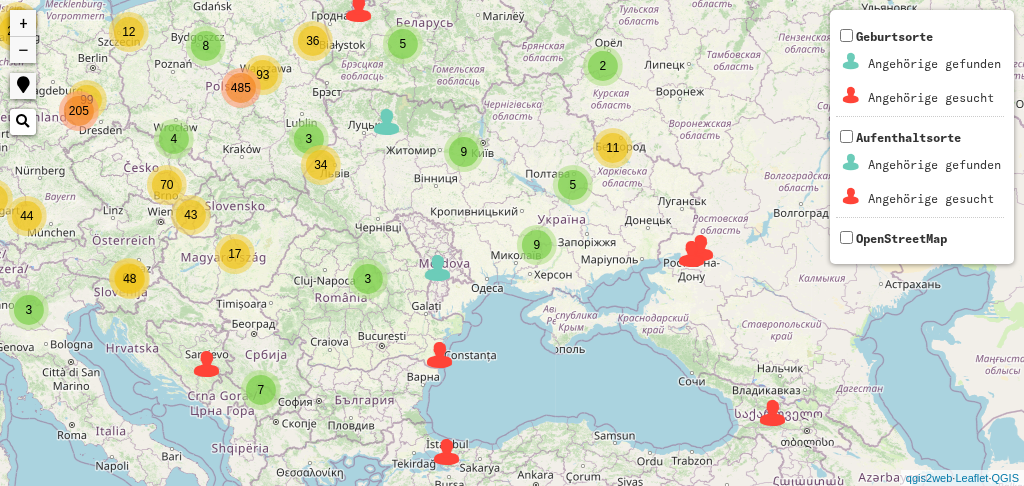 click on "+" at bounding box center [23, 23] 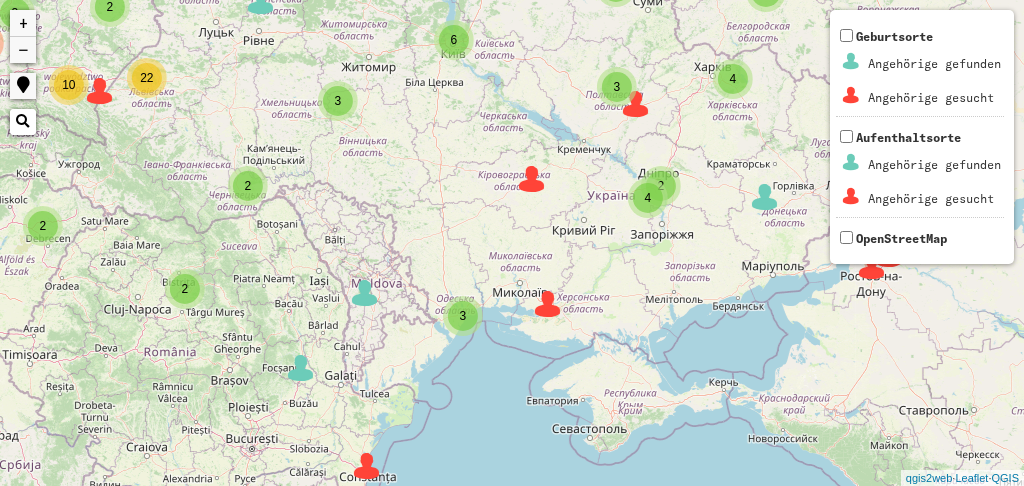 click on "3" at bounding box center [463, 316] 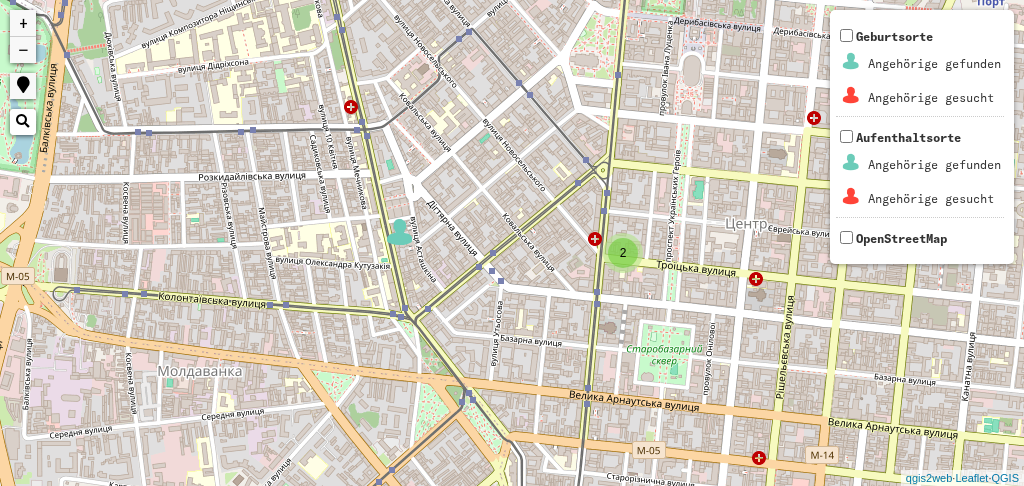 click at bounding box center (400, 232) 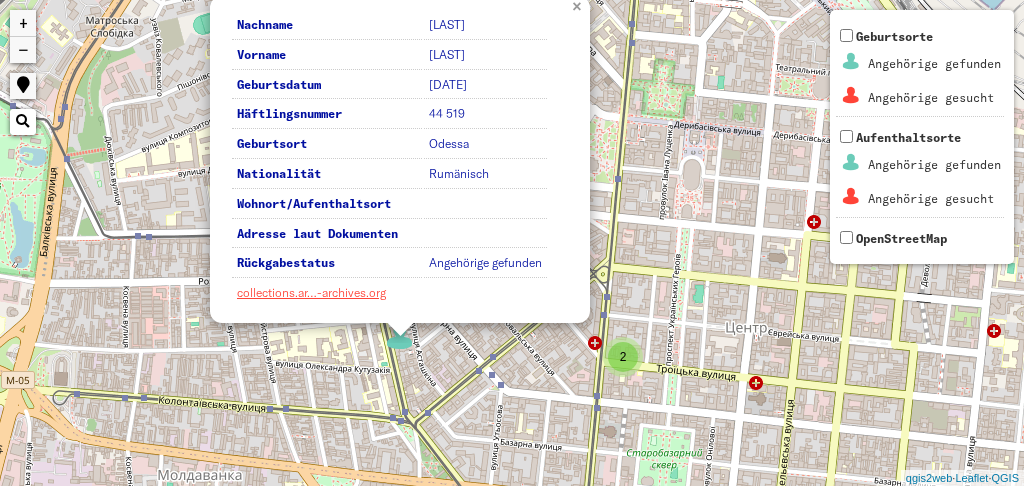 click on "×" at bounding box center (579, 5) 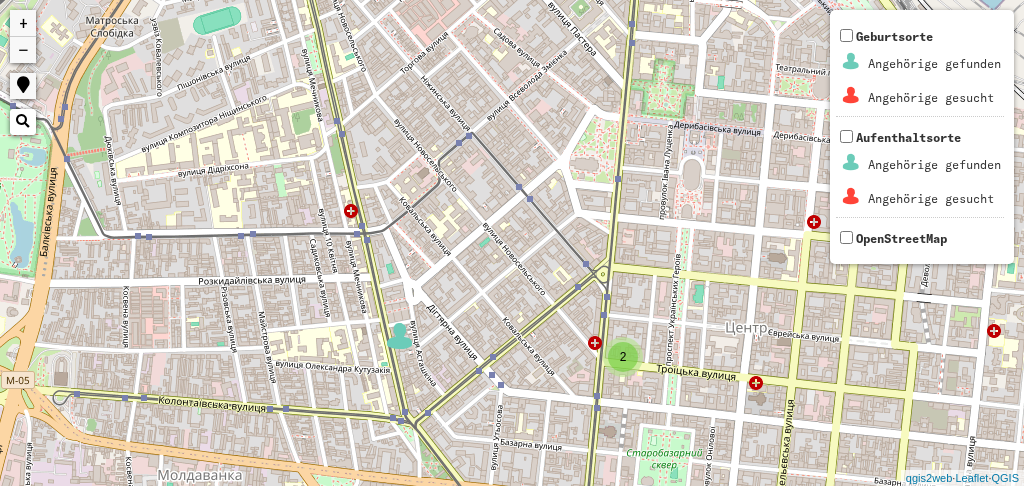 click on "2" at bounding box center (623, 357) 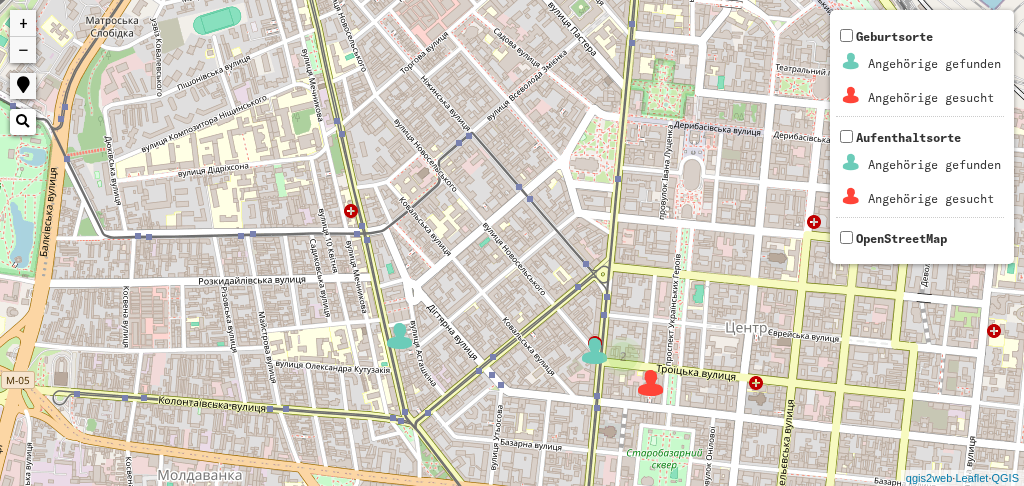 click at bounding box center [651, 383] 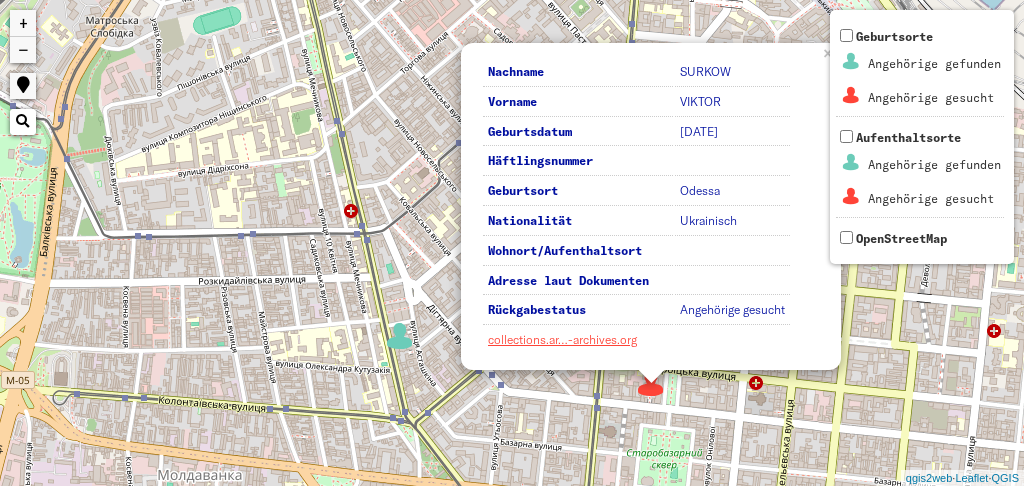 click on "Nachname                          [LAST]                                                                    Vorname                          [FIRST]                                                                    Geburtsdatum                          [DATE]                                                                    Häftlingsnummer                                                                                             Geburtsort                          [CITY]                                                                    Nationalität                          Ukrainisch                                                                    Wohnort/Aufenthaltsort                                                                                             Adresse laut Dokumenten                                                                                             Rückgabestatus                          Angehörige gesucht × +" at bounding box center [512, 243] 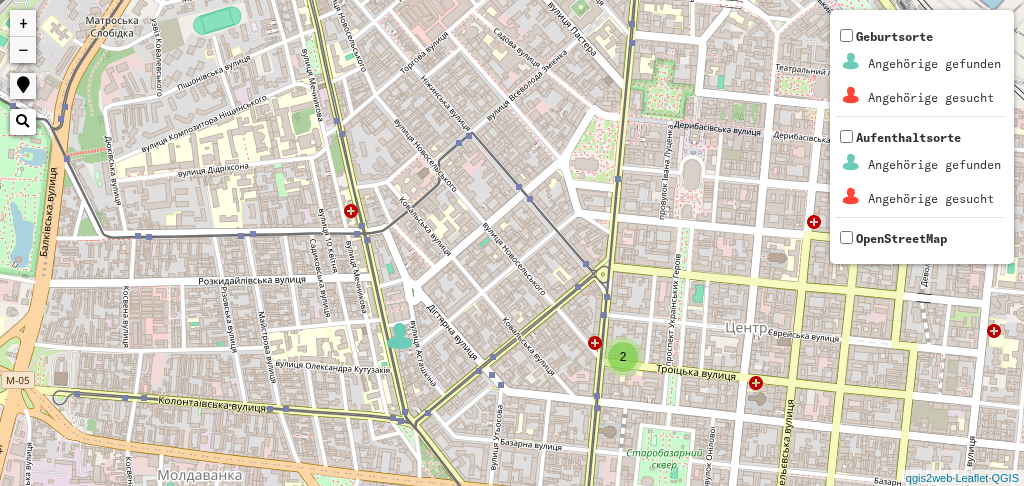 click on "2" at bounding box center (623, 357) 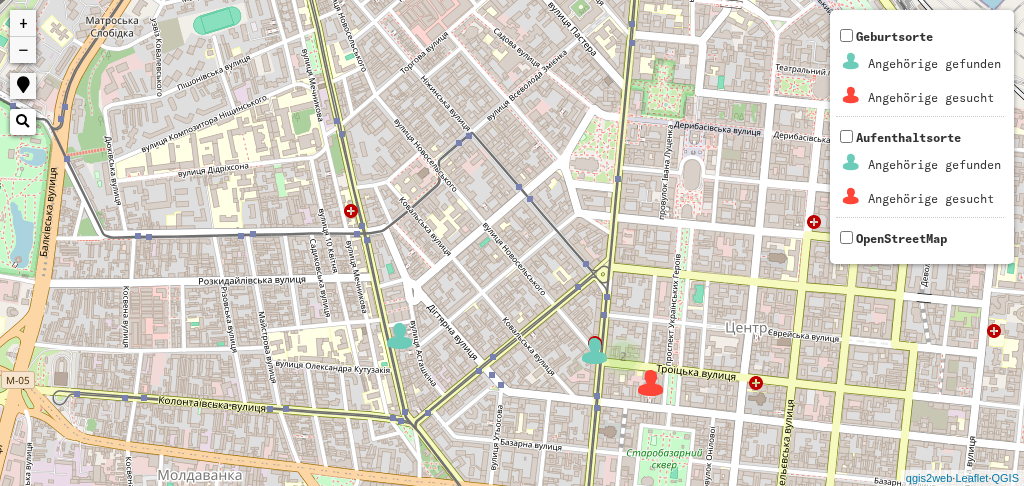 click at bounding box center [595, 351] 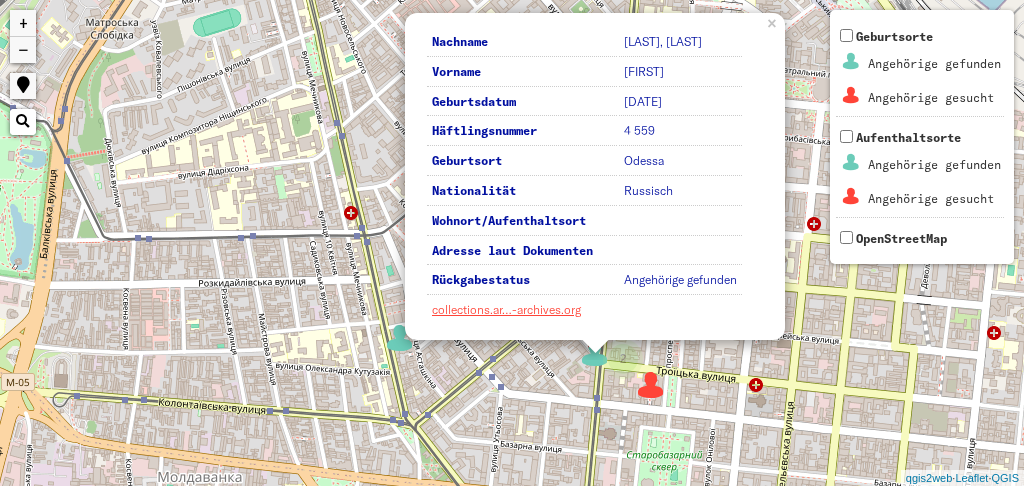 click on "2                                               Nachname                          [LAST], [LAST]                                                                    Vorname                          [FIRST]                                                                    Geburtsdatum                          [DATE]                                                                    Häftlingsnummer                          4 559                                                                    Geburtsort                          [CITY]                                                                    Nationalität                          Russisch                                                                    Wohnort/Aufenthaltsort                                                                                             Adresse laut Dokumenten                                                                                             Rückgabestatus" at bounding box center [512, 243] 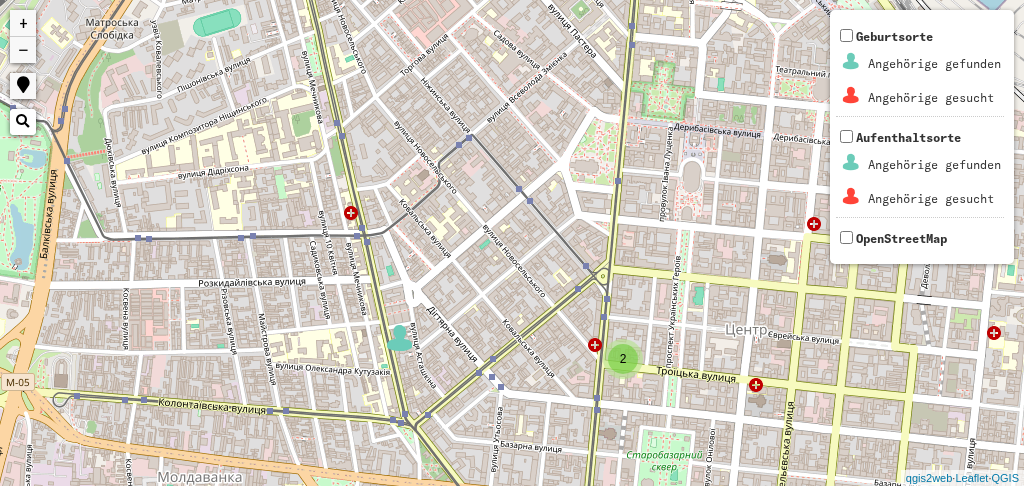 click on "−" at bounding box center [23, 50] 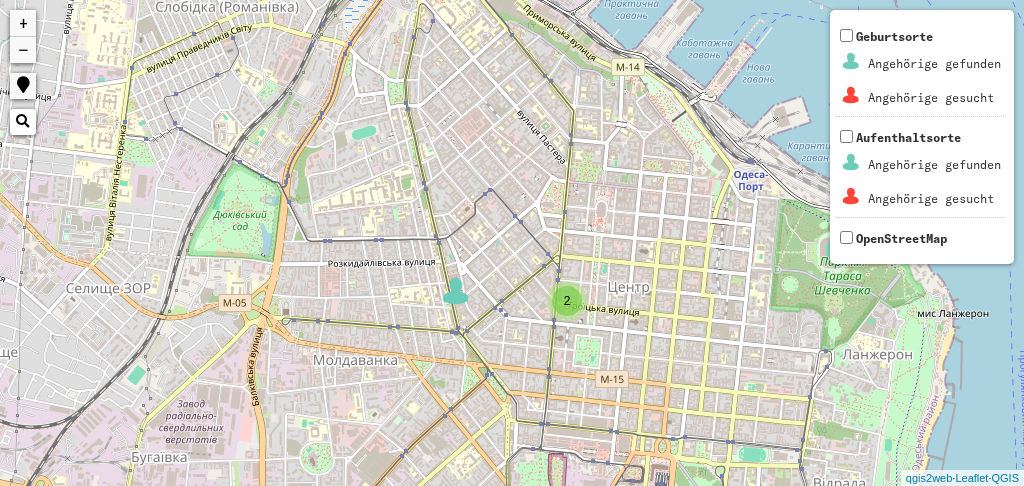 click on "−" at bounding box center [23, 50] 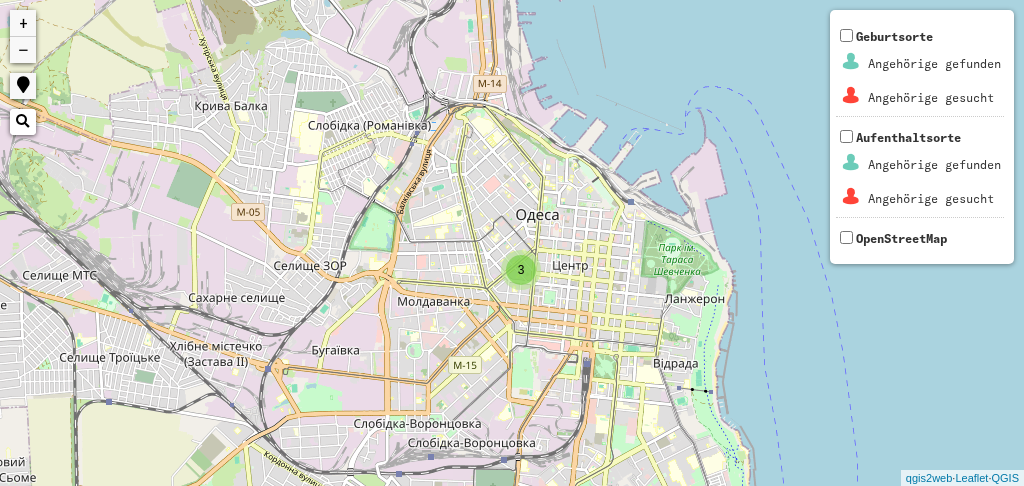 click on "−" at bounding box center [23, 50] 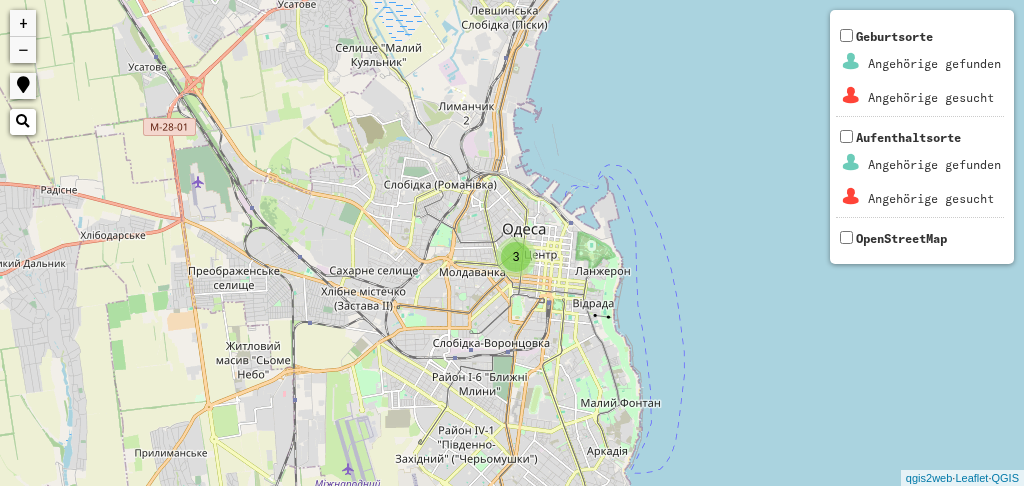 click on "−" at bounding box center [23, 50] 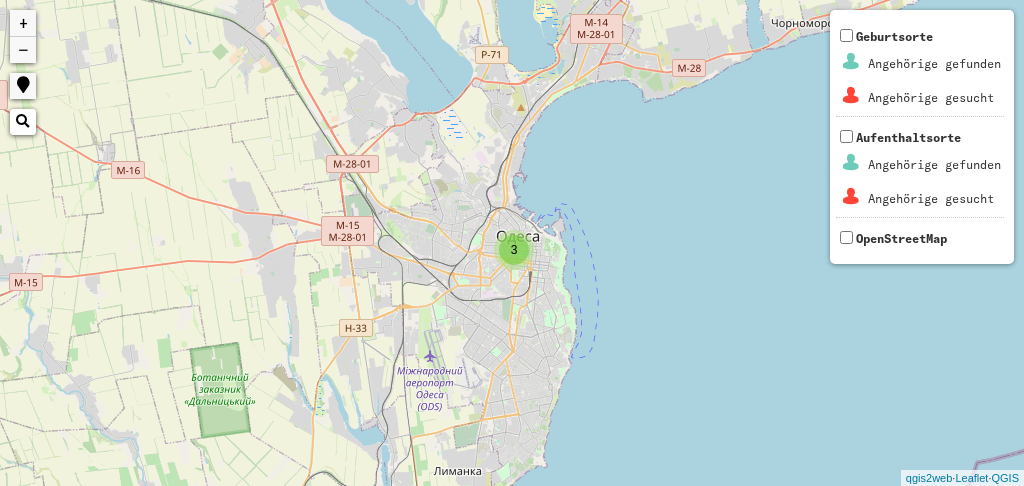 click on "−" at bounding box center [23, 50] 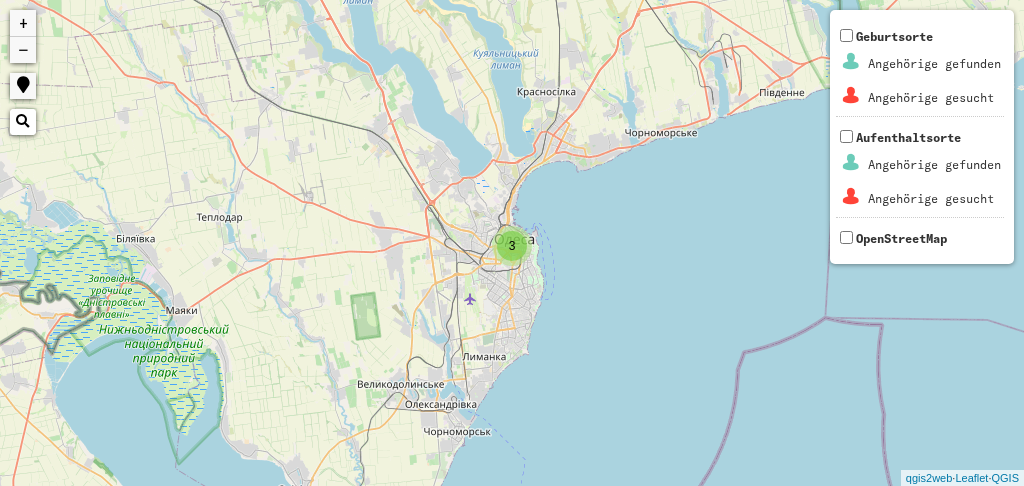click on "−" at bounding box center [23, 50] 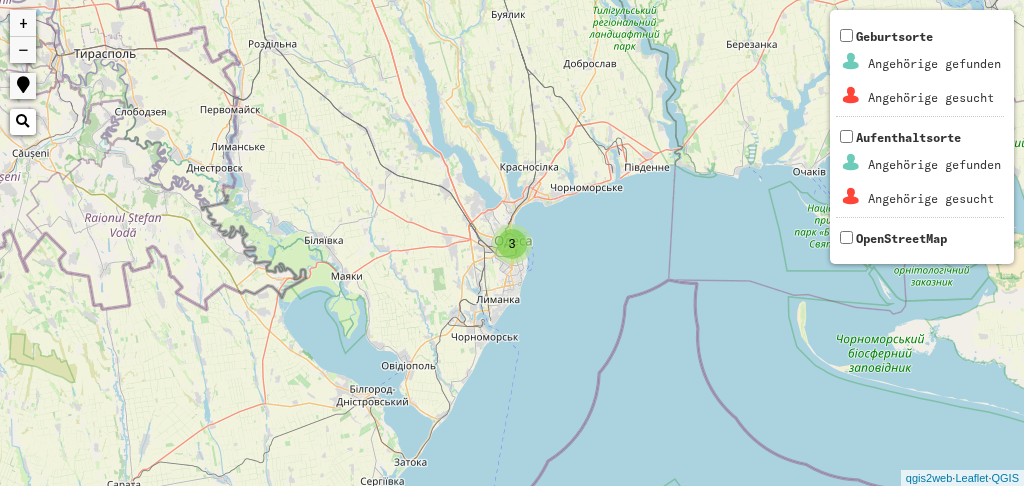 click on "−" at bounding box center (23, 50) 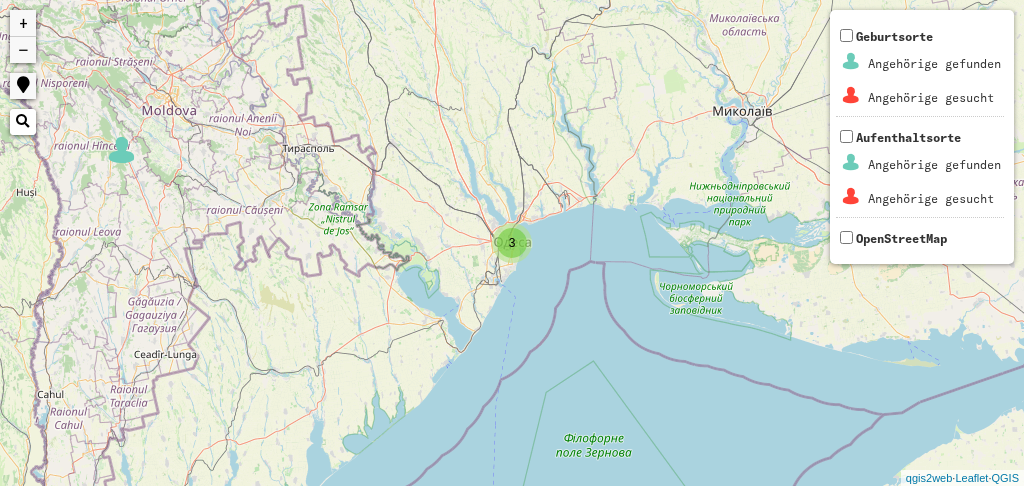 click on "−" at bounding box center [23, 50] 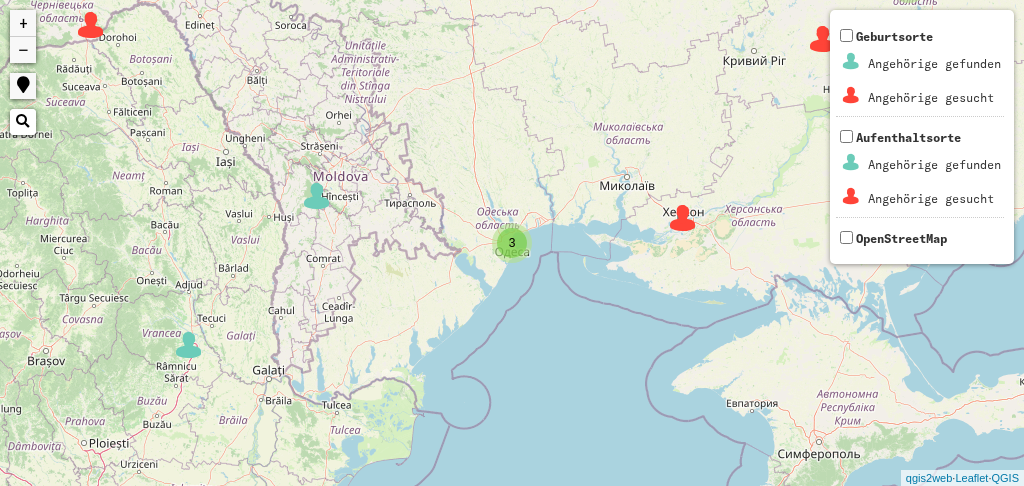 click at bounding box center [683, 218] 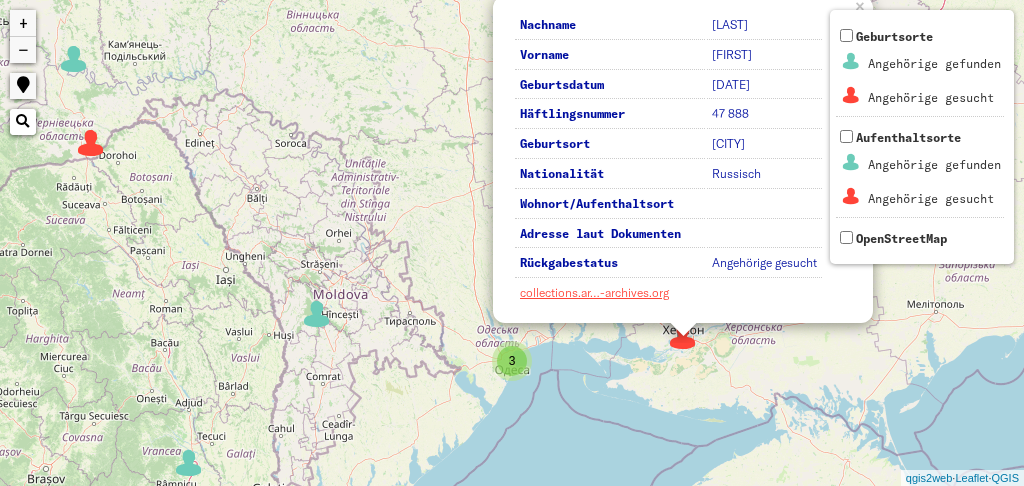 click on "2 2 2 6 10 2 3 3 2 19 4 8 8 16 8 22 3 2 3 4 2 11 7 15 6 10 9 3 6 3 9 2 3 5 9 23 3 3 10 4 5 18 28 17 65 8 144 6 11 17 49 18 4 2 2 2 10 3 3 4 17 8 29 6 3 54 7 12 3 2 8 2 3 26 12 5 Nachname [LAST] Vorname [FIRST] Geburtsdatum [DATE] Häftlingsnummer [NUMBER] Geburtsort [CITY] Nationalität [NATIONALITY] Wohnort/Aufenthaltsort" at bounding box center [512, 243] 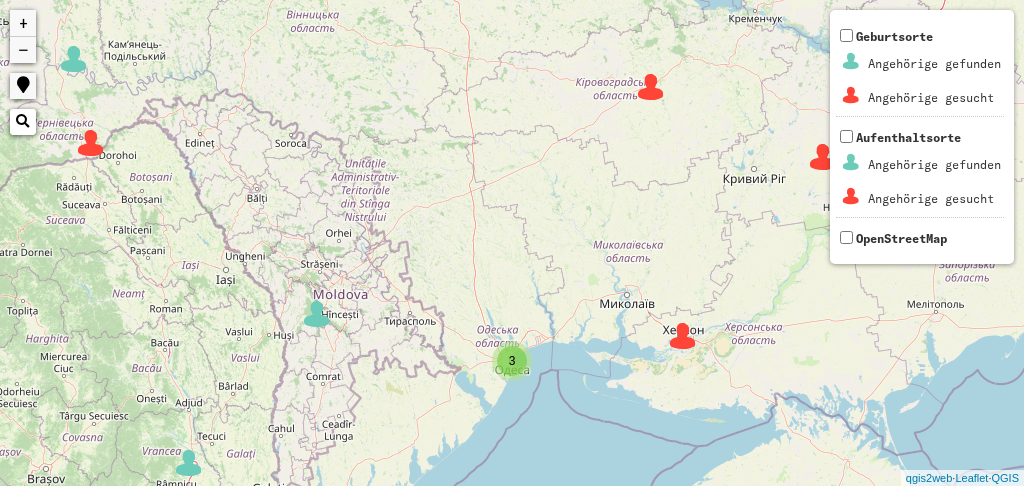 click on "−" at bounding box center [23, 50] 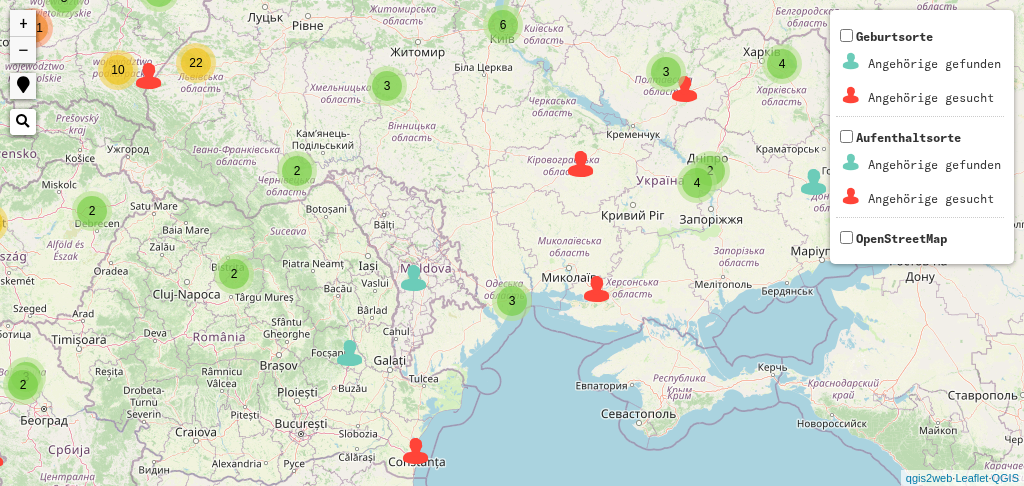 click at bounding box center [581, 164] 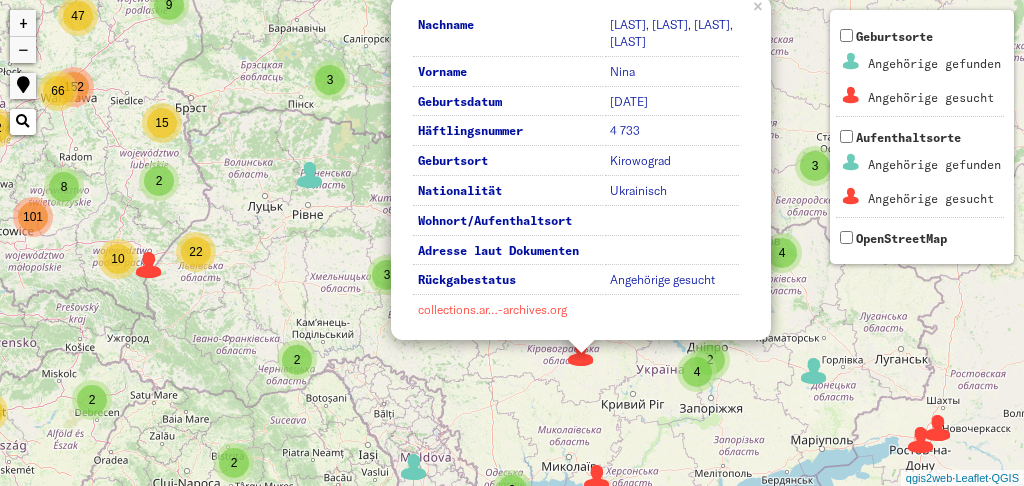click on "collections.ar…-archives.org" at bounding box center [492, 309] 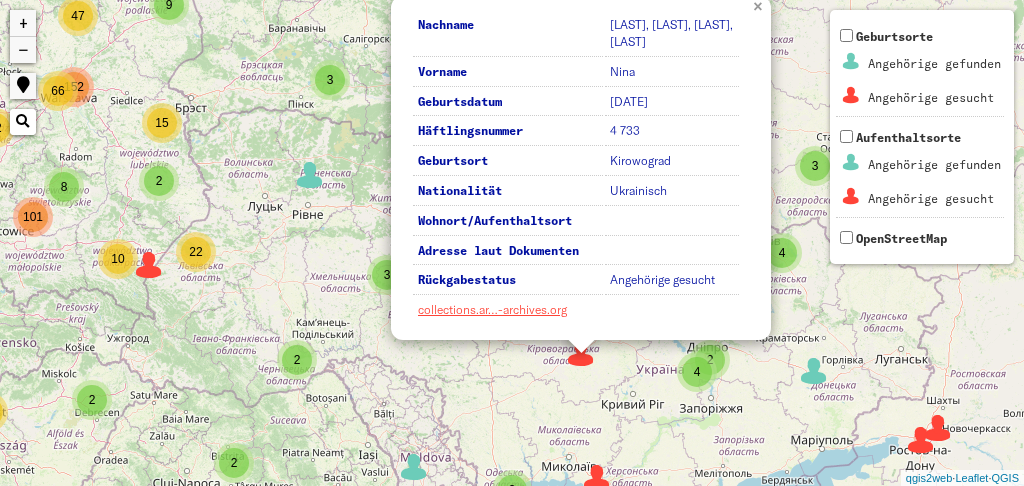 click on "×" at bounding box center [760, 5] 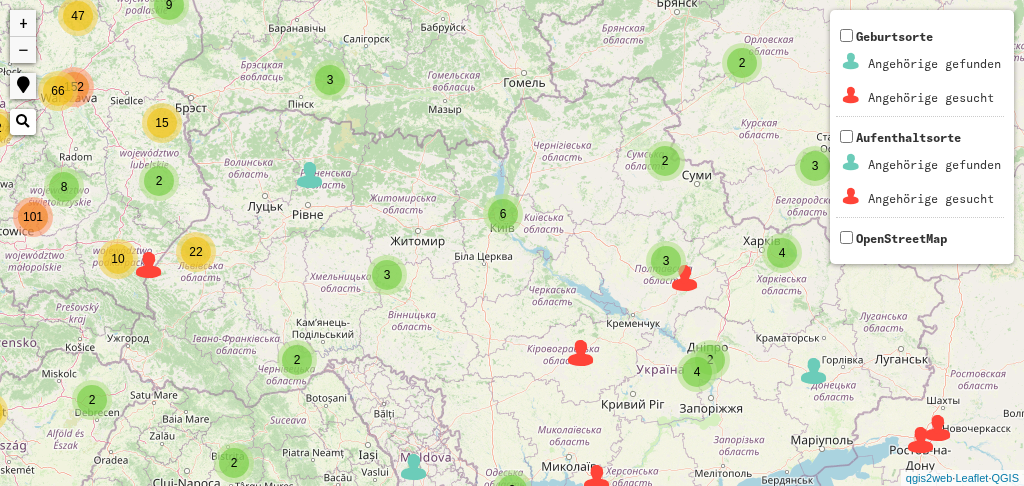 click on "4" at bounding box center [697, 372] 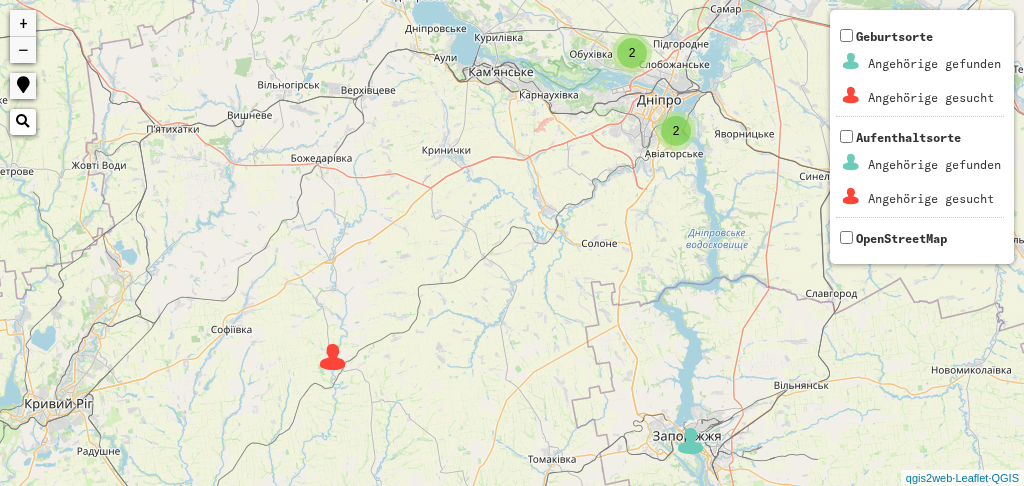 click on "2" at bounding box center (676, 131) 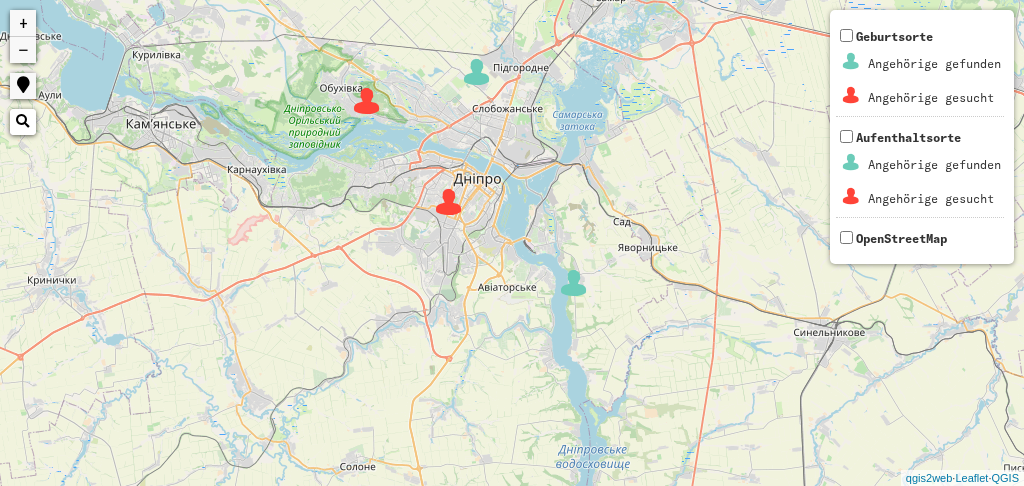 click at bounding box center [449, 202] 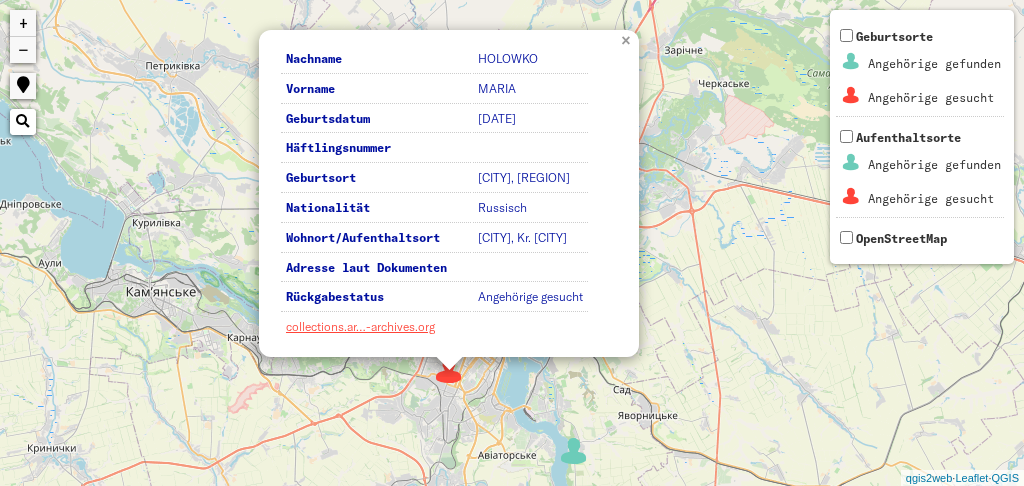 click on "×" at bounding box center [628, 39] 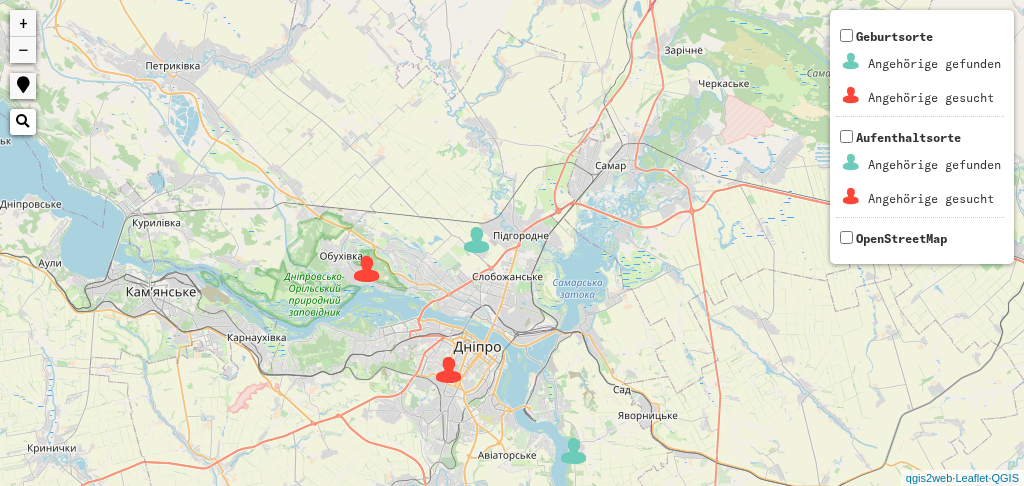 click at bounding box center (367, 269) 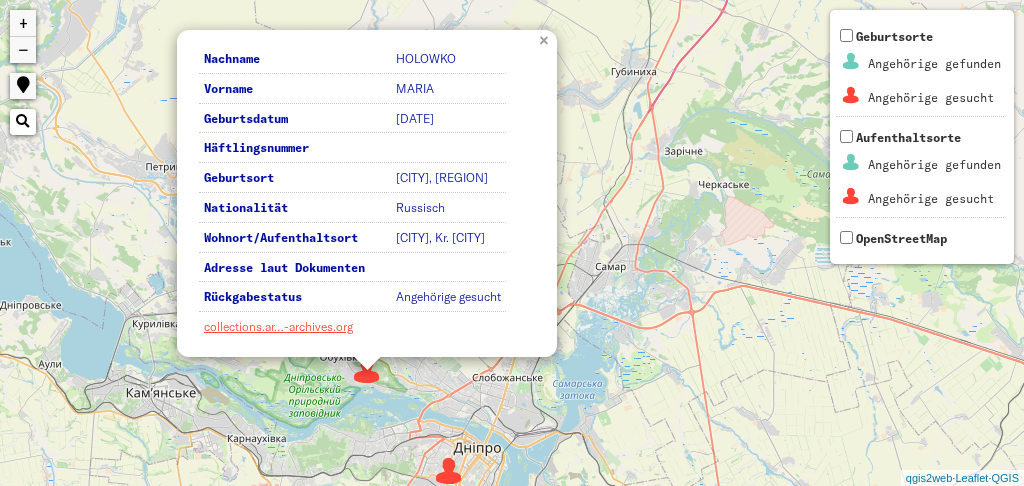 click on "×" at bounding box center (546, 39) 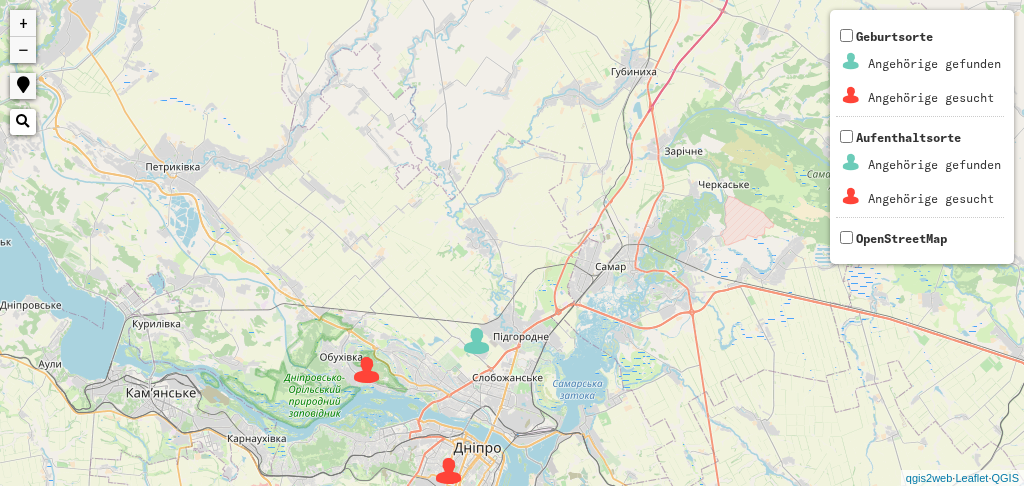 click at bounding box center [477, 341] 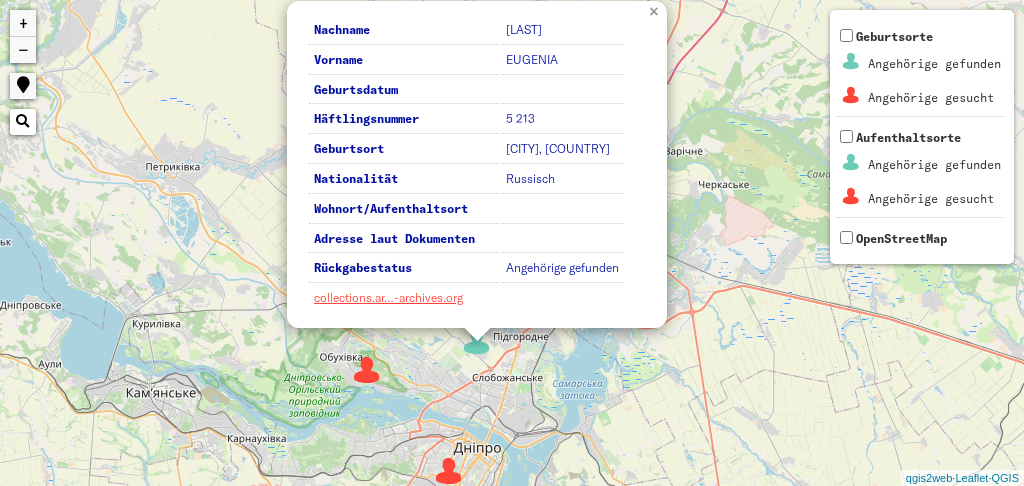 click on "×" at bounding box center (656, 10) 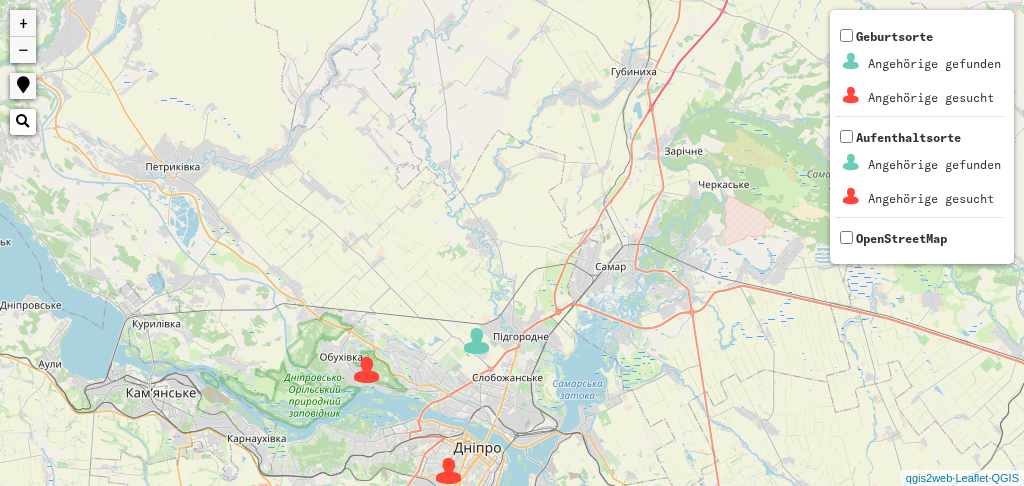 click on "−" at bounding box center (23, 50) 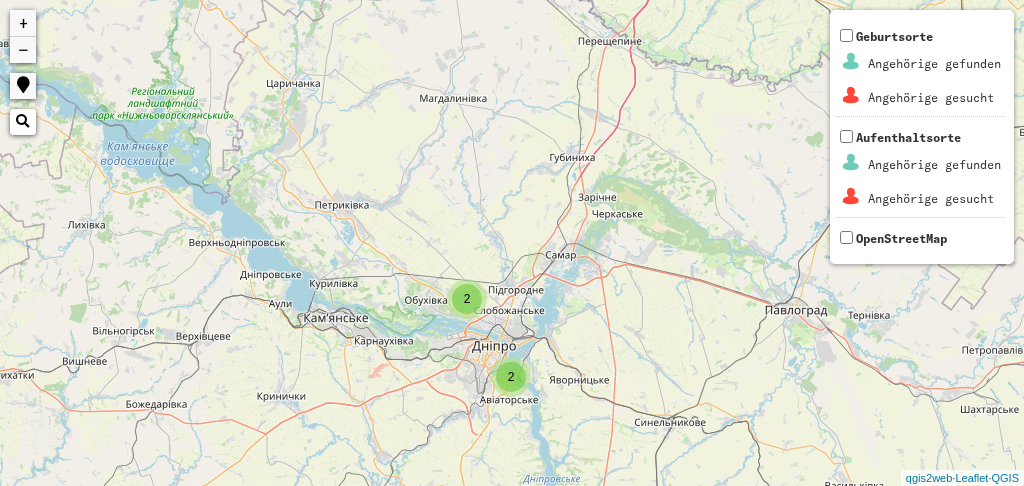 click on "2" at bounding box center (511, 377) 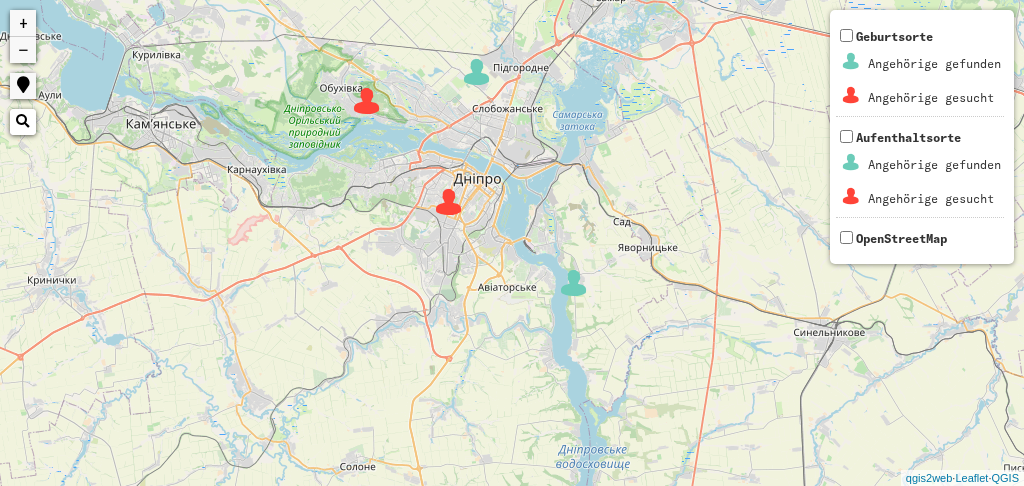 click at bounding box center [574, 283] 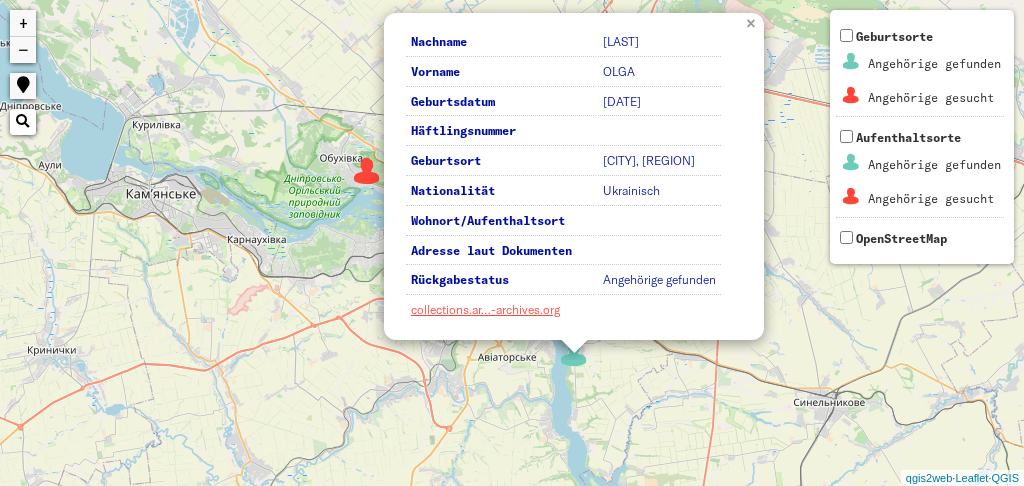 click on "×" at bounding box center (753, 22) 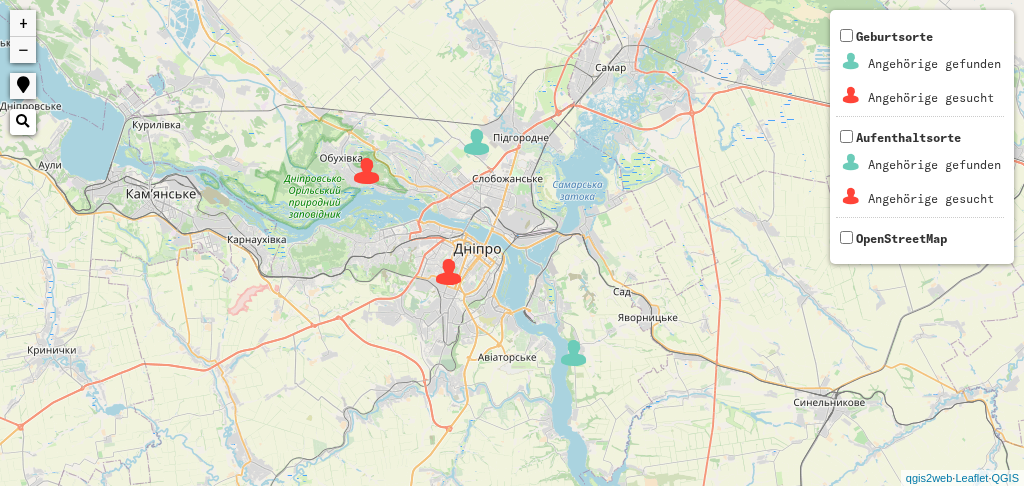 click on "−" at bounding box center [23, 50] 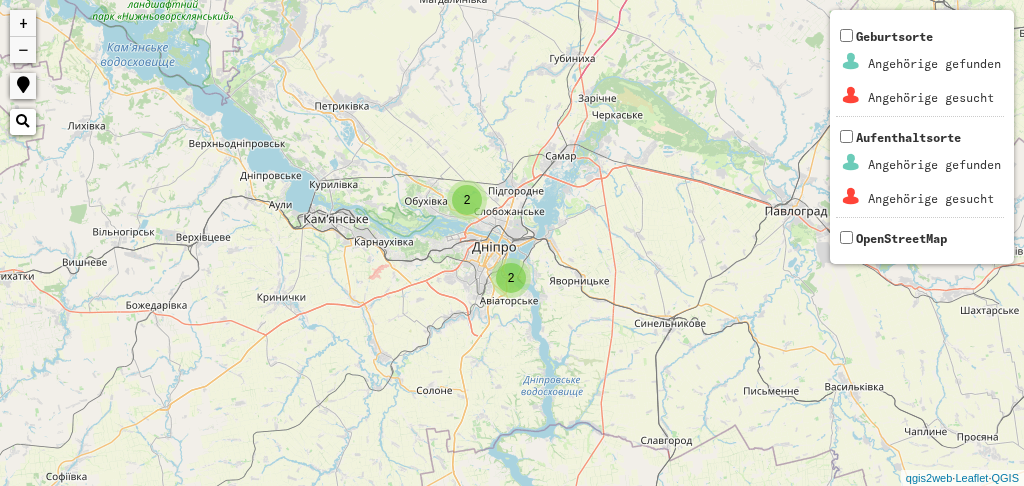 click on "−" at bounding box center (23, 50) 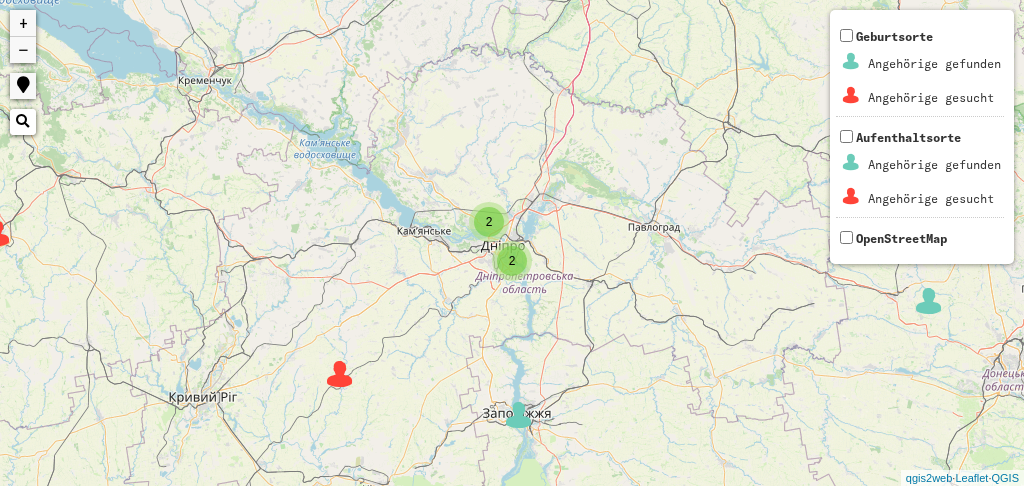 click at bounding box center [340, 374] 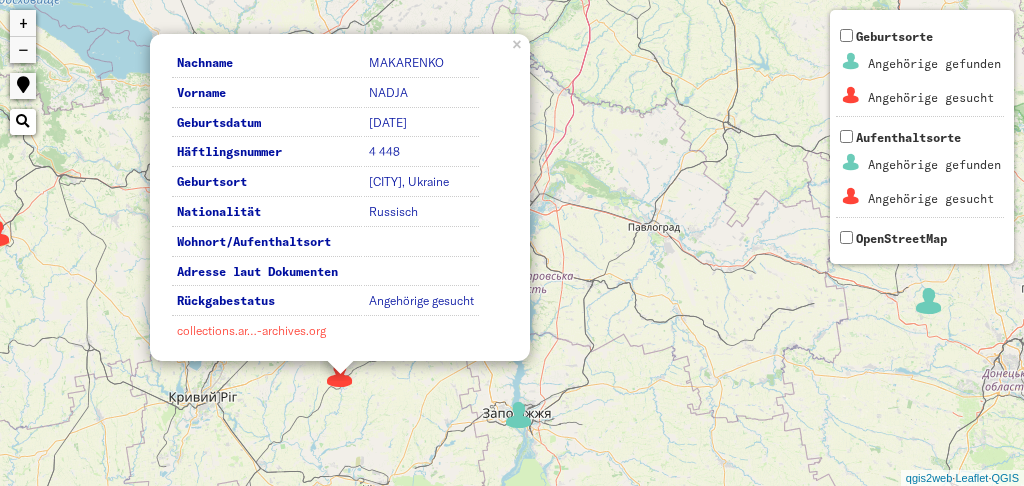 drag, startPoint x: 275, startPoint y: 331, endPoint x: 256, endPoint y: 332, distance: 19.026299 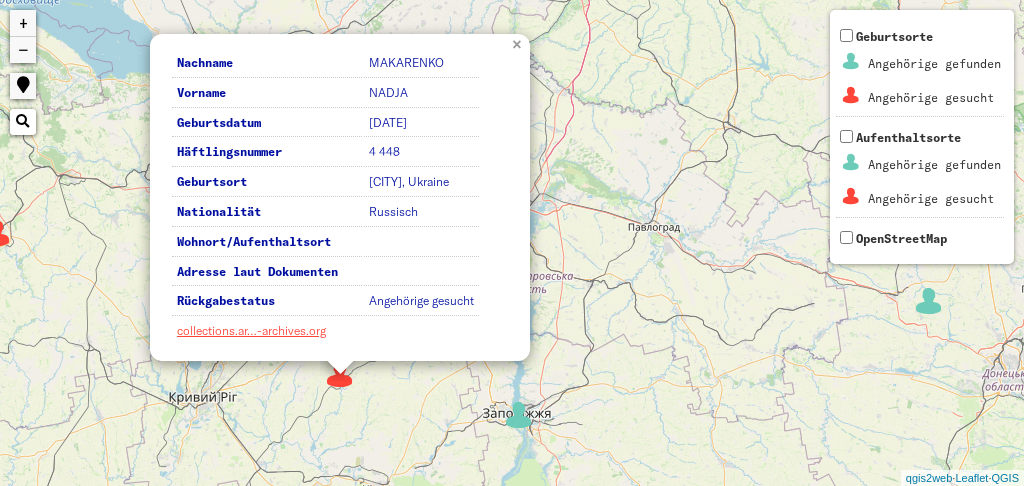 click on "×" at bounding box center [519, 43] 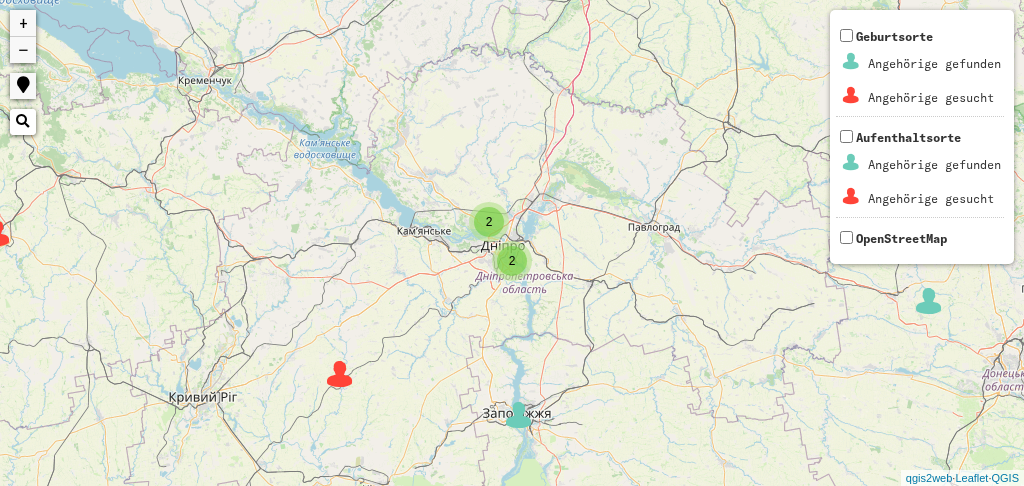 click on "−" at bounding box center (23, 50) 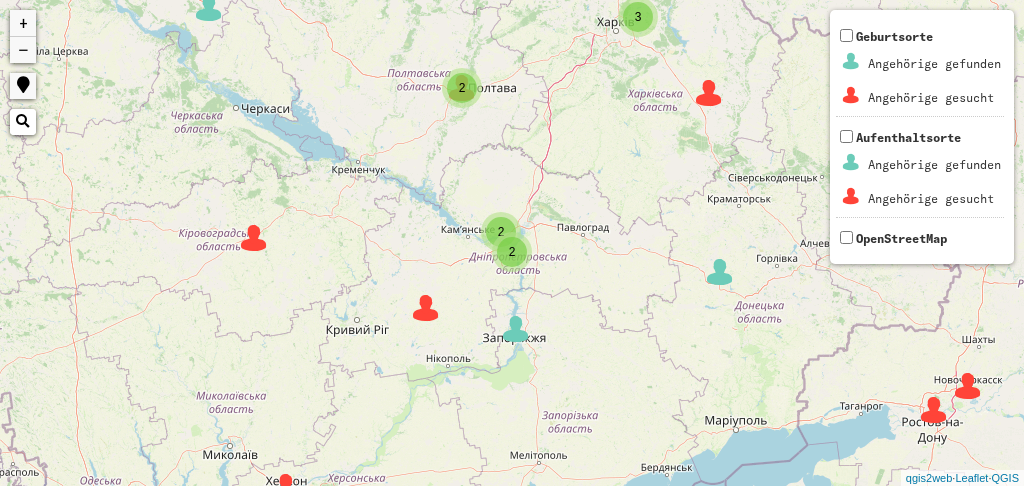 click at bounding box center [254, 238] 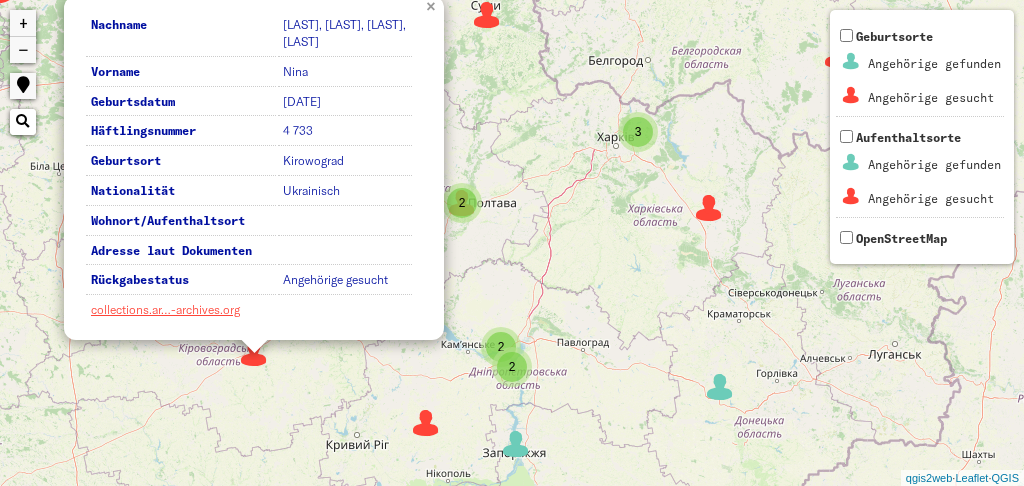 click on "×" at bounding box center [433, 5] 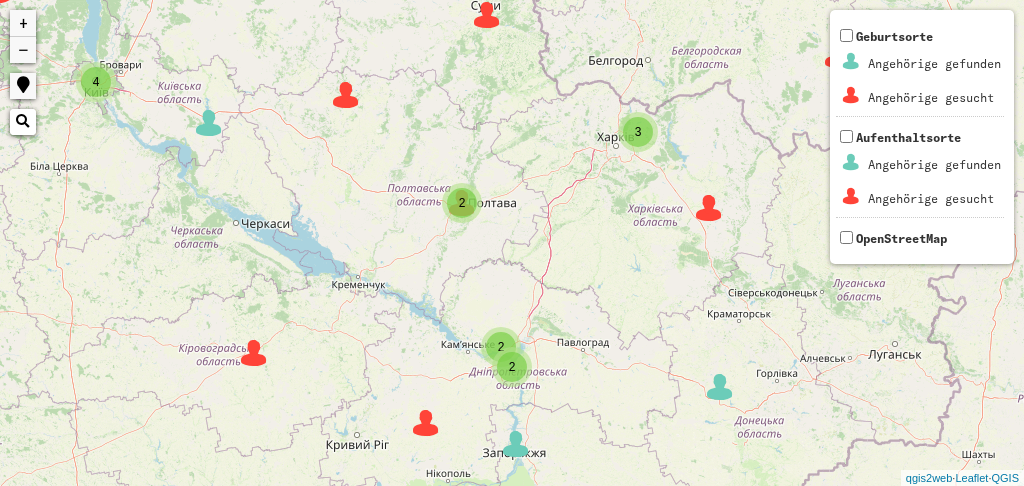 click at bounding box center [346, 95] 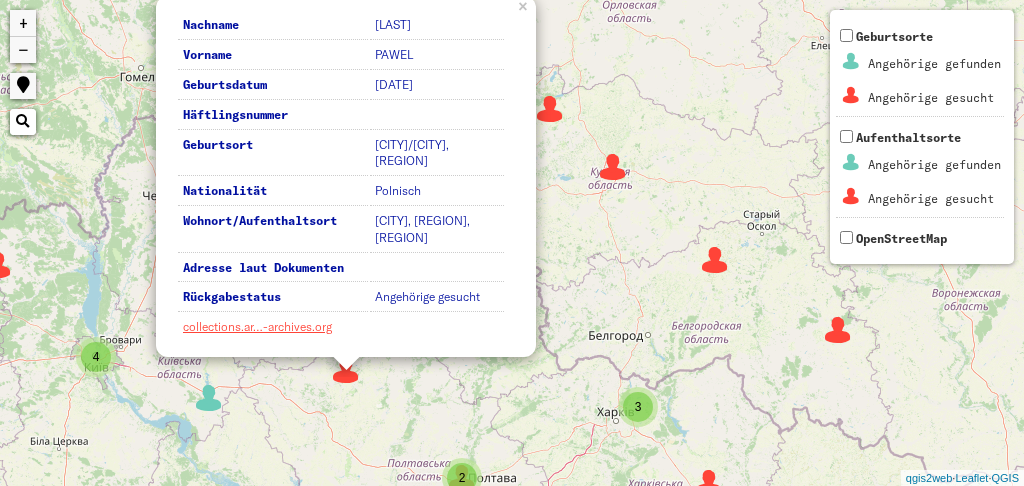 drag, startPoint x: 421, startPoint y: 167, endPoint x: 370, endPoint y: 150, distance: 53.75872 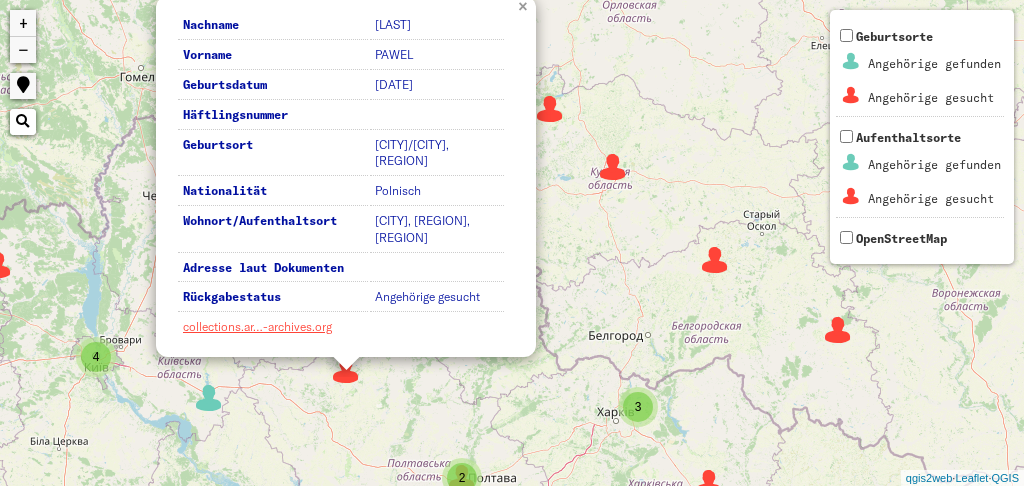 click on "×" at bounding box center [525, 5] 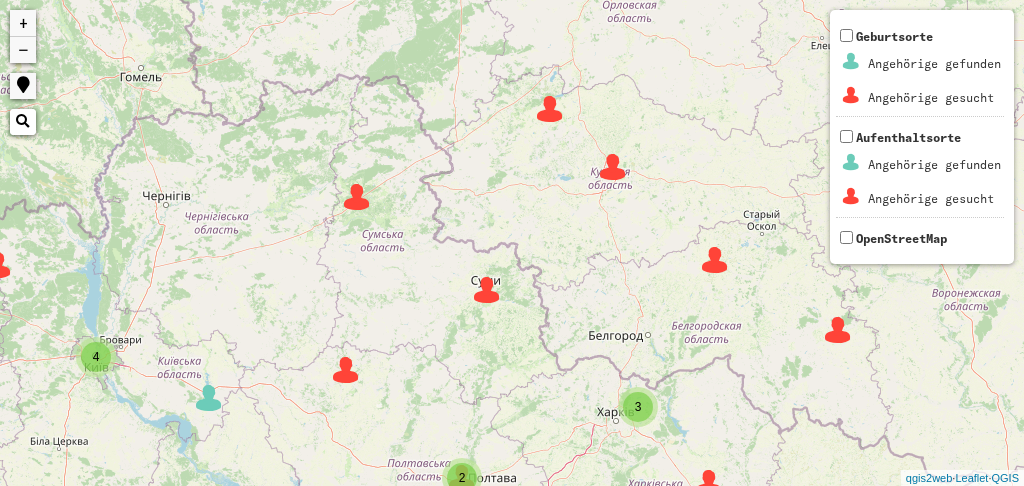 click at bounding box center (550, 109) 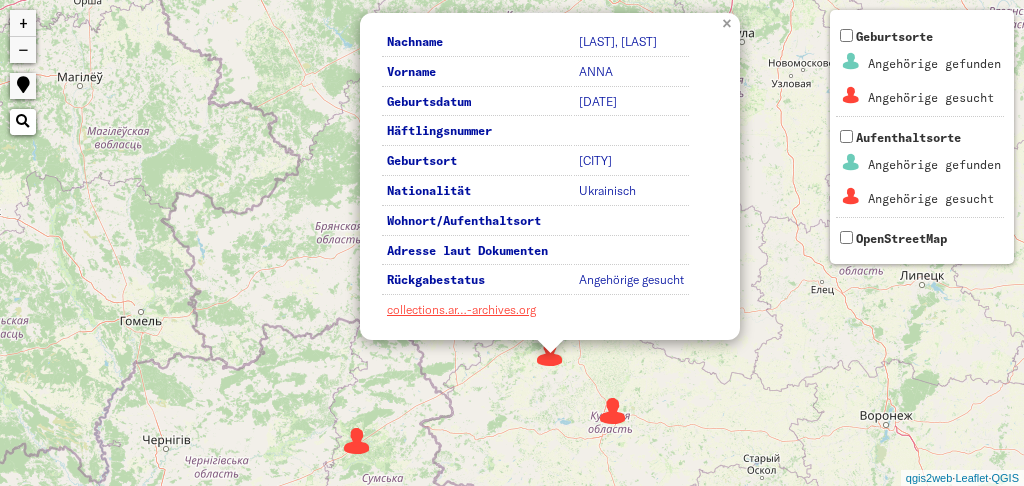 click on "×" at bounding box center (729, 22) 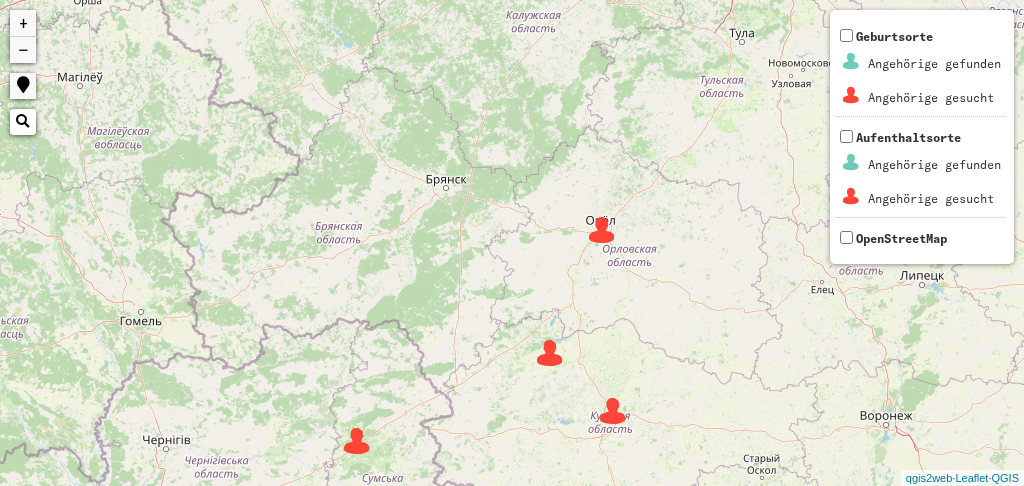 click on "−" at bounding box center (23, 50) 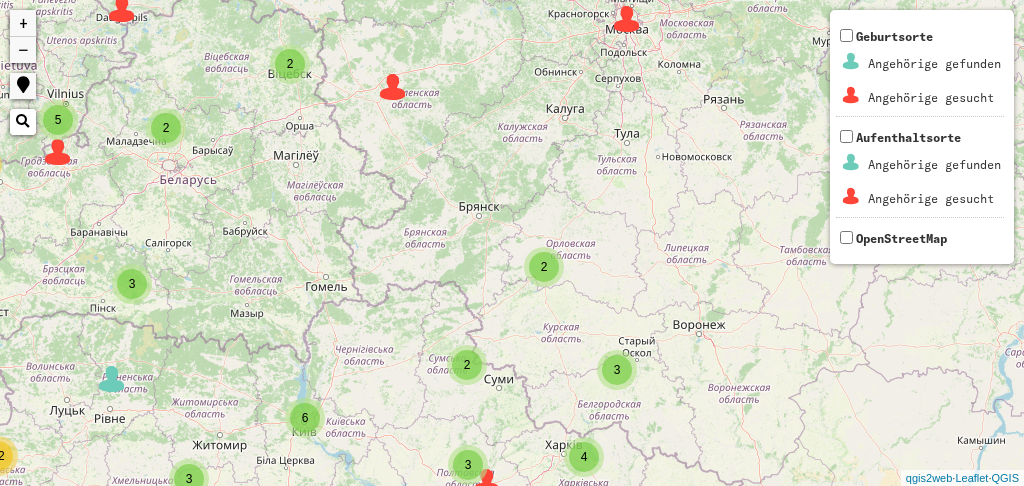 click on "2" at bounding box center (467, 365) 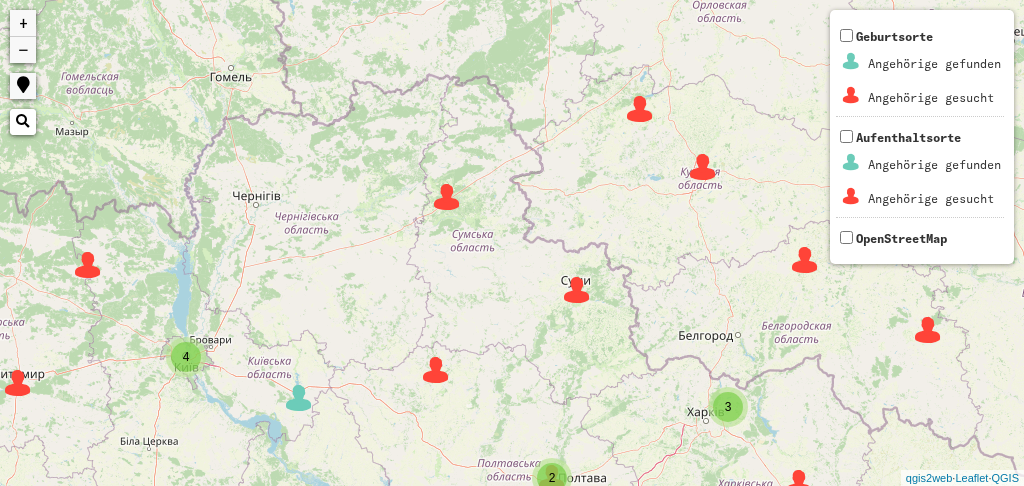click at bounding box center [577, 290] 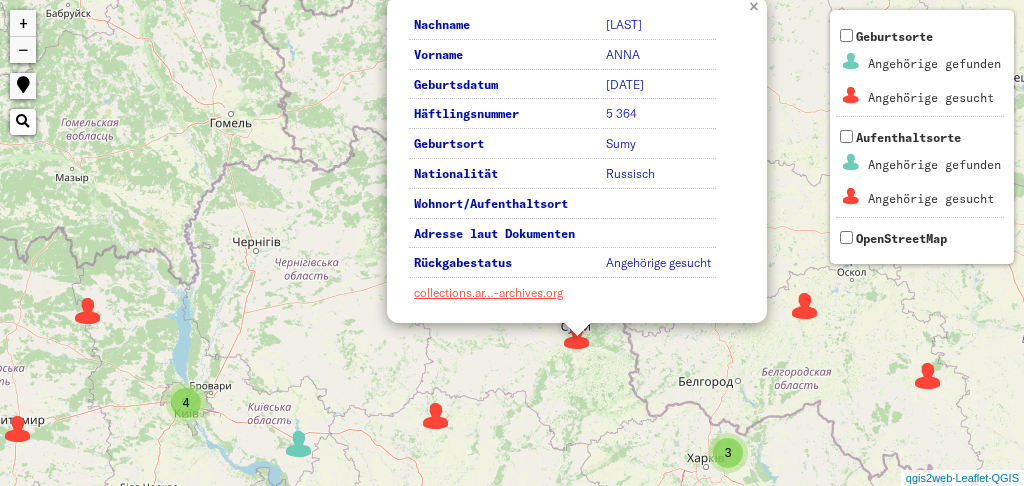 click on "×" at bounding box center (756, 5) 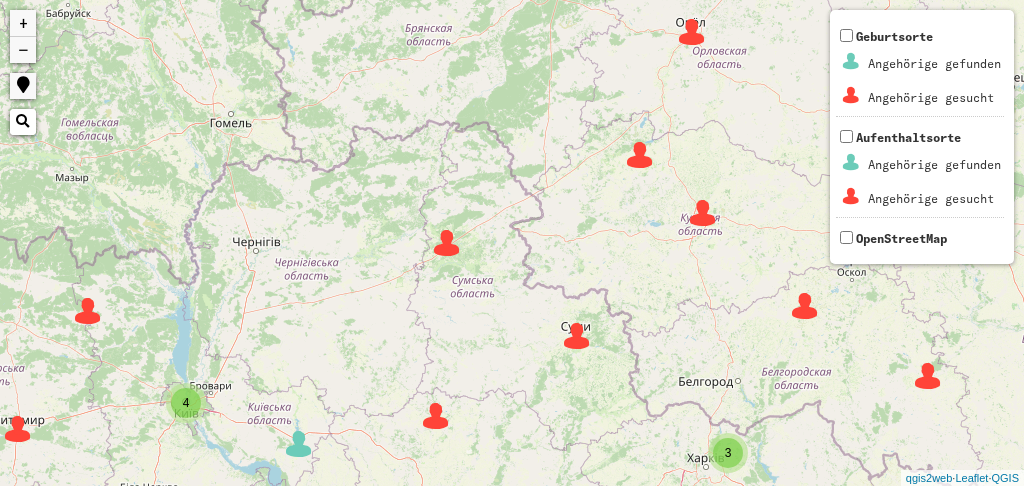 click at bounding box center (447, 243) 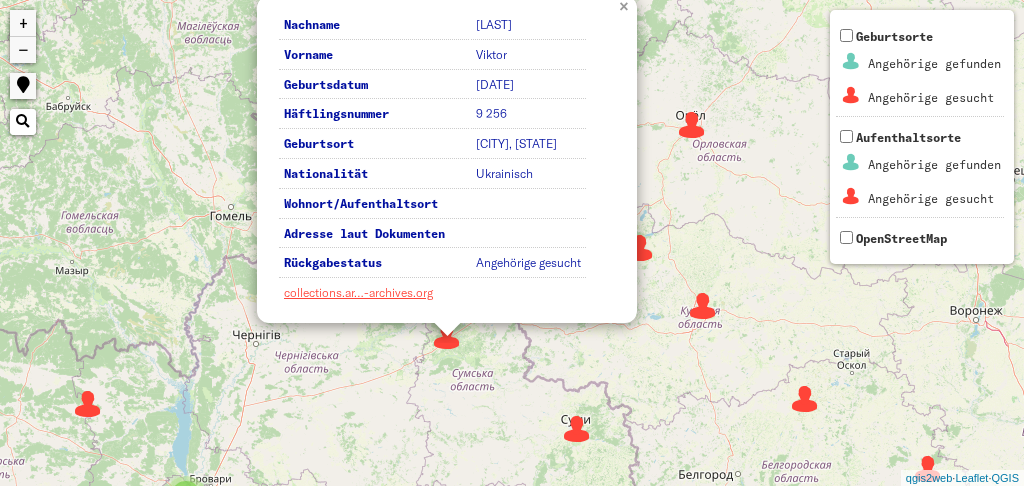 click on "×" at bounding box center (626, 5) 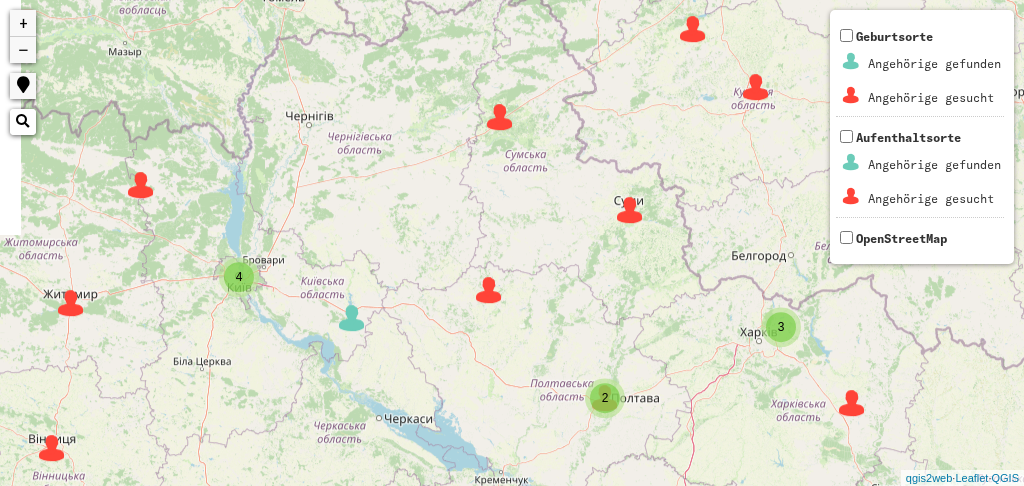 drag, startPoint x: 408, startPoint y: 416, endPoint x: 460, endPoint y: 186, distance: 235.80501 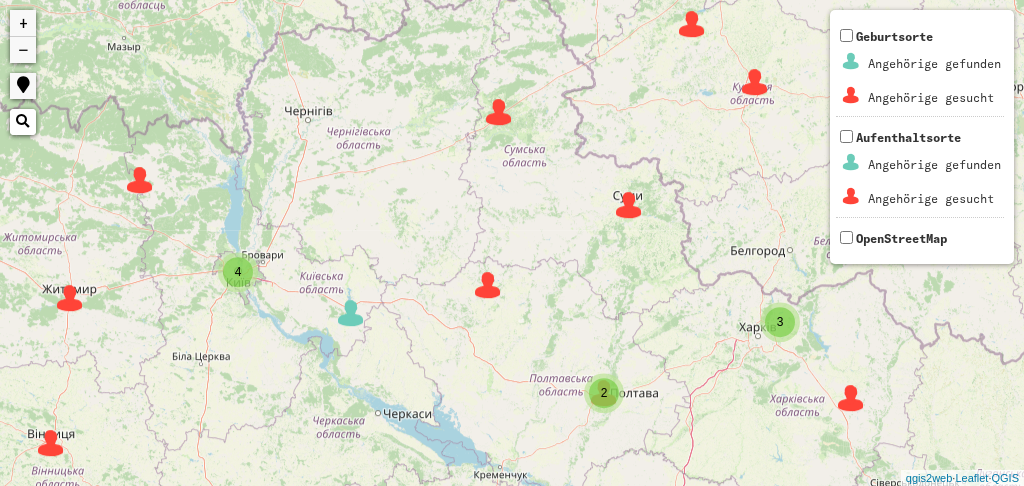 click at bounding box center [629, 205] 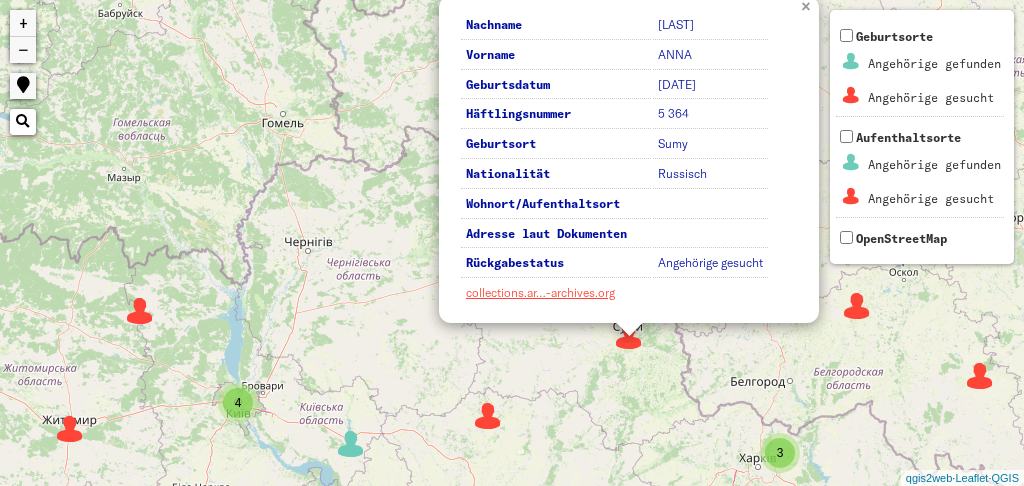 click on "×" at bounding box center [808, 5] 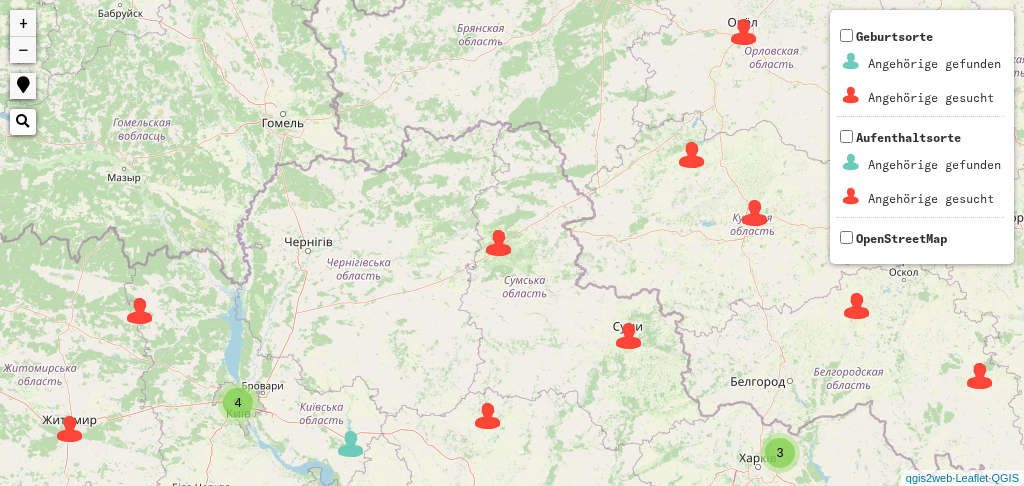 click at bounding box center (140, 311) 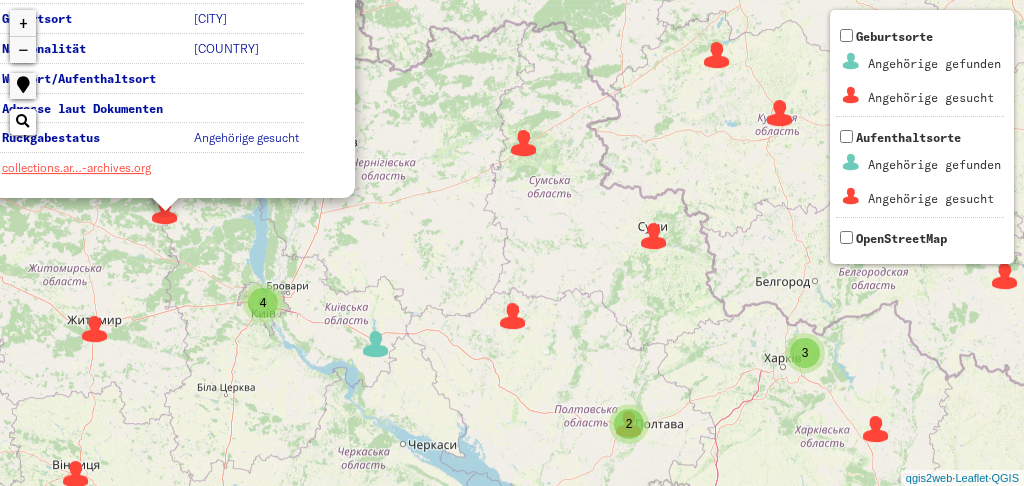 drag, startPoint x: 194, startPoint y: 401, endPoint x: 163, endPoint y: 273, distance: 131.70042 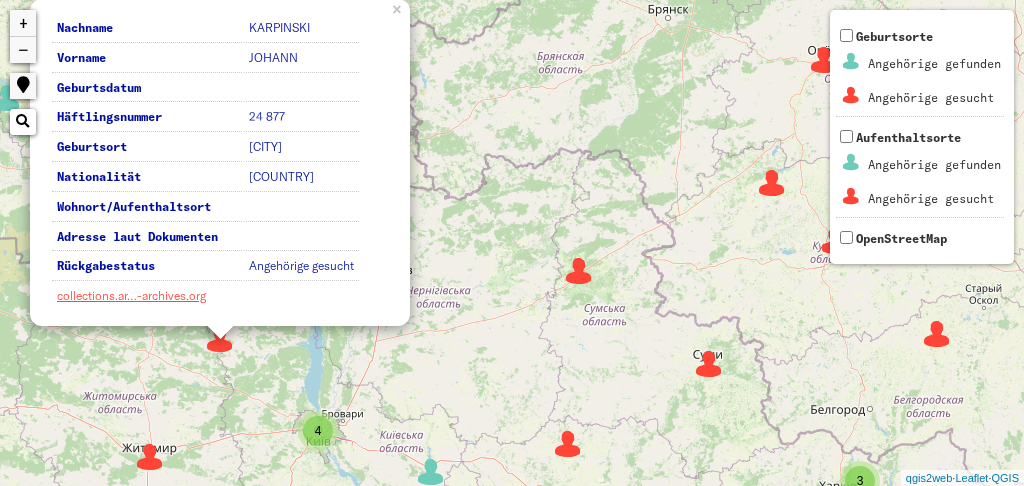 drag, startPoint x: 410, startPoint y: 279, endPoint x: 468, endPoint y: 416, distance: 148.77164 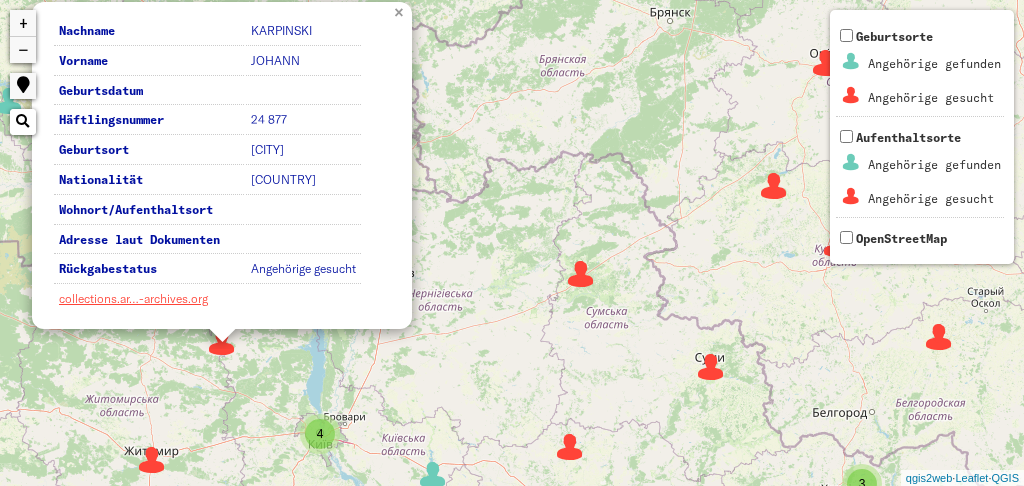 click on "×" at bounding box center (401, 11) 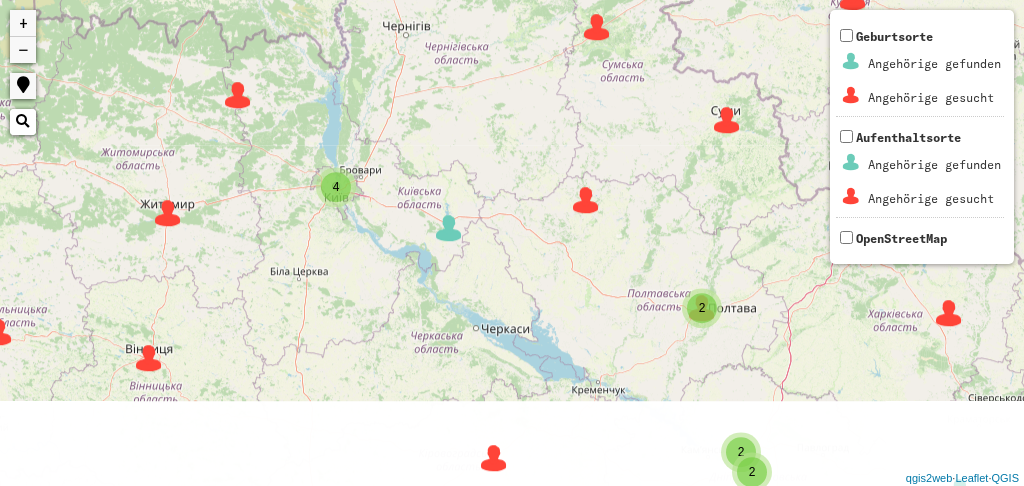 drag, startPoint x: 424, startPoint y: 367, endPoint x: 456, endPoint y: 89, distance: 279.83566 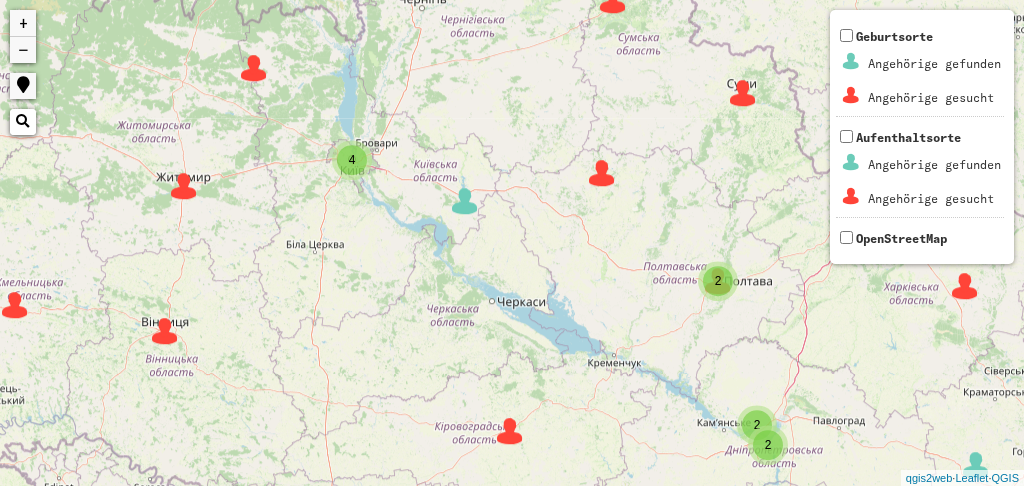 click at bounding box center (184, 186) 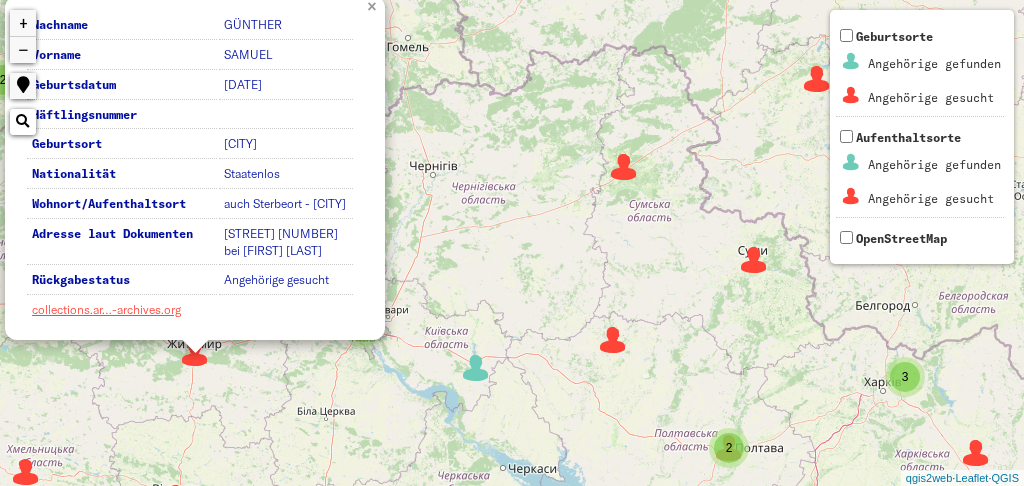 click on "×" at bounding box center (374, 5) 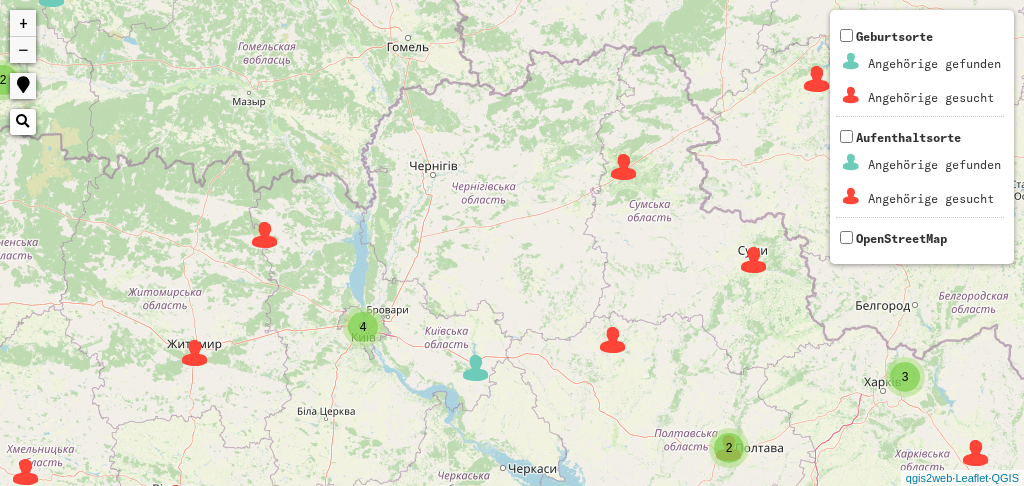 click on "4" at bounding box center [363, 327] 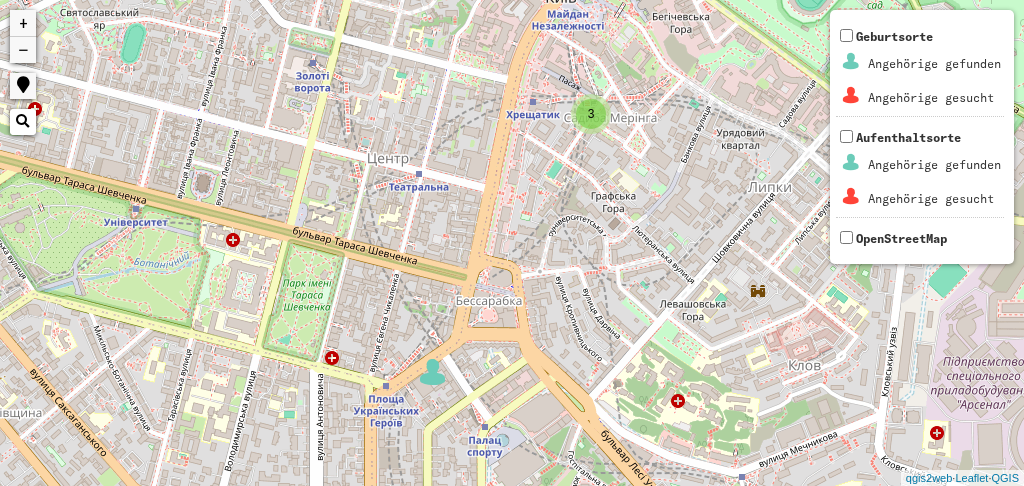 click on "3" at bounding box center (591, 114) 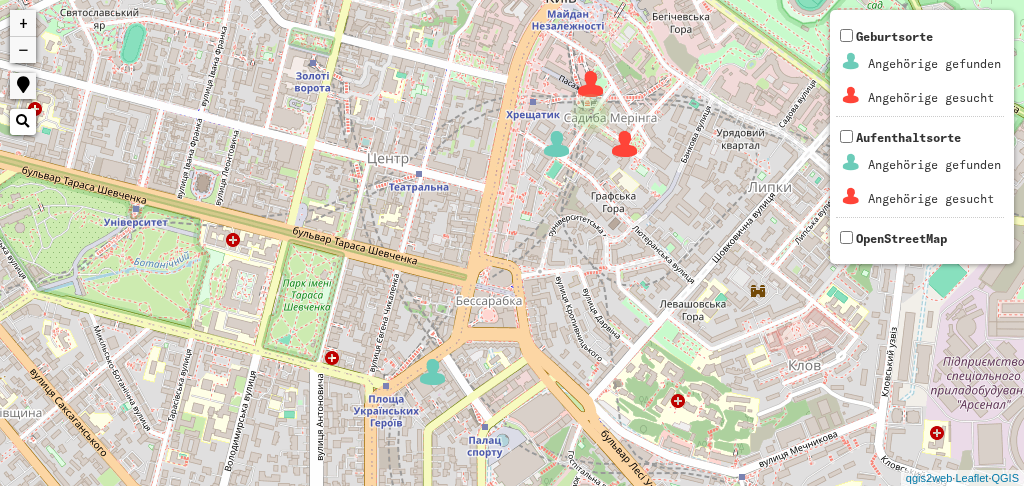 click at bounding box center (591, 84) 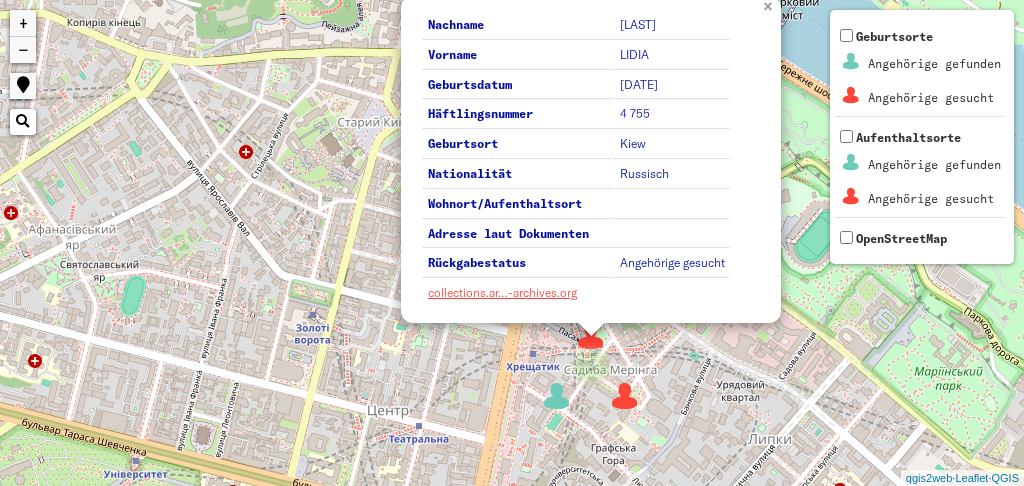 click on "×" at bounding box center (770, 5) 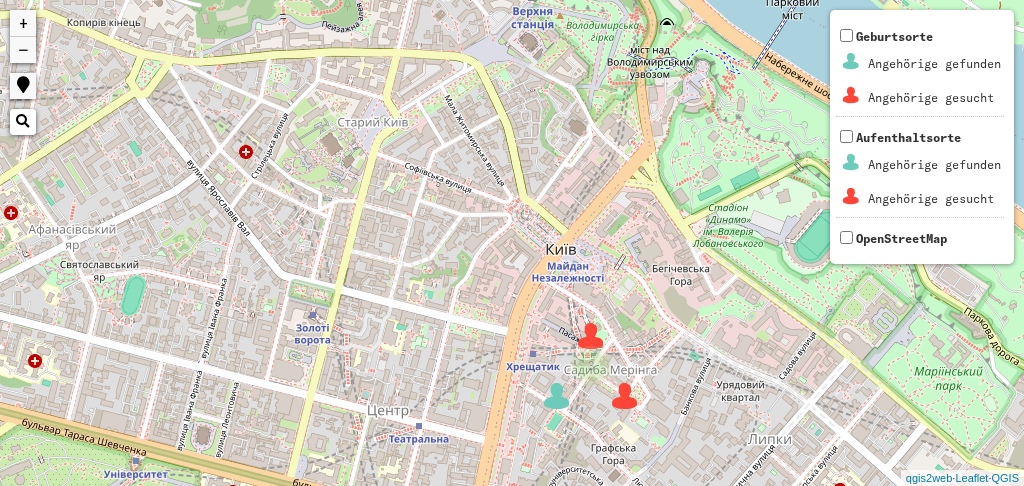 click at bounding box center (625, 396) 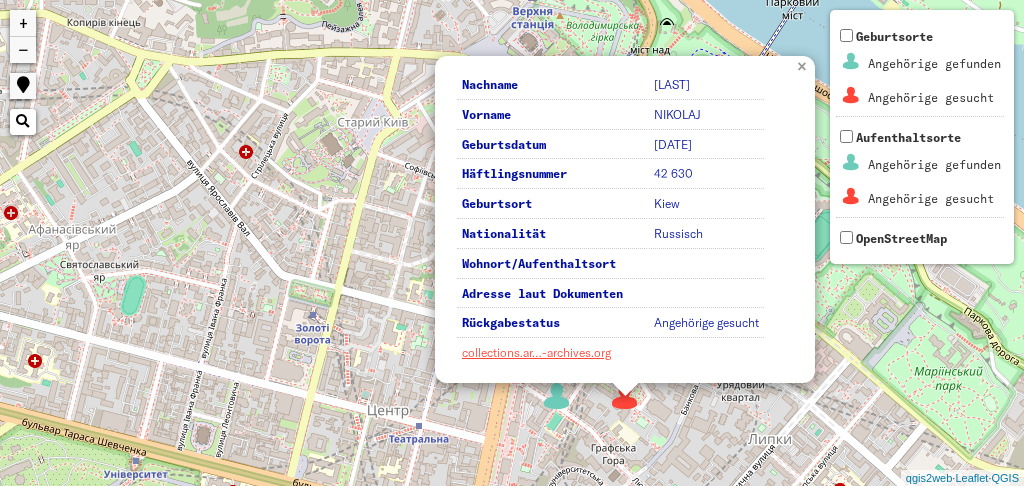 click on "×" at bounding box center [804, 65] 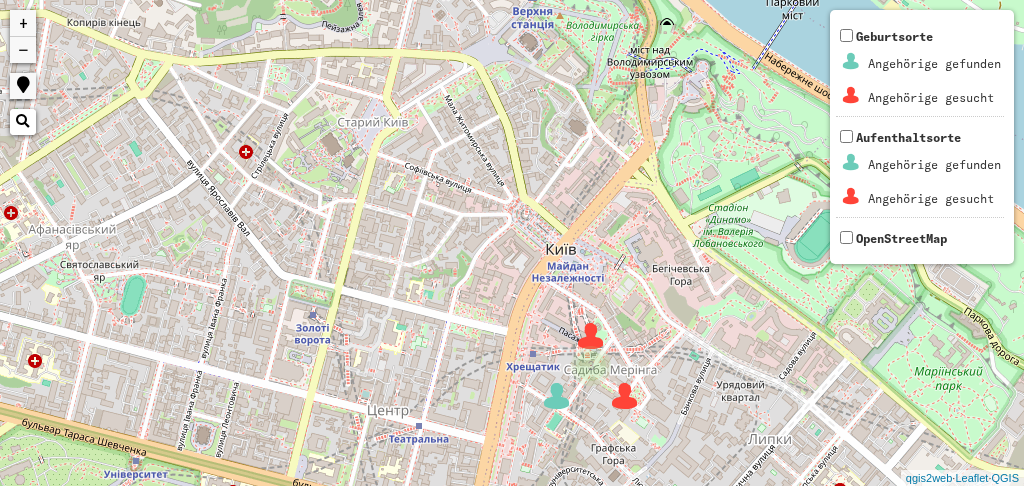 click on "−" at bounding box center [23, 50] 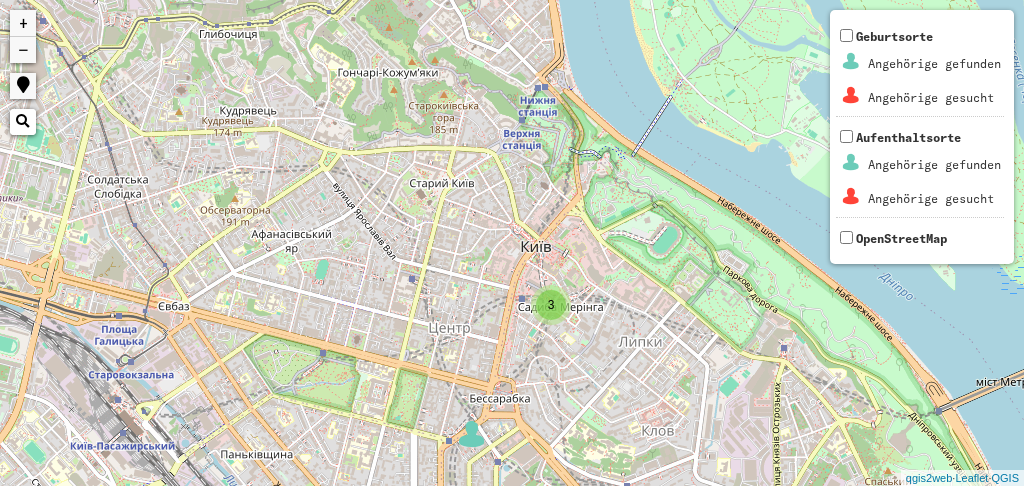 click on "−" at bounding box center (23, 50) 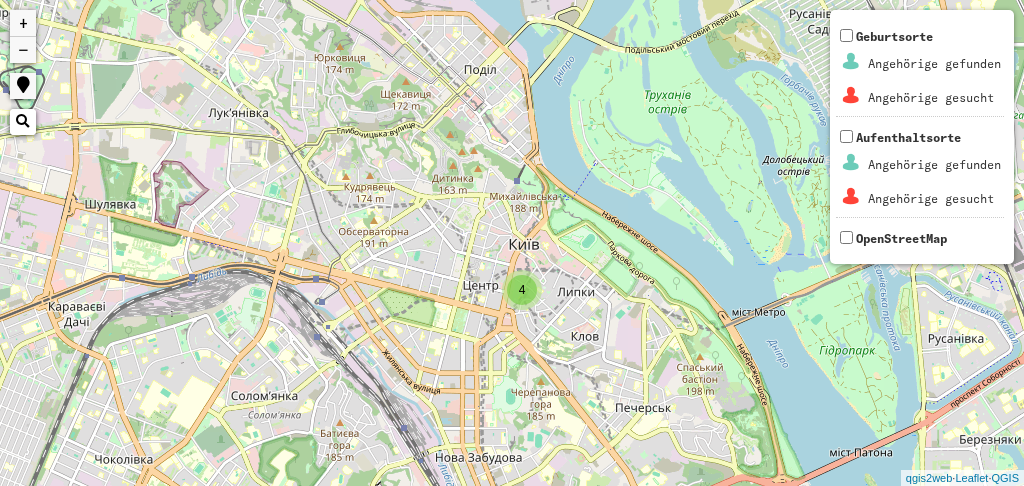 click on "4" at bounding box center (522, 290) 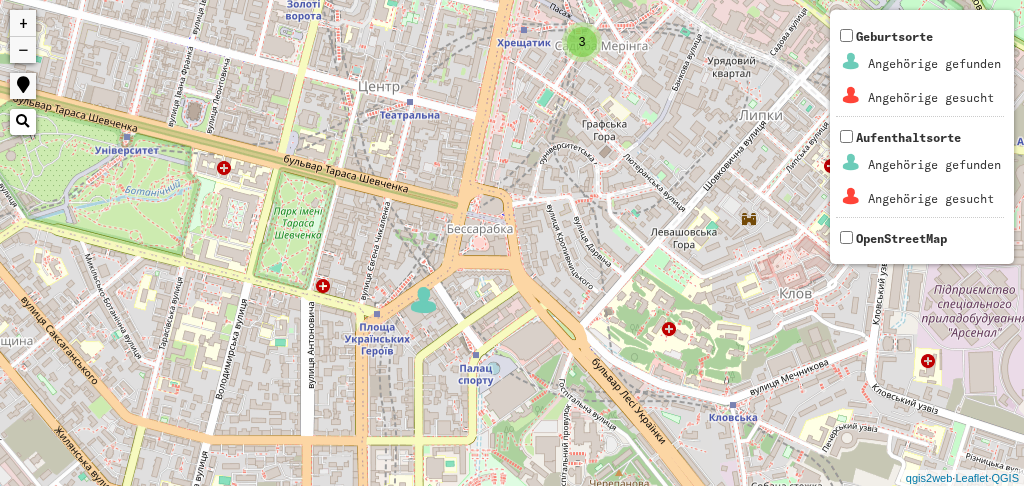 drag, startPoint x: 625, startPoint y: 227, endPoint x: 610, endPoint y: 146, distance: 82.37718 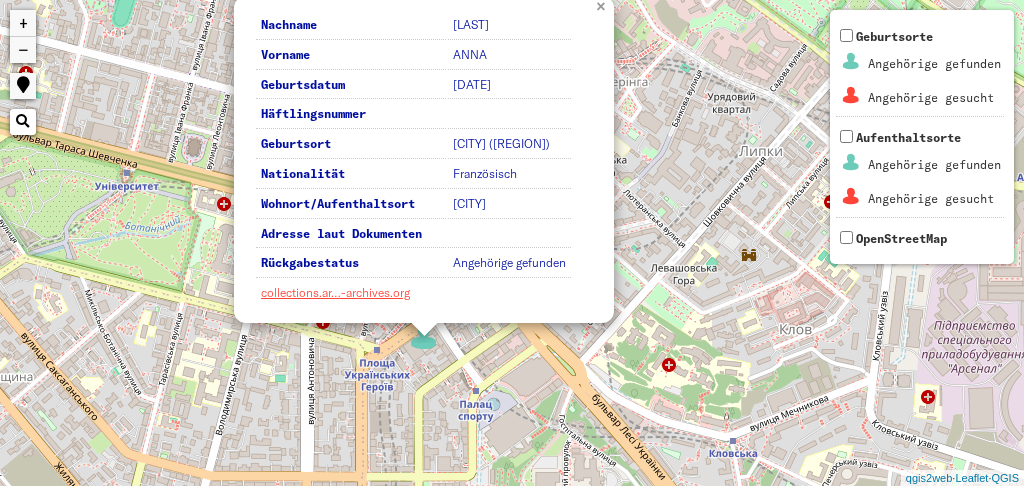 click on "×" at bounding box center [603, 5] 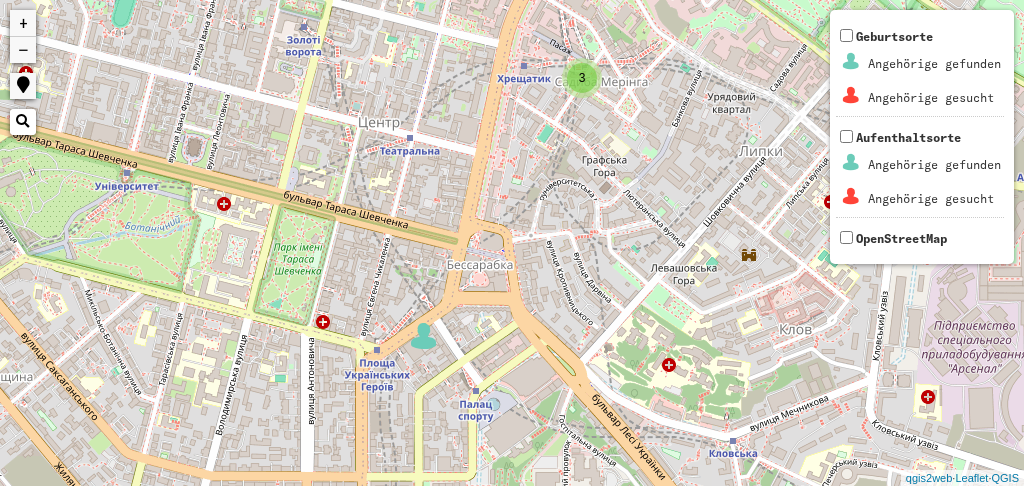 click on "3" at bounding box center [582, 78] 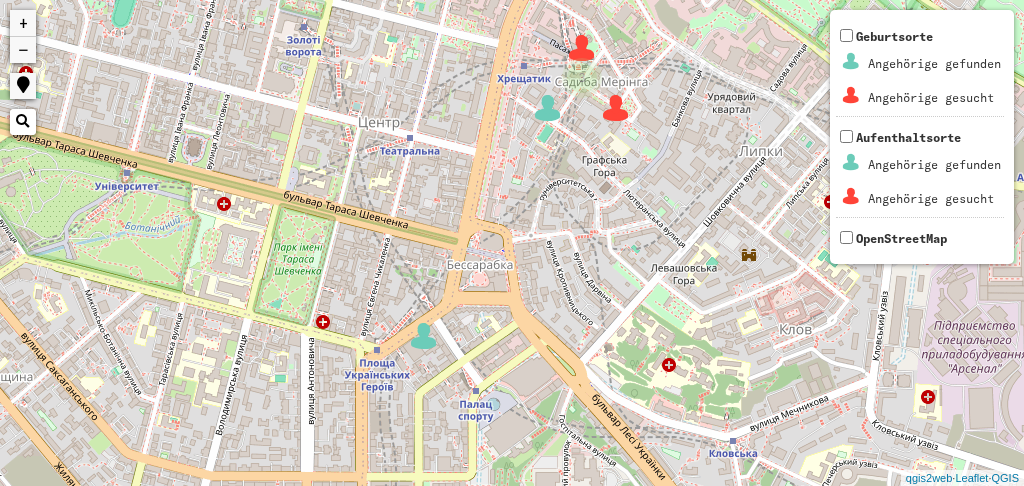 click at bounding box center (548, 108) 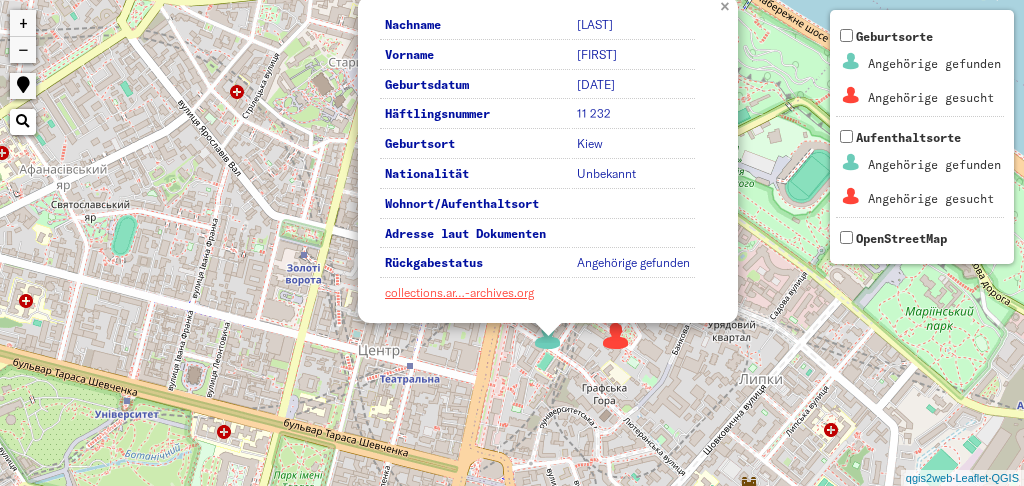 click on "×" at bounding box center [727, 5] 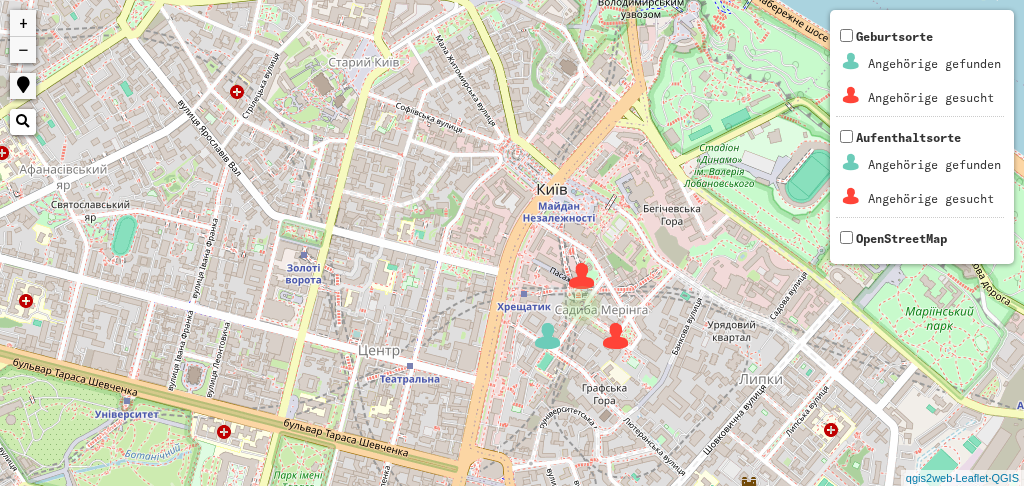 click on "−" at bounding box center [23, 50] 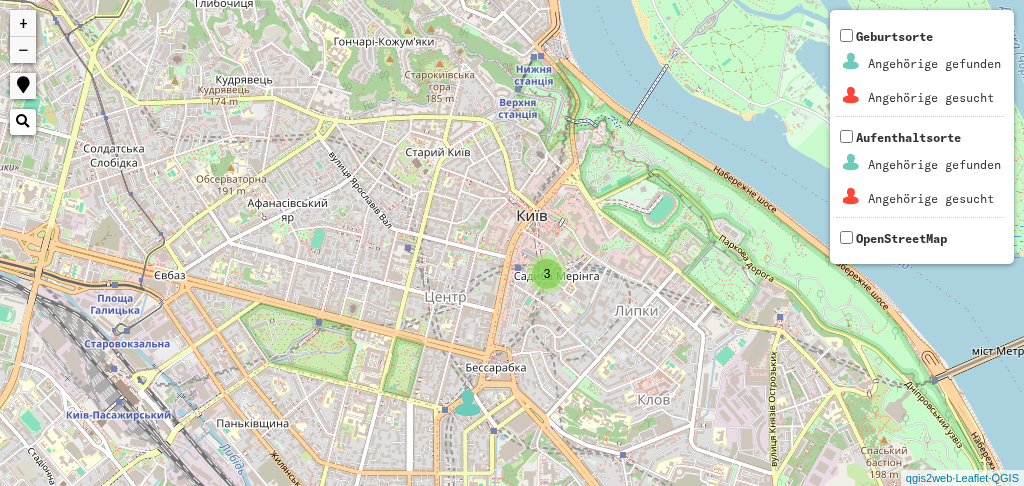 click on "−" at bounding box center (23, 50) 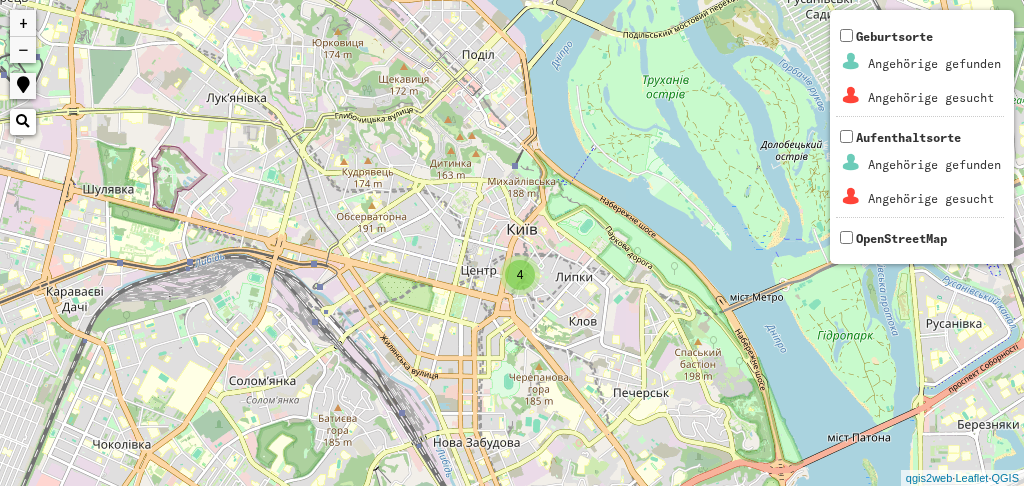 click on "−" at bounding box center [23, 50] 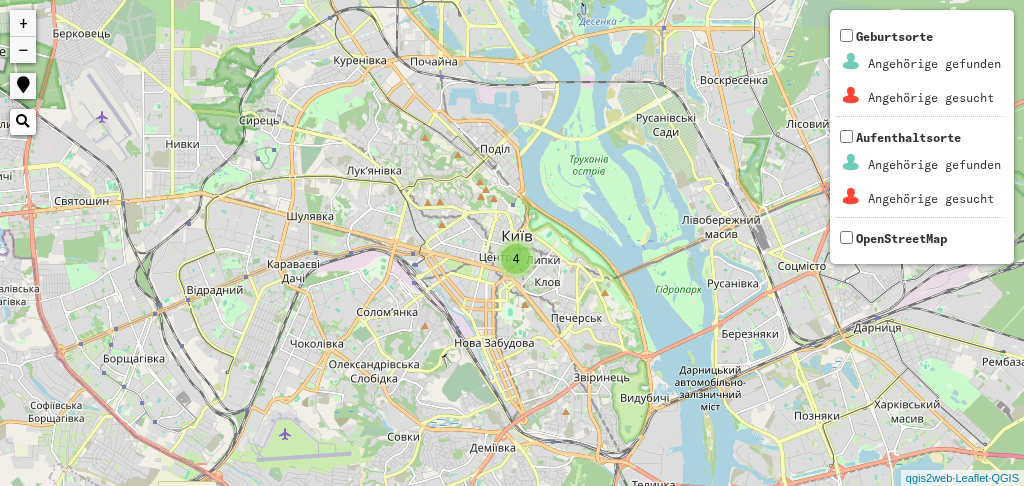 click on "−" at bounding box center (23, 50) 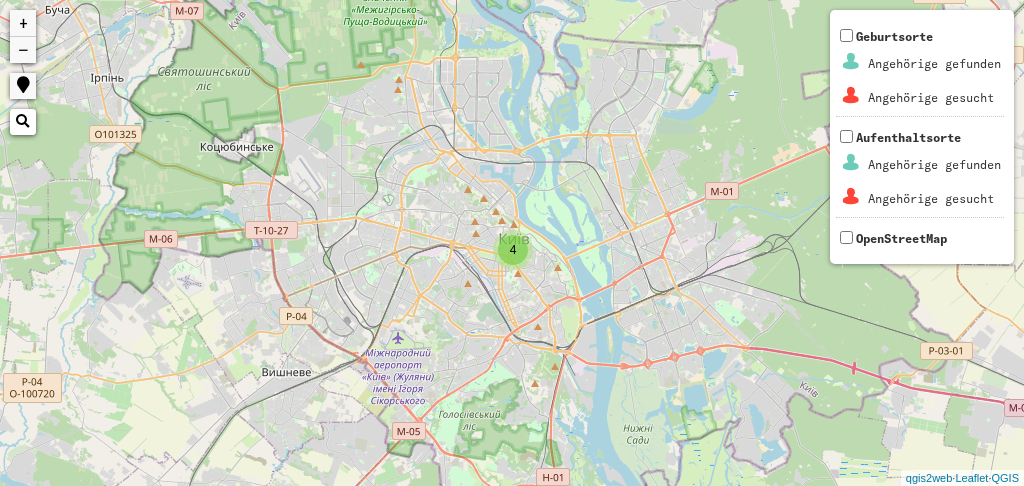 click on "−" at bounding box center (23, 50) 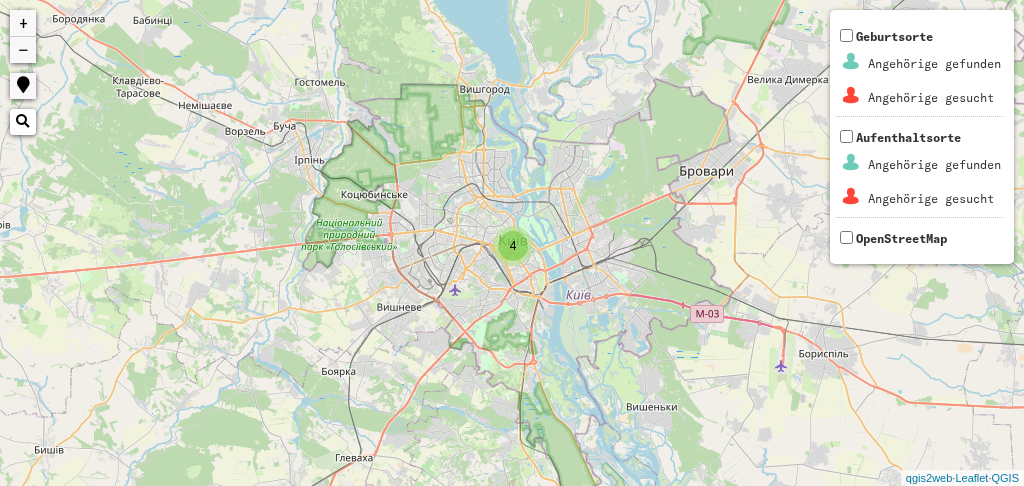click on "−" at bounding box center (23, 50) 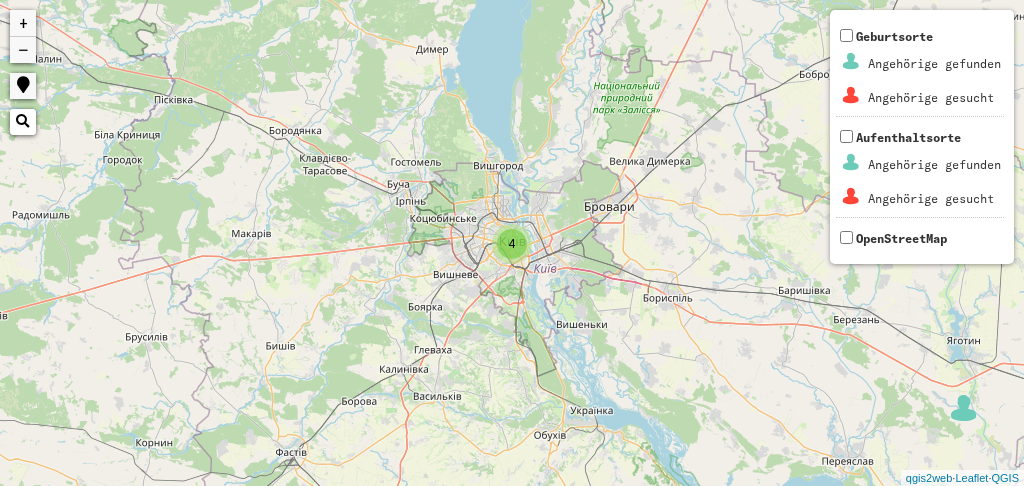 click on "−" at bounding box center (23, 50) 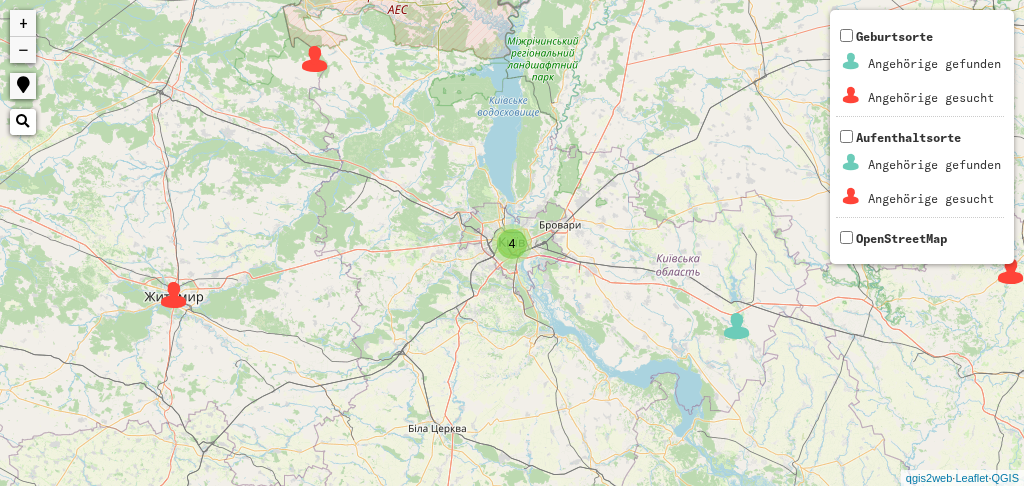 click on "−" at bounding box center (23, 50) 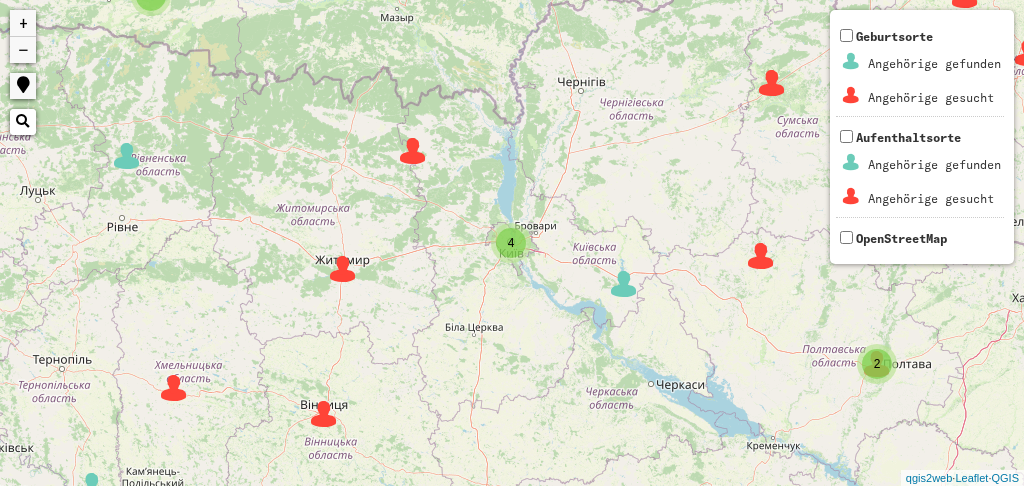 click at bounding box center [343, 269] 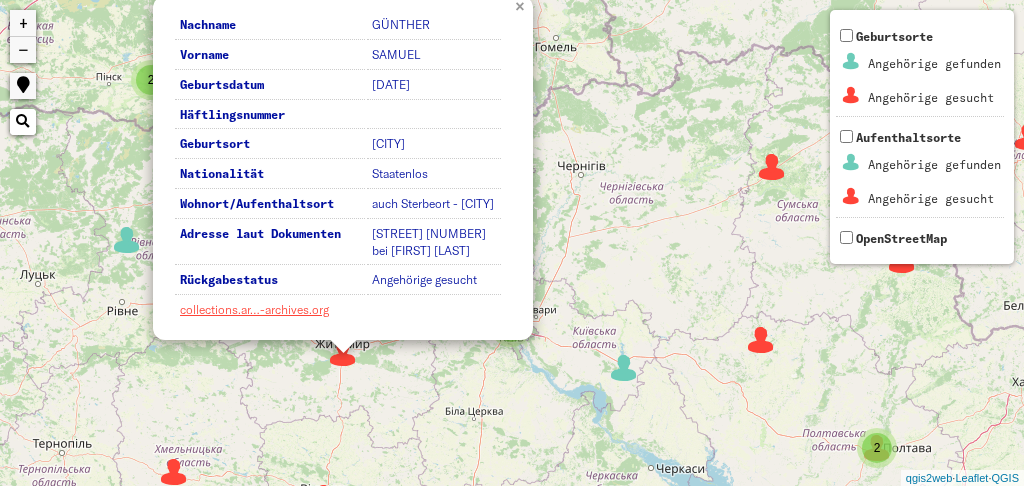 click on "×" at bounding box center (522, 5) 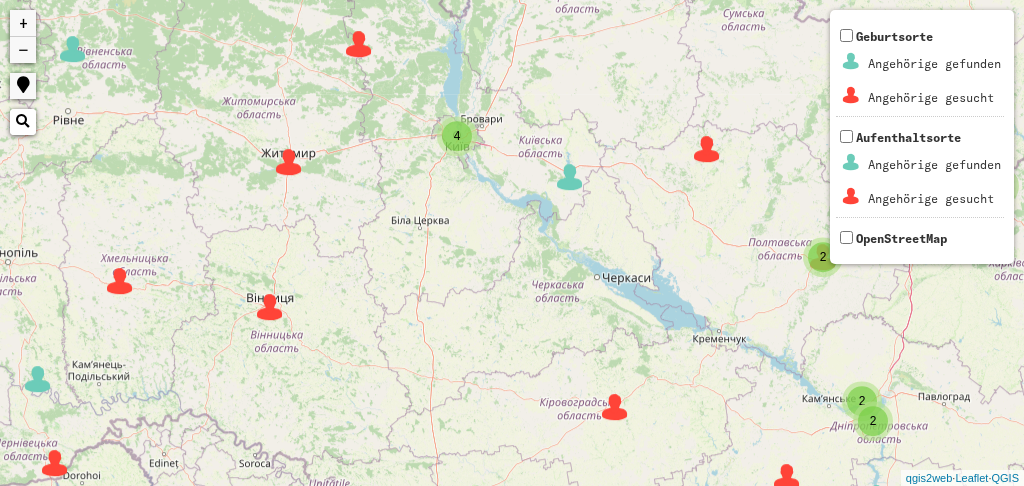 drag, startPoint x: 420, startPoint y: 404, endPoint x: 366, endPoint y: 205, distance: 206.1965 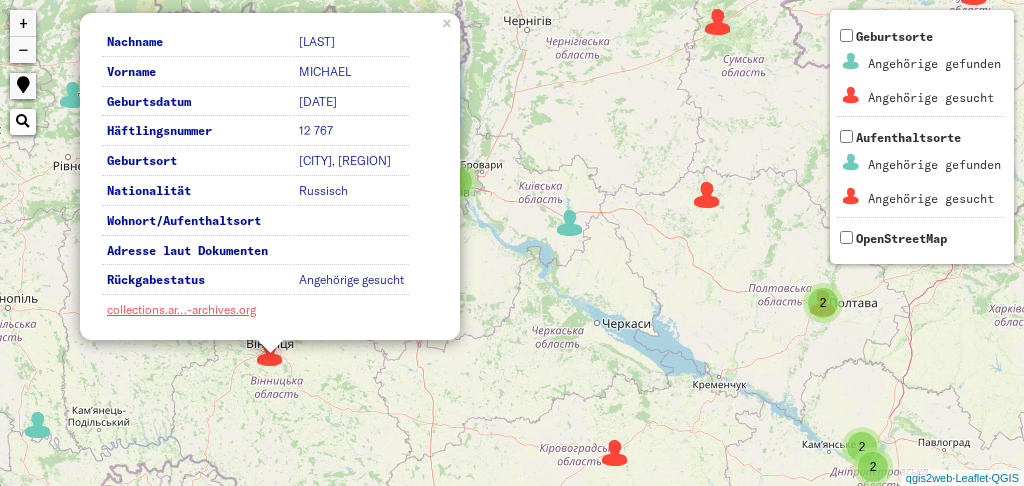 drag, startPoint x: 357, startPoint y: 164, endPoint x: 291, endPoint y: 153, distance: 66.910385 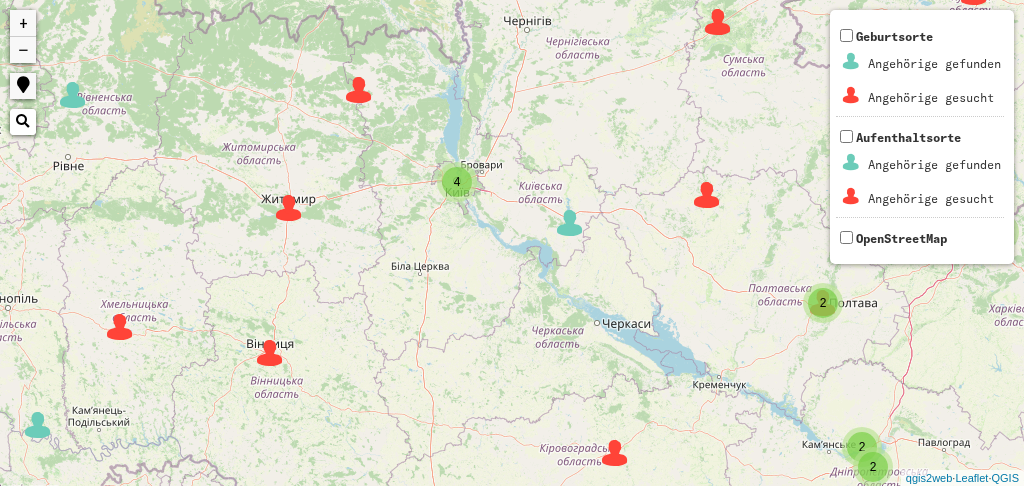 click at bounding box center [270, 353] 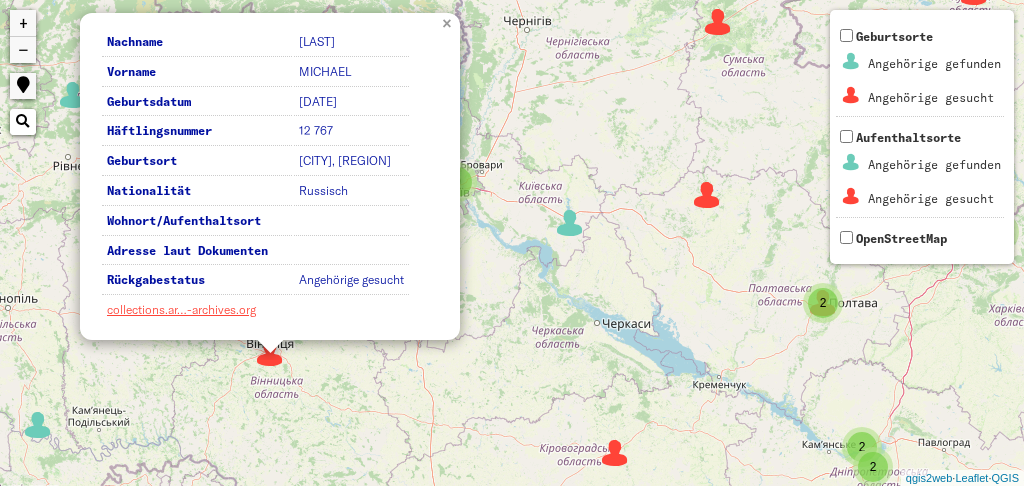 click on "×" at bounding box center (449, 22) 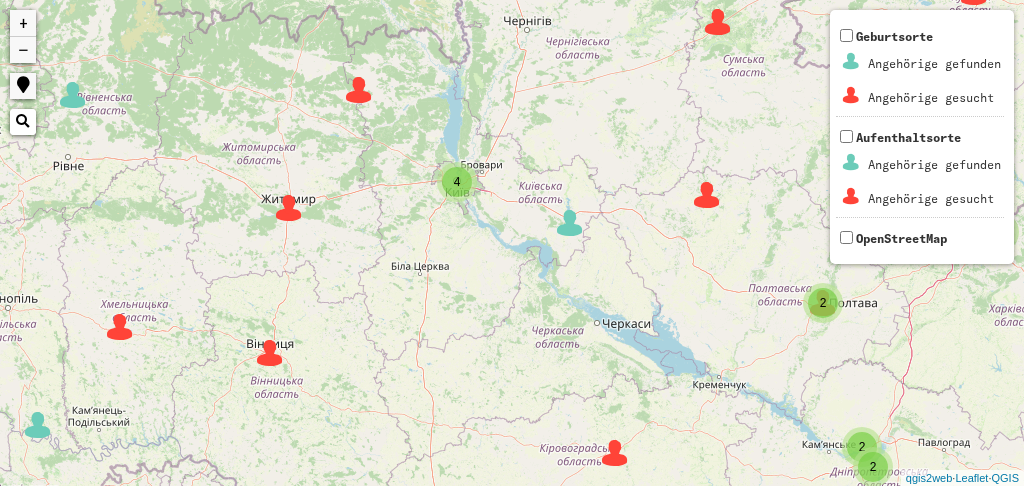 click at bounding box center (289, 208) 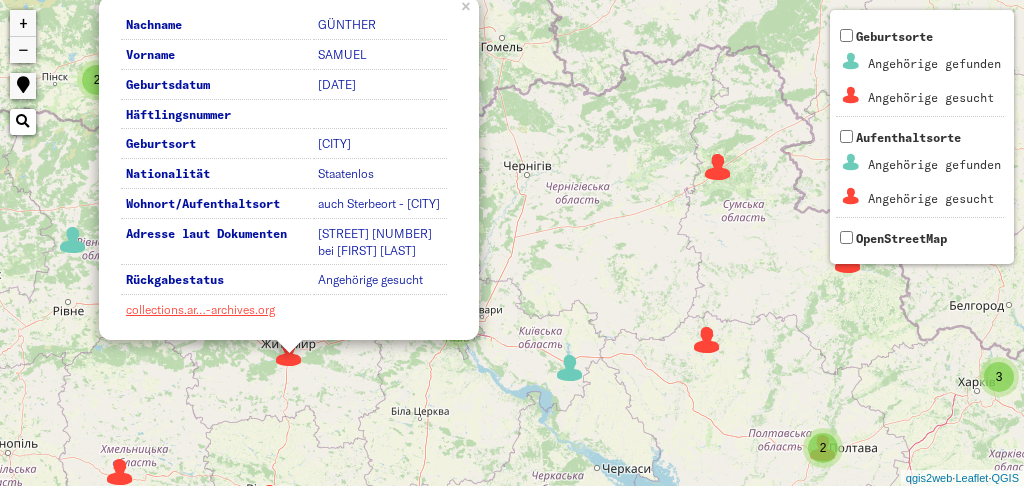 click at bounding box center [120, 472] 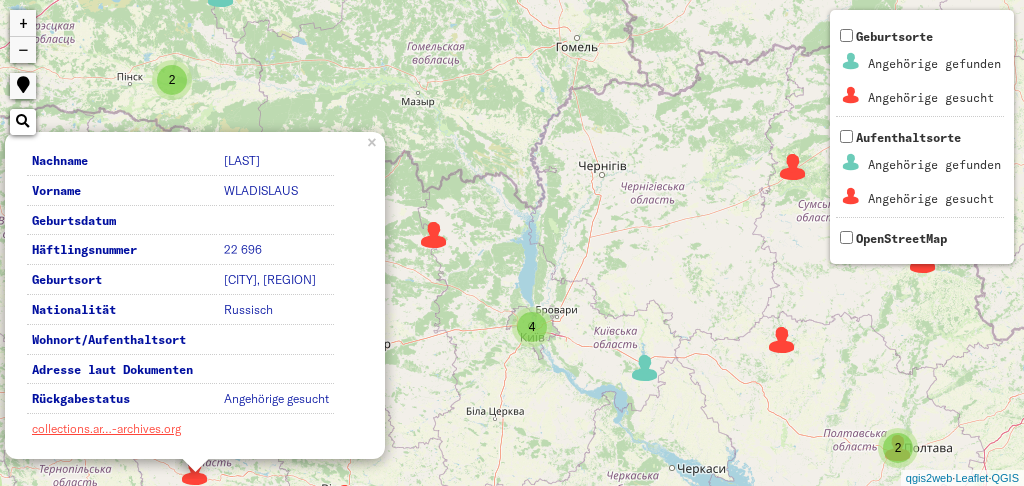 drag, startPoint x: 324, startPoint y: 167, endPoint x: 223, endPoint y: 174, distance: 101.24229 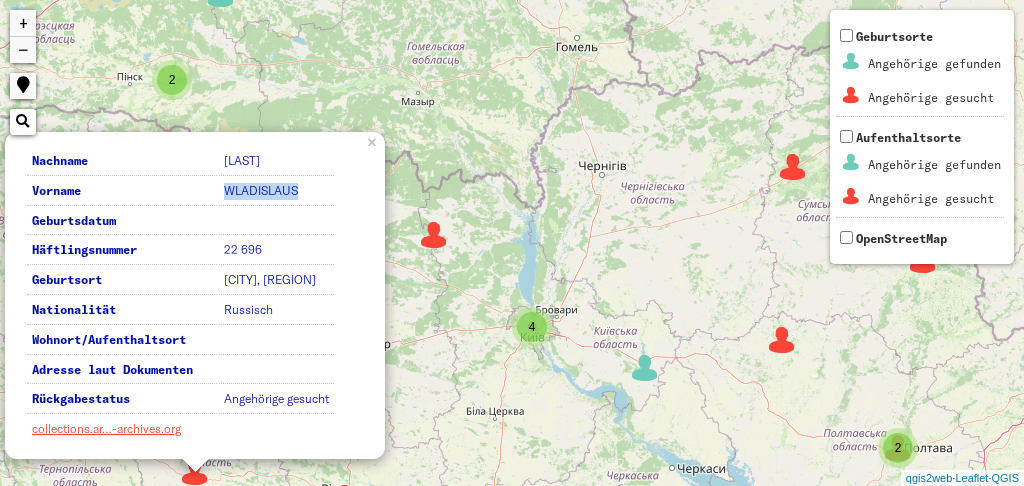 drag, startPoint x: 307, startPoint y: 197, endPoint x: 215, endPoint y: 197, distance: 92 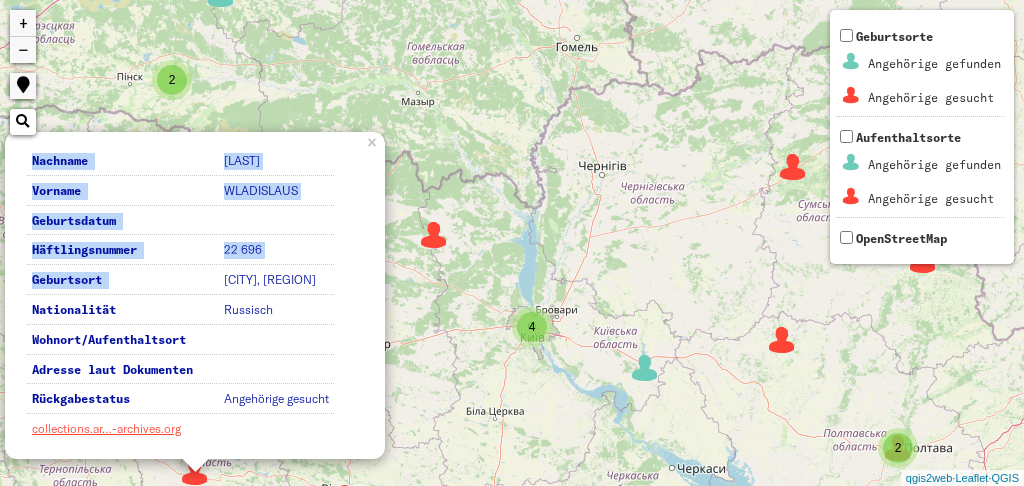 drag, startPoint x: 346, startPoint y: 286, endPoint x: 226, endPoint y: 289, distance: 120.03749 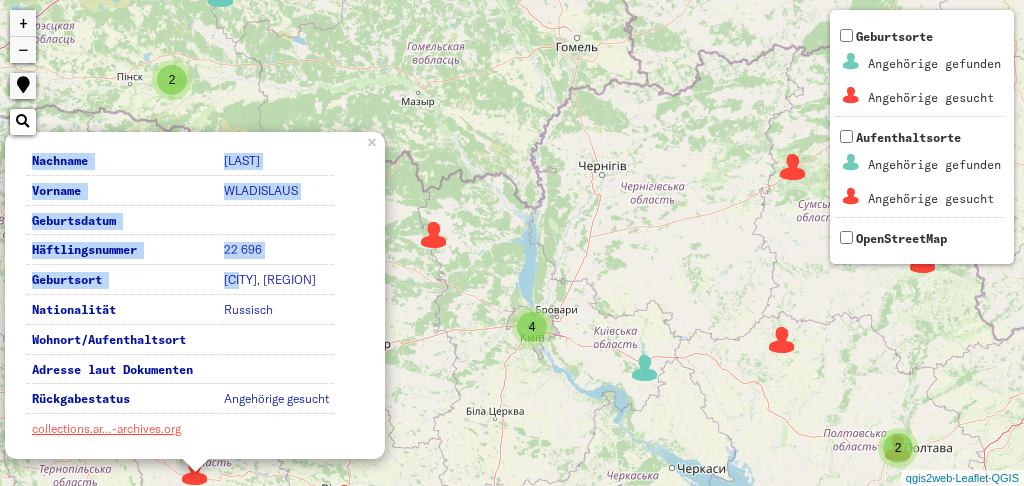 drag, startPoint x: 342, startPoint y: 285, endPoint x: 240, endPoint y: 283, distance: 102.01961 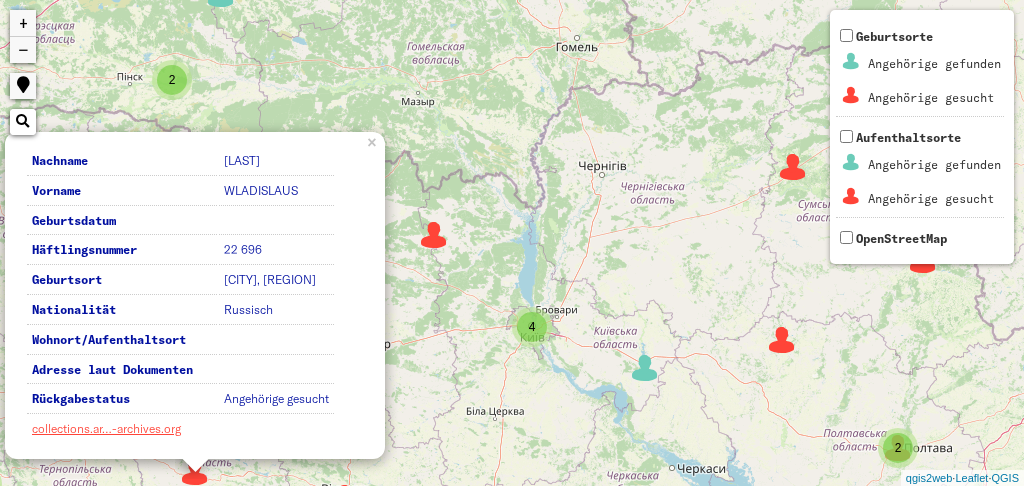 drag, startPoint x: 210, startPoint y: 279, endPoint x: 340, endPoint y: 277, distance: 130.01538 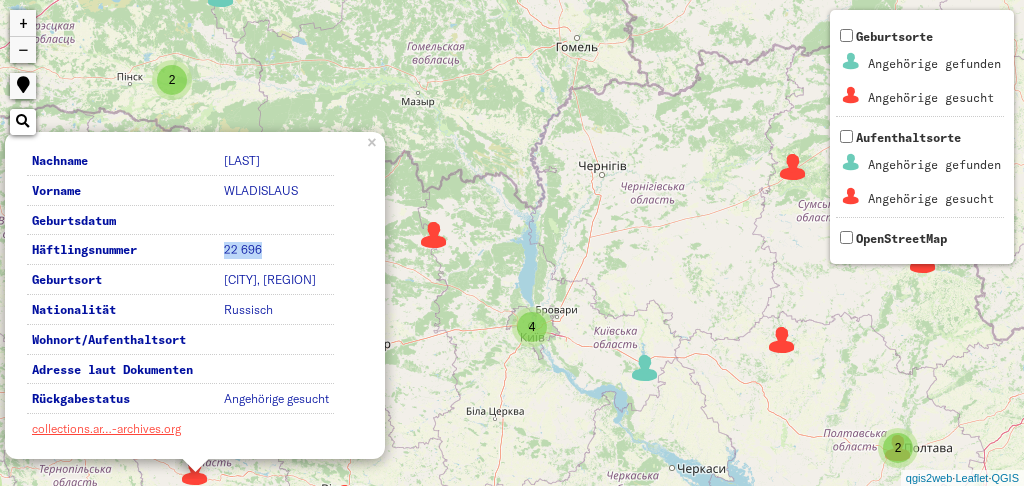 drag, startPoint x: 273, startPoint y: 248, endPoint x: 222, endPoint y: 257, distance: 51.78803 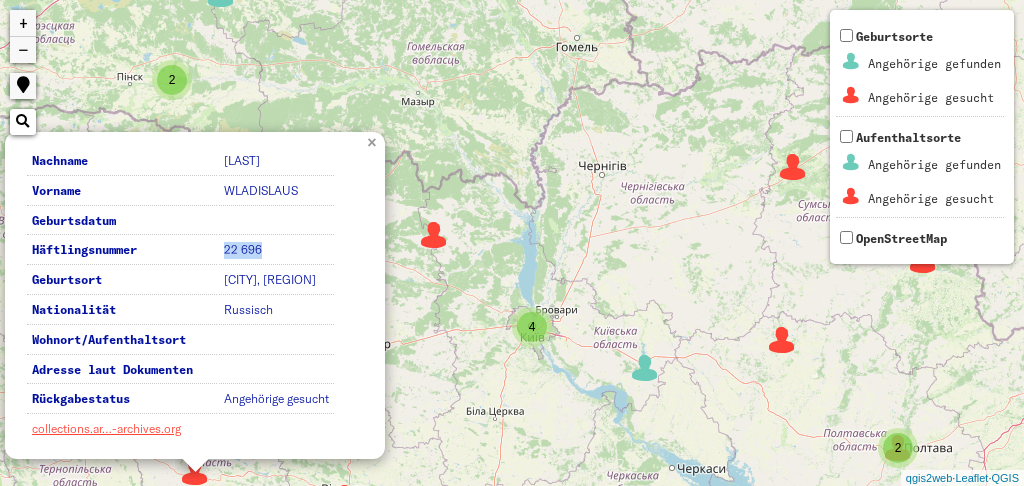 click on "×" at bounding box center (374, 141) 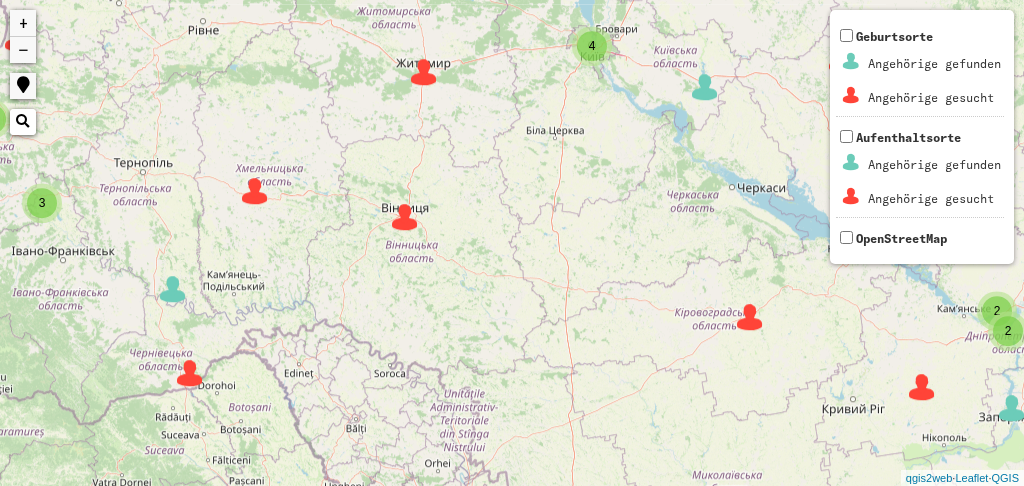 drag, startPoint x: 280, startPoint y: 310, endPoint x: 337, endPoint y: 25, distance: 290.6441 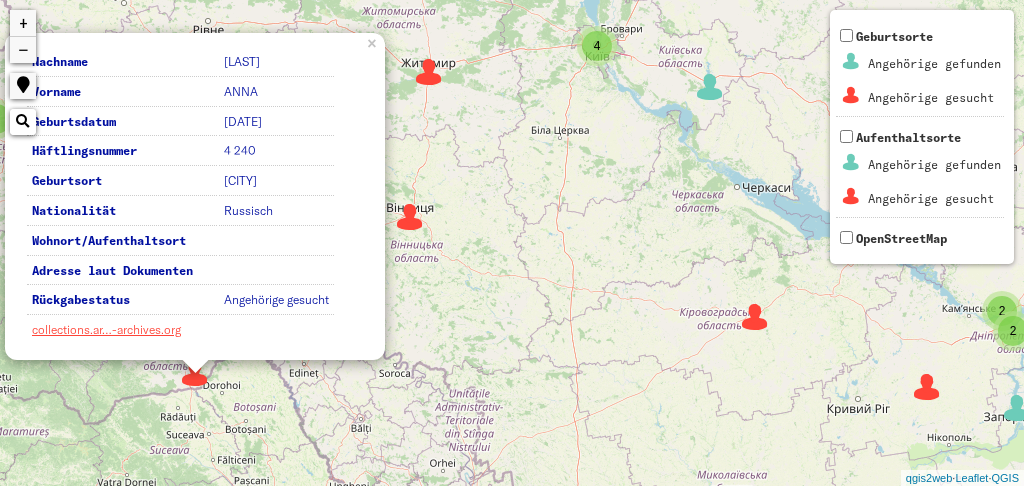 drag, startPoint x: 283, startPoint y: 129, endPoint x: 220, endPoint y: 130, distance: 63.007935 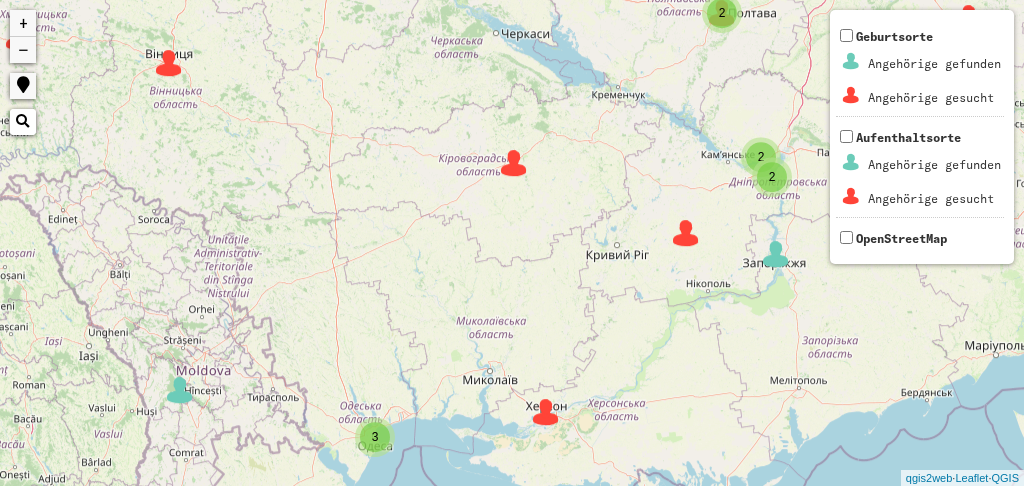 drag, startPoint x: 646, startPoint y: 411, endPoint x: 402, endPoint y: 258, distance: 288.00174 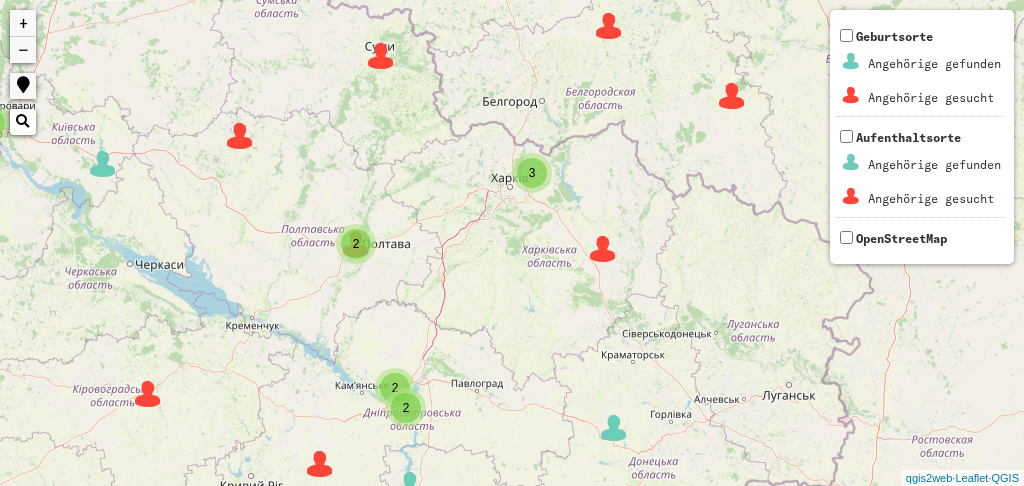 drag, startPoint x: 635, startPoint y: 162, endPoint x: 259, endPoint y: 399, distance: 444.46036 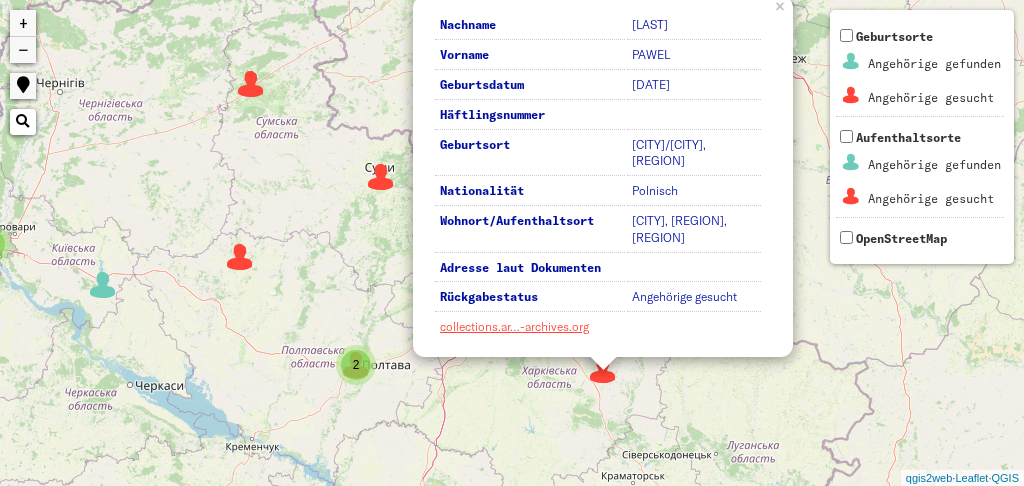 click on "Nachname                          [LAST]                                                                    Vorname                          [FIRST]                                                                    Geburtsdatum                          [DATE]                                                                    Häftlingsnummer                                                                                             Geburtsort                          [CITY]/[CITY], [REGION]                                                                    Nationalität                          Polnisch                                                                    Wohnort/Aufenthaltsort                          [CITY], [CITY], [REGION]                                                                    Adresse laut Dokumenten × +" at bounding box center [512, 243] 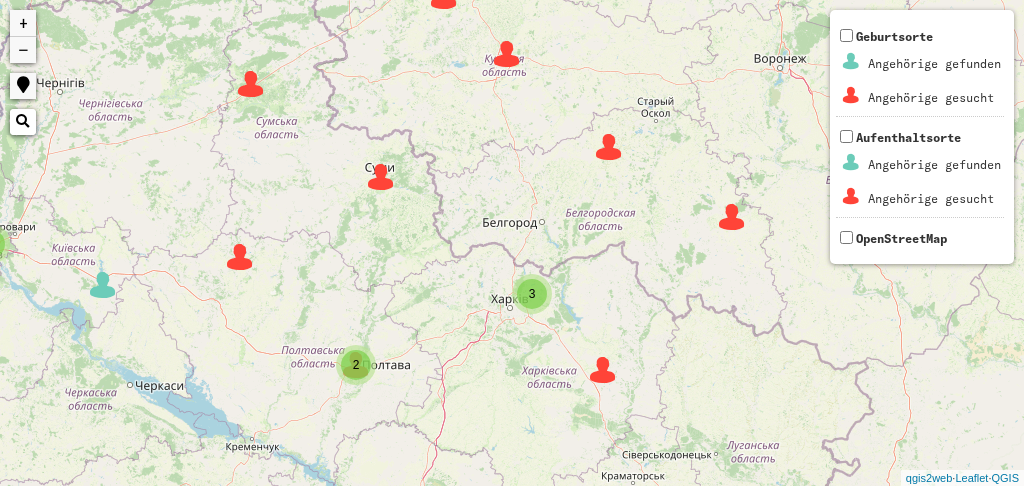 click on "3" at bounding box center [532, 294] 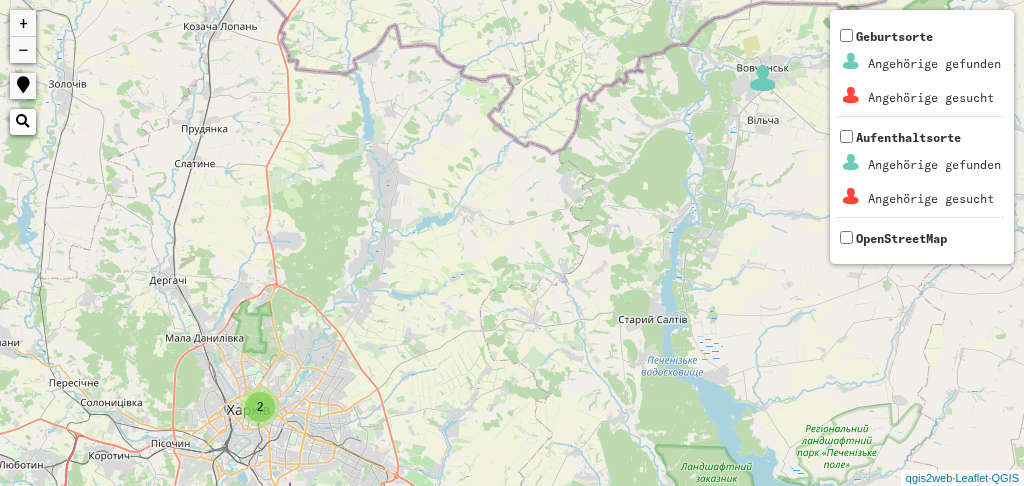 click at bounding box center (763, 78) 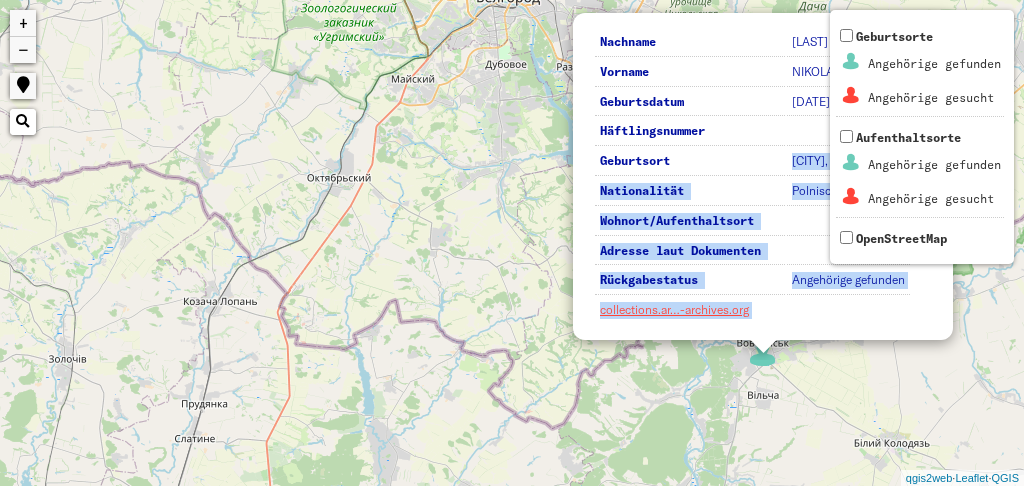 drag, startPoint x: 744, startPoint y: 136, endPoint x: 521, endPoint y: 180, distance: 227.29936 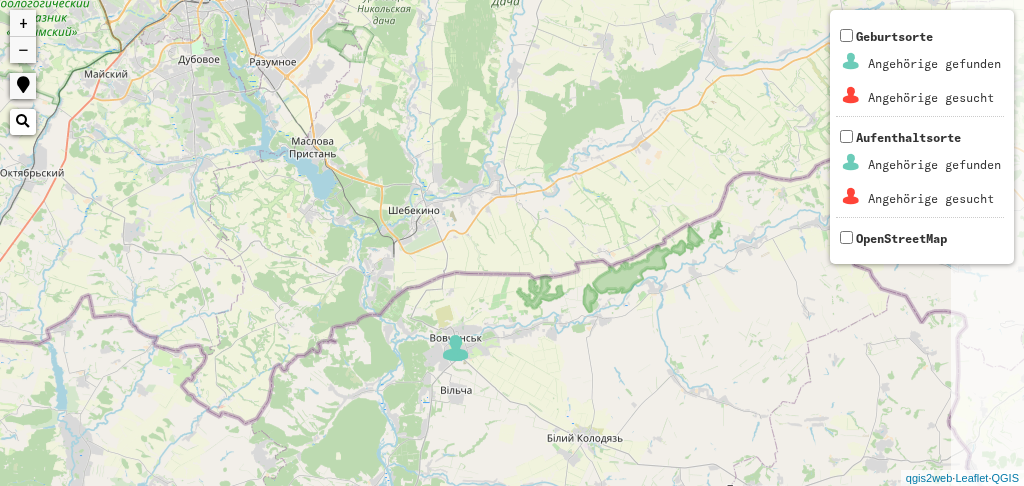 drag, startPoint x: 458, startPoint y: 224, endPoint x: 144, endPoint y: 220, distance: 314.02548 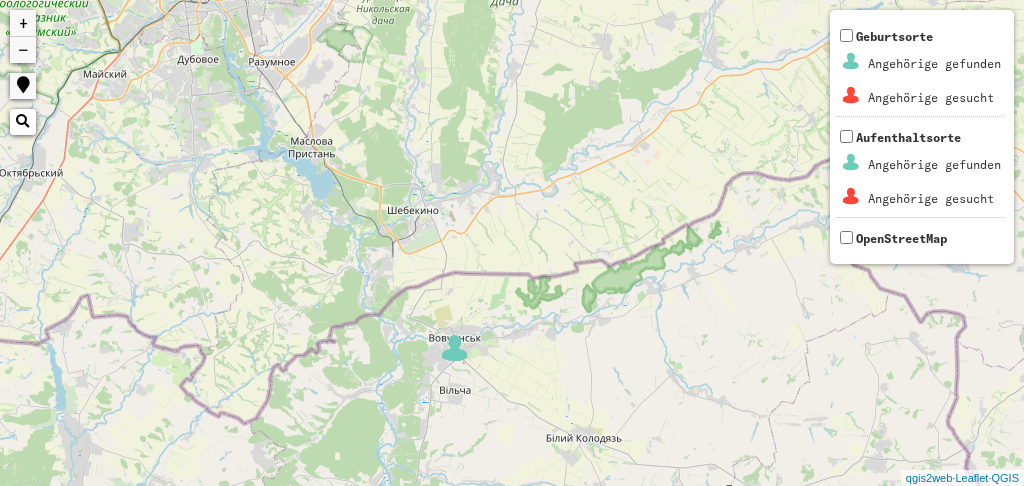 click at bounding box center (455, 348) 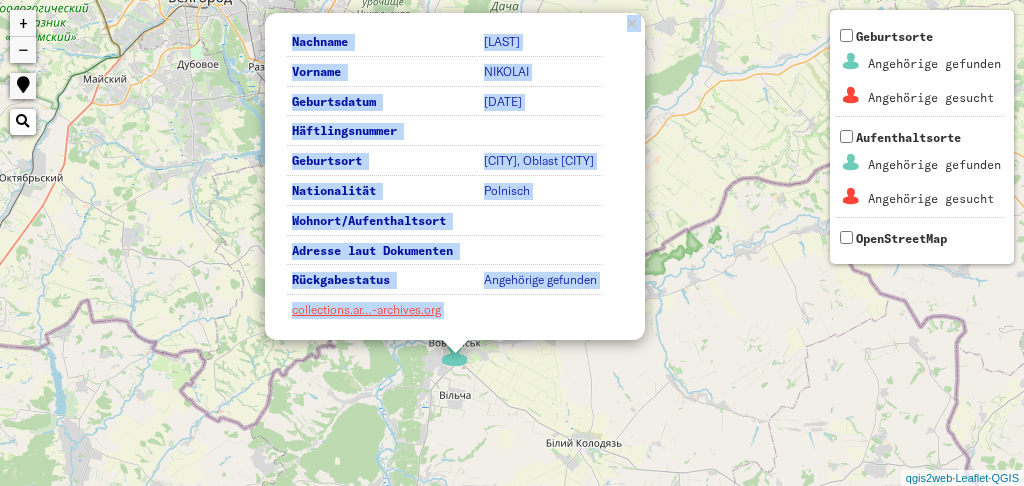 click on "2                                               Nachname                          [LAST]                                                                    Vorname                          [FIRST]                                                                    Geburtsdatum                          [DATE]                                                                    Häftlingsnummer                                                                                             Geburtsort                          [CITY], [REGION]                                                                    Nationalität                          Polnisch                                                                    Wohnort/Aufenthaltsort                                                                                             Adresse laut Dokumenten                                                                                             Rückgabestatus                          × +" at bounding box center (512, 243) 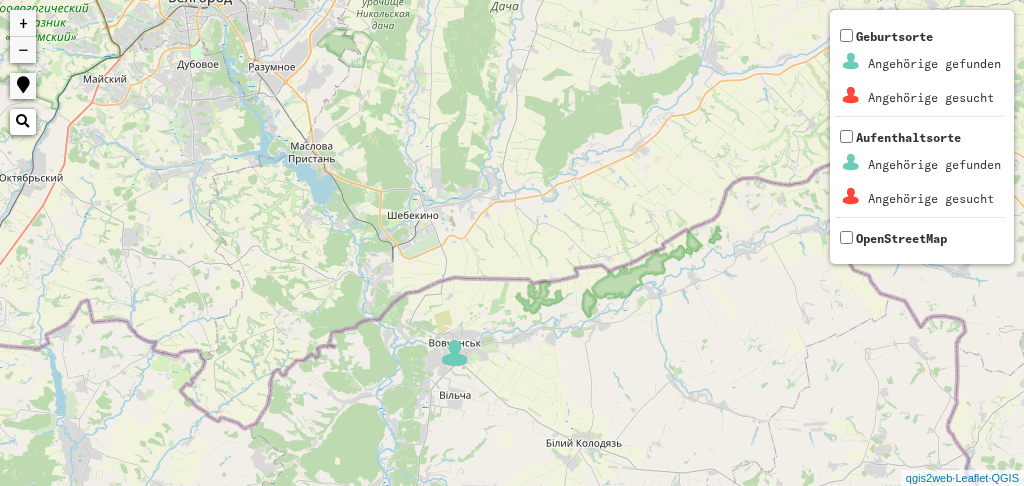 click at bounding box center [455, 353] 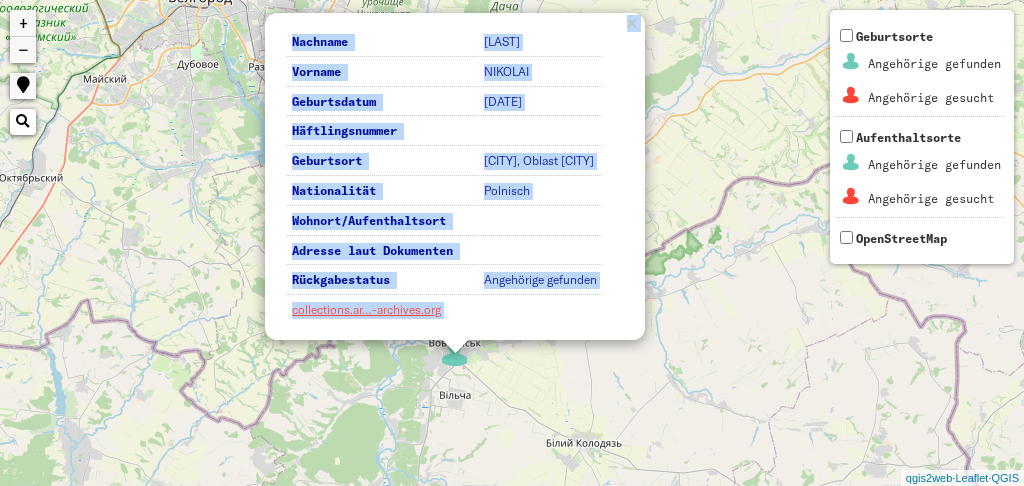 click on "collections.ar…-archives.org" at bounding box center [444, 310] 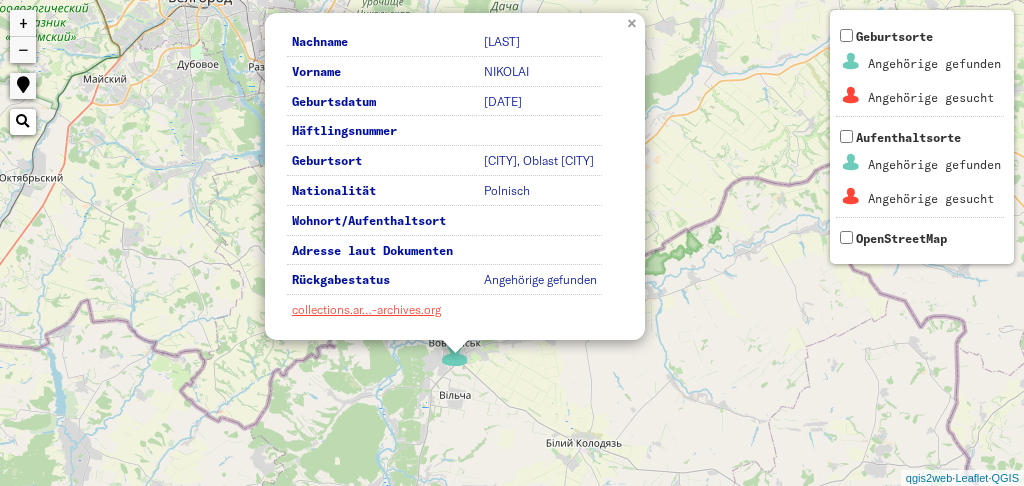 click on "×" at bounding box center [634, 22] 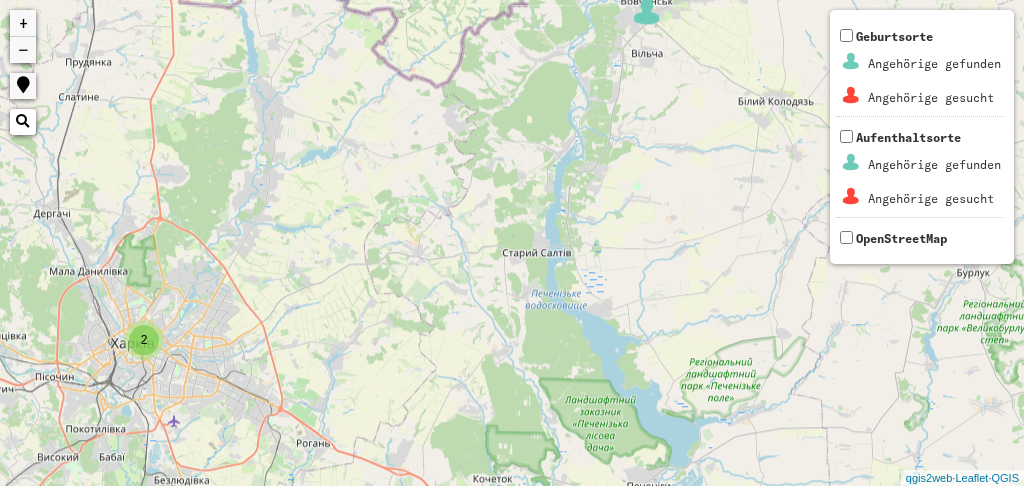 drag, startPoint x: 355, startPoint y: 417, endPoint x: 548, endPoint y: 70, distance: 397.0617 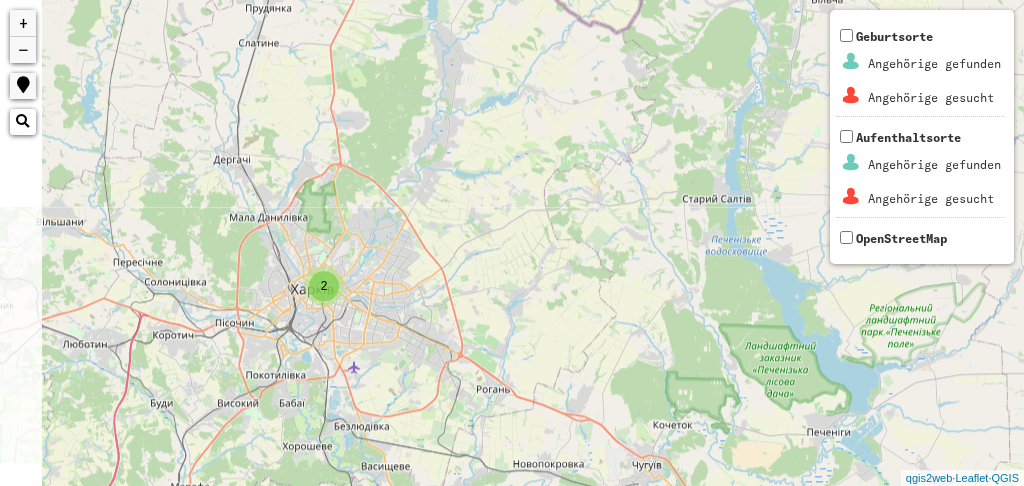 drag, startPoint x: 274, startPoint y: 181, endPoint x: 457, endPoint y: 121, distance: 192.58505 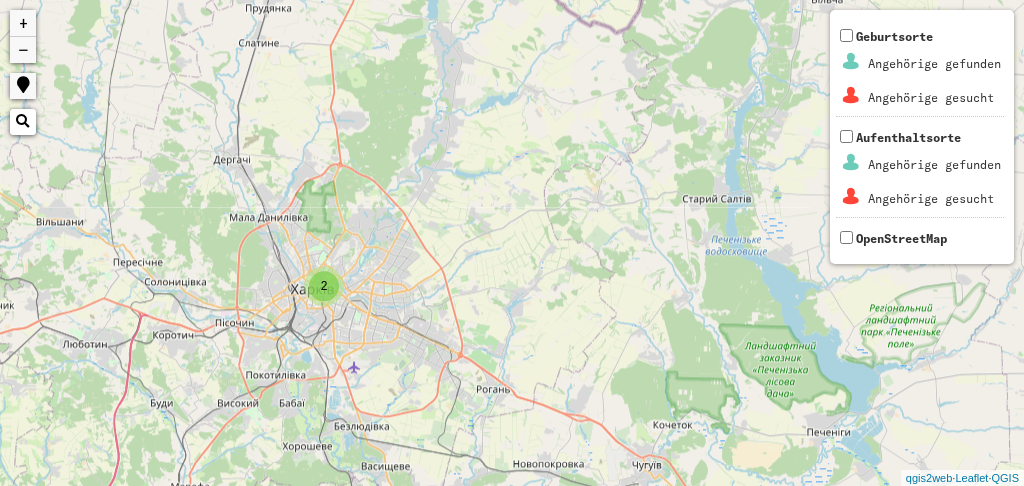 click on "2" at bounding box center (324, 286) 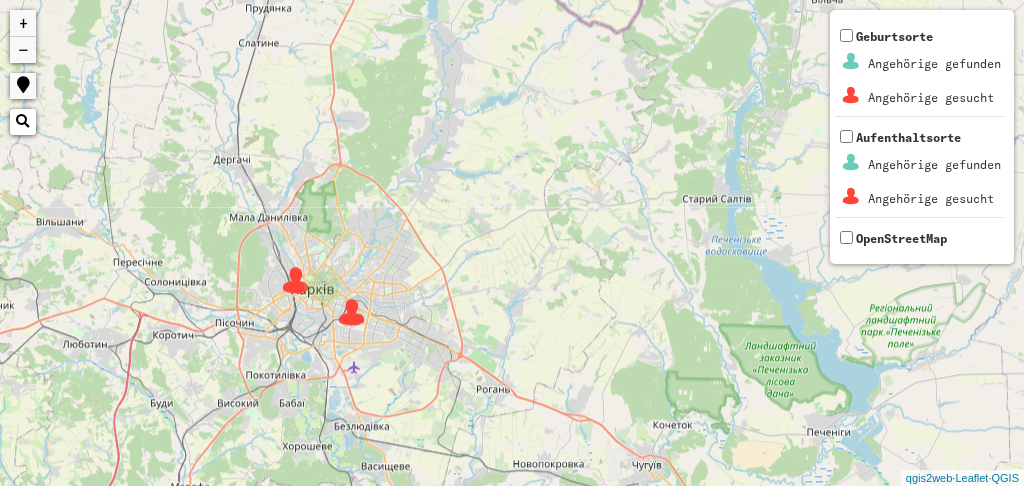 click at bounding box center [296, 280] 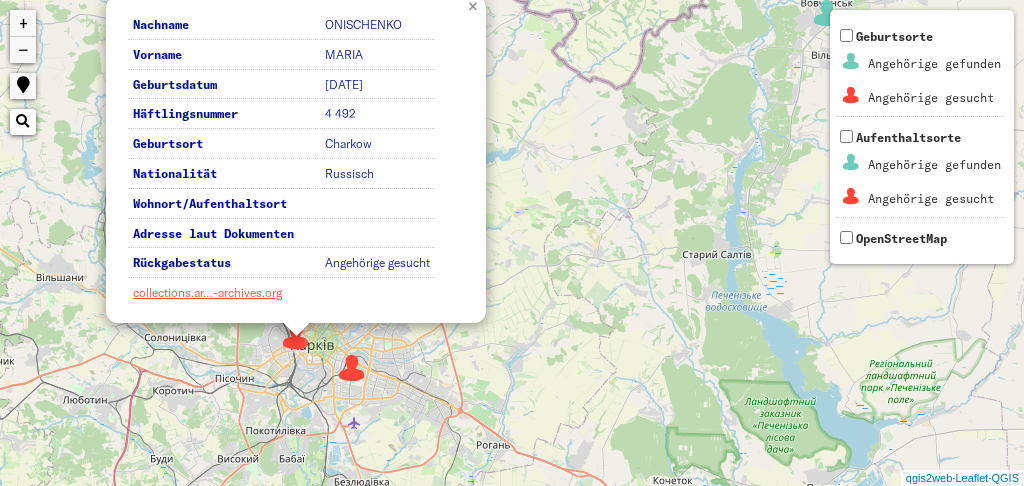 click on "×" at bounding box center [475, 5] 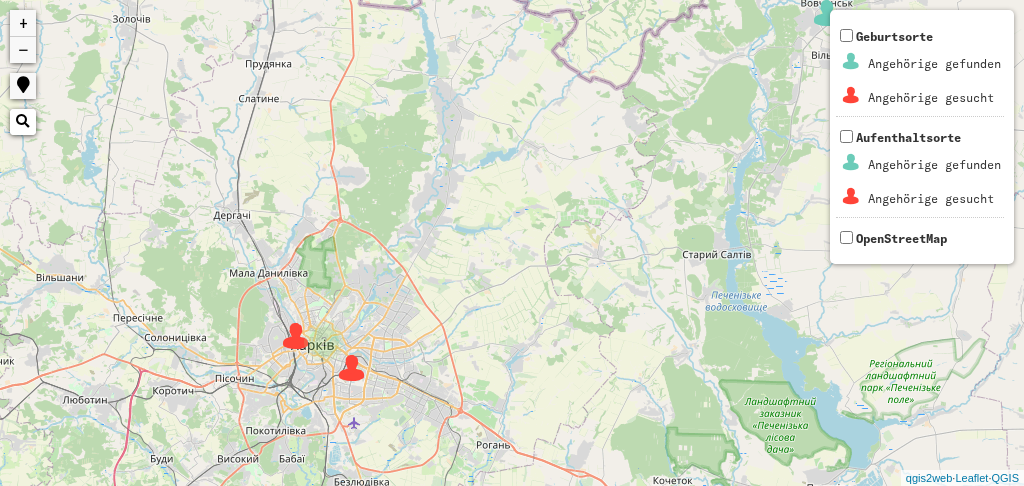 click at bounding box center [352, 368] 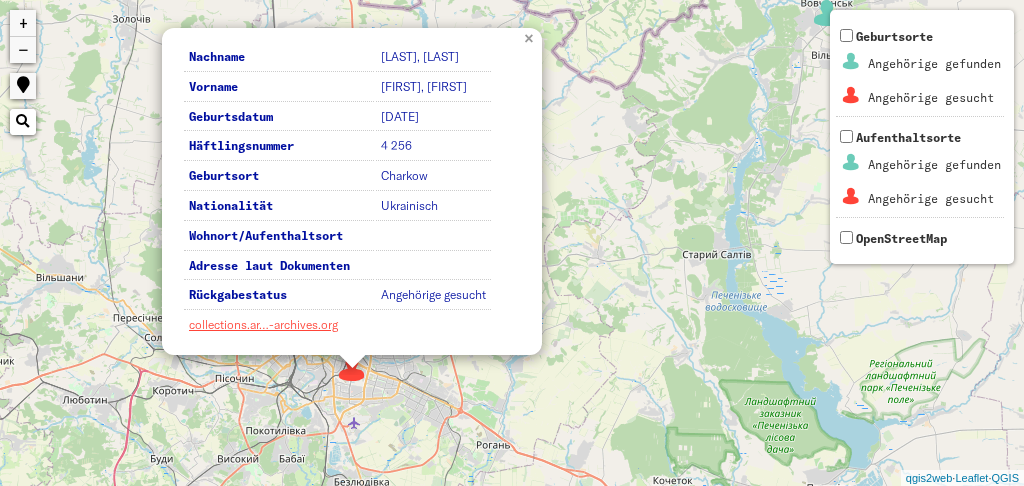 click on "×" at bounding box center [531, 37] 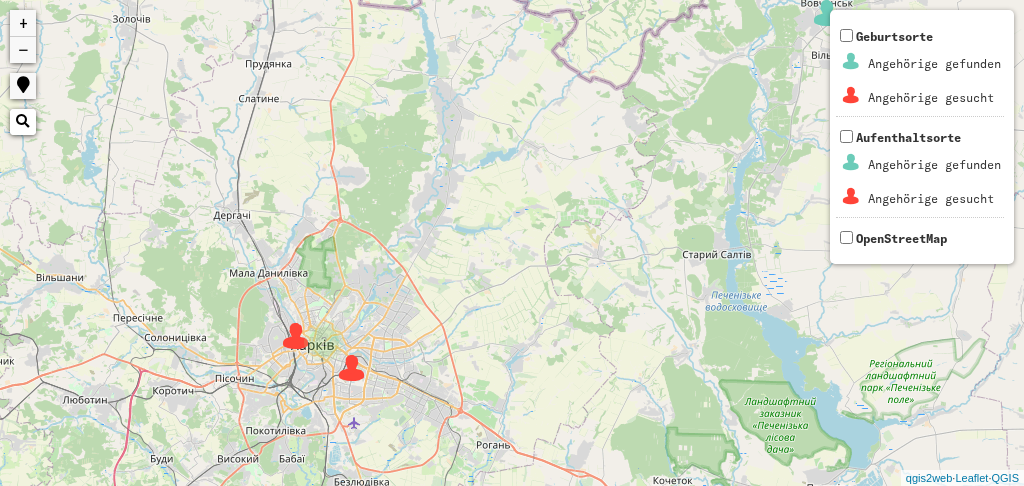 click on "−" at bounding box center [23, 50] 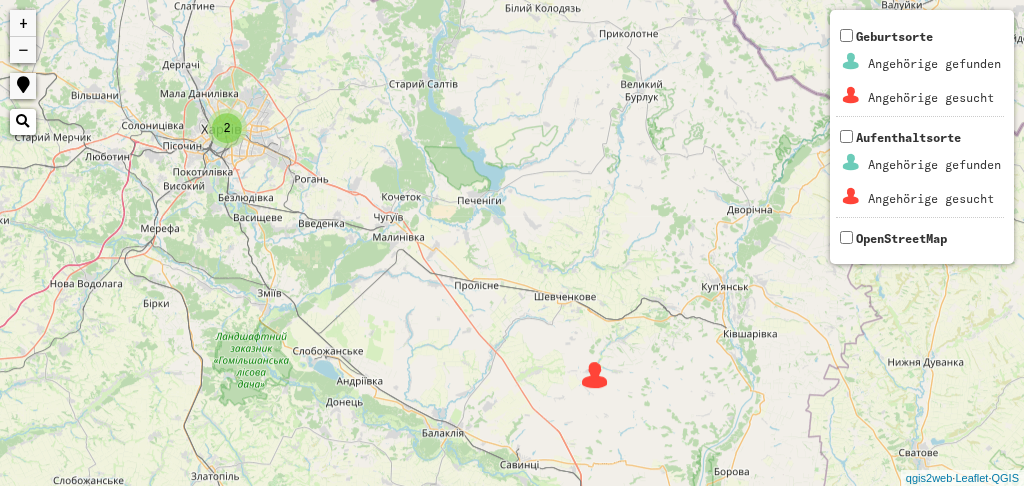 drag, startPoint x: 287, startPoint y: 311, endPoint x: 96, endPoint y: 143, distance: 254.37178 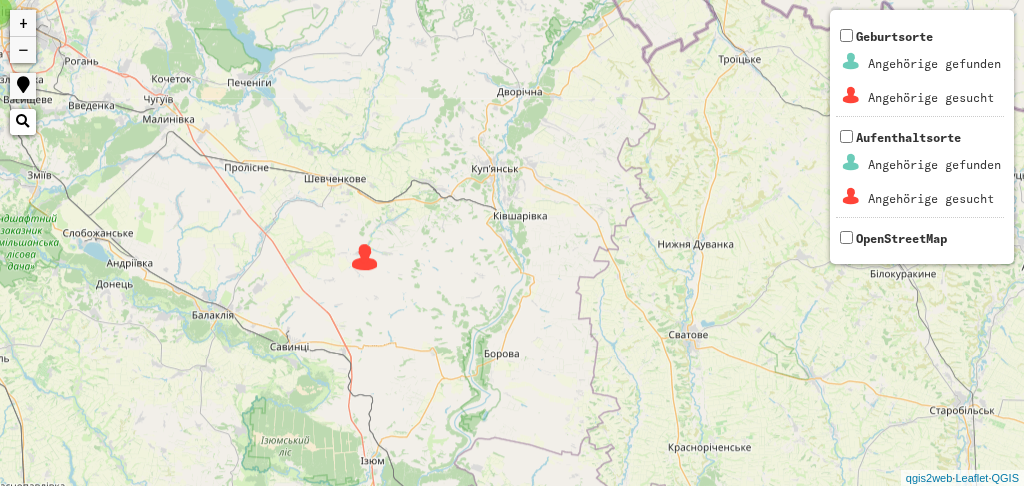 drag, startPoint x: 505, startPoint y: 131, endPoint x: 274, endPoint y: 17, distance: 257.5985 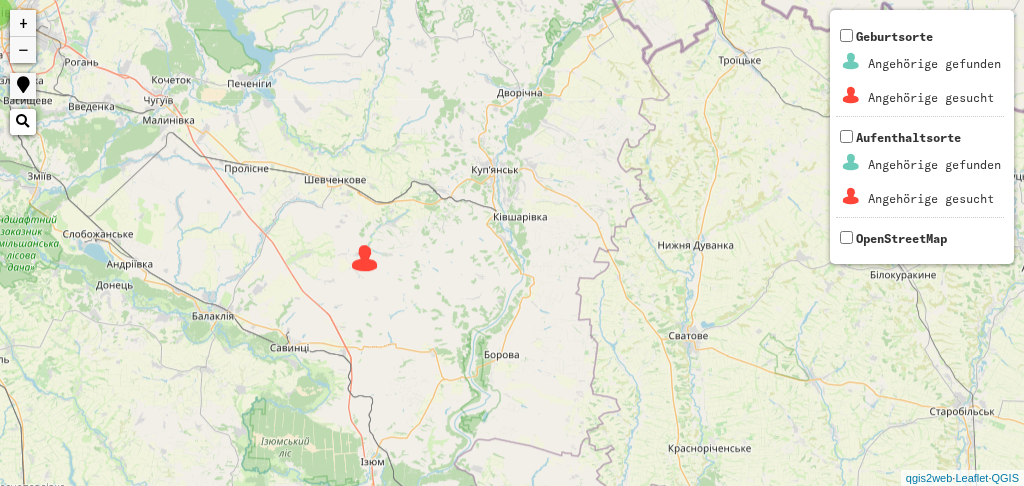 click at bounding box center (365, 258) 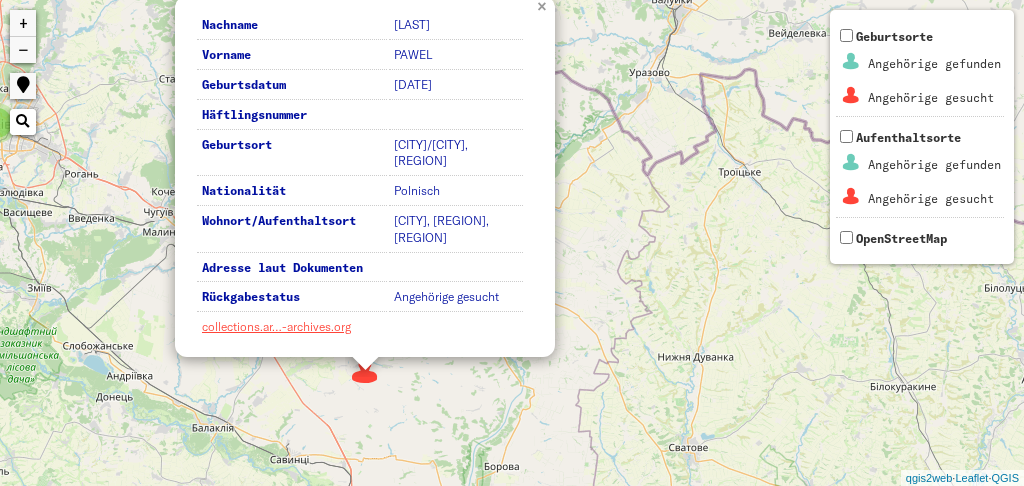 click on "×" at bounding box center [544, 5] 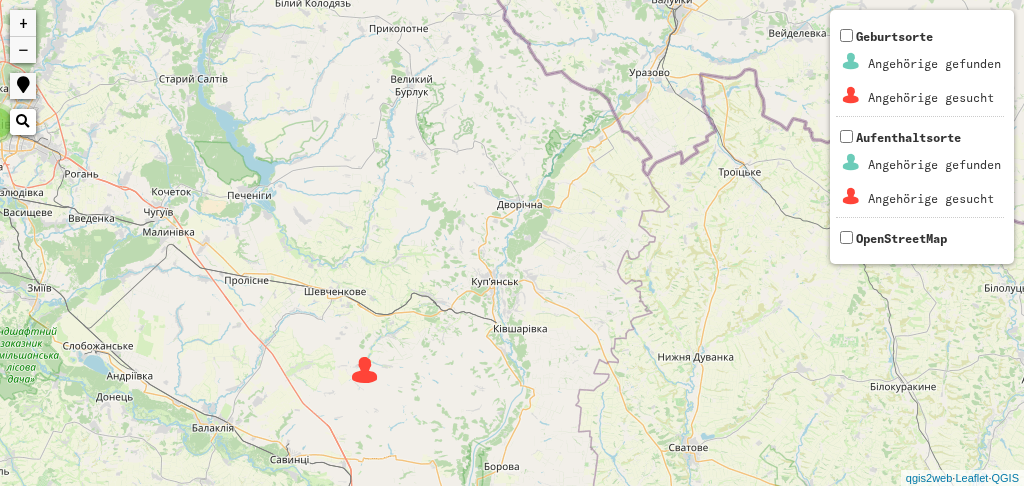 click on "−" at bounding box center (23, 50) 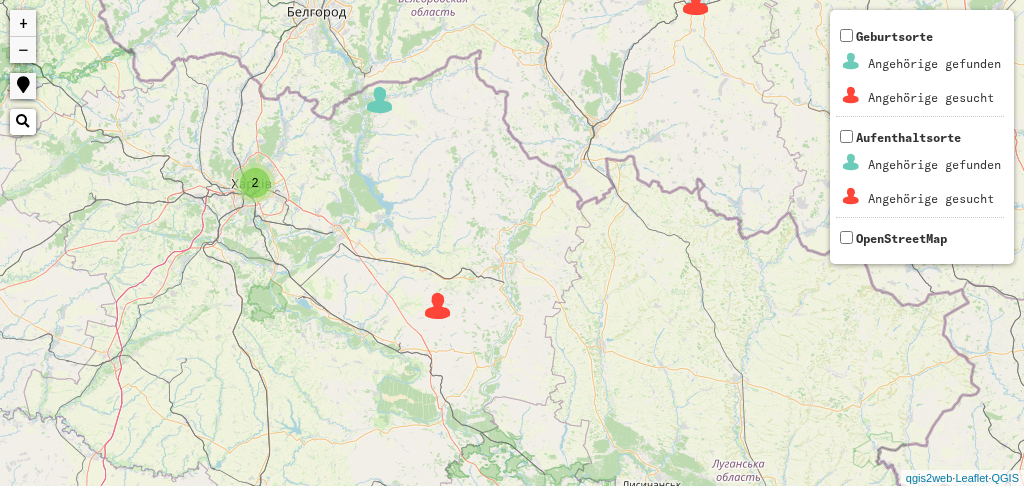 click on "−" at bounding box center [23, 50] 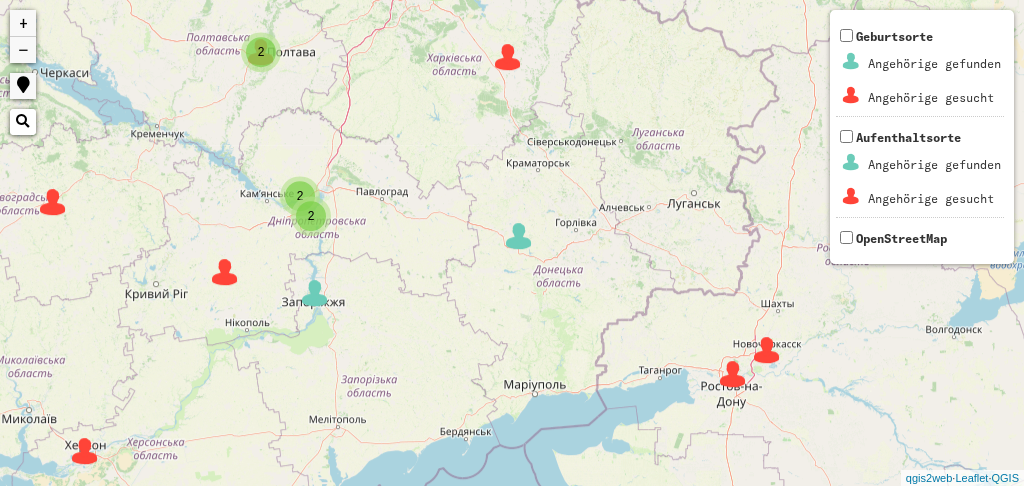 drag, startPoint x: 377, startPoint y: 354, endPoint x: 412, endPoint y: 130, distance: 226.71788 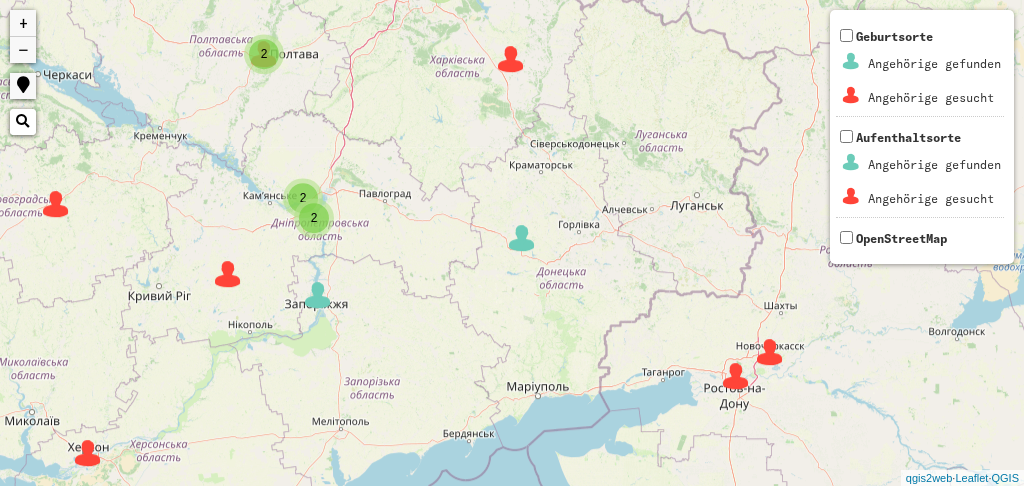 click at bounding box center [736, 376] 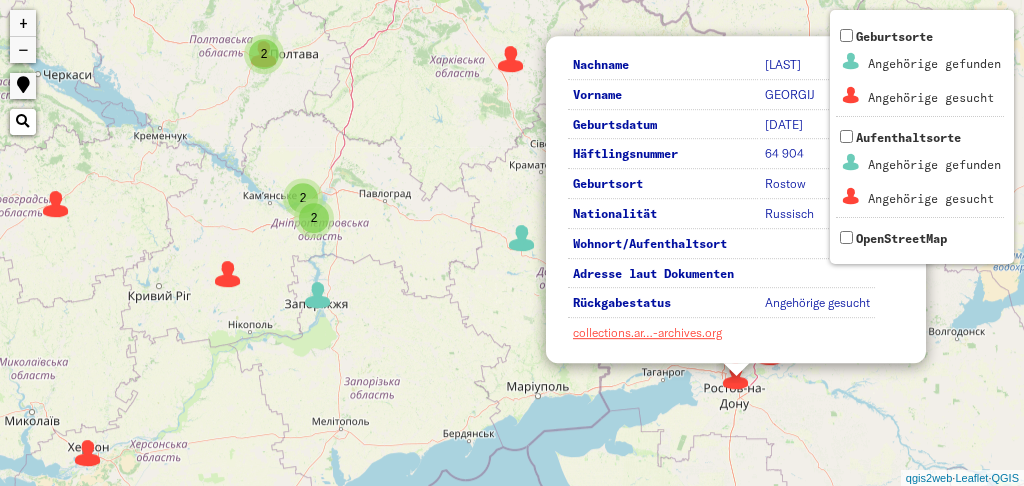 click at bounding box center (736, 376) 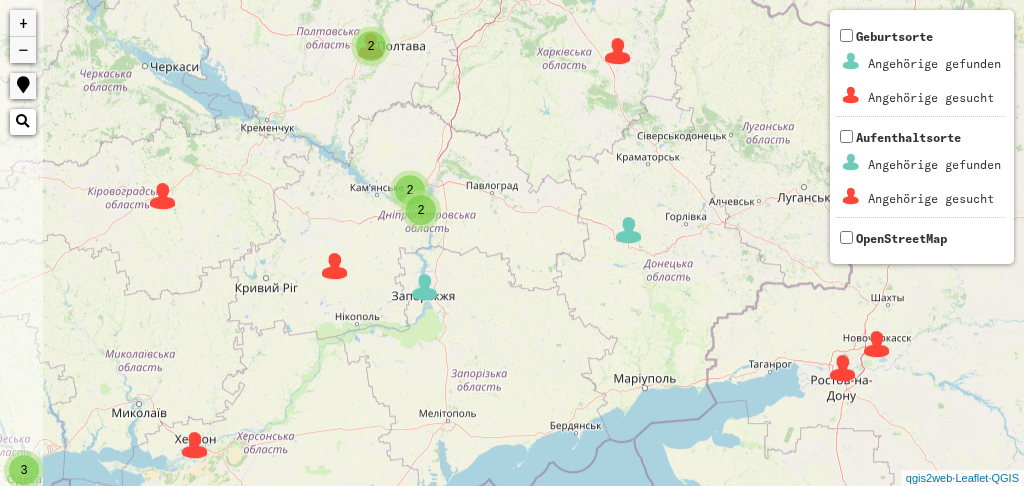 drag, startPoint x: 356, startPoint y: 272, endPoint x: 471, endPoint y: 263, distance: 115.35164 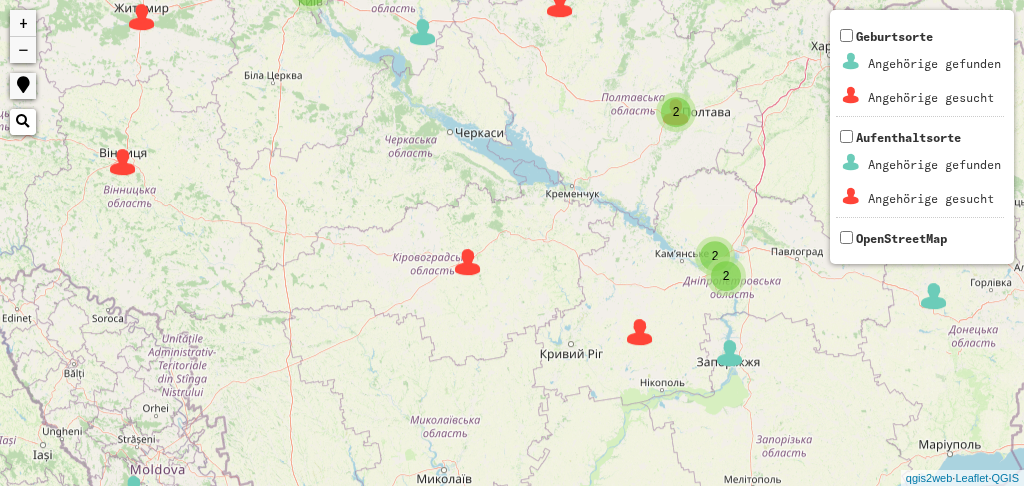 drag, startPoint x: 352, startPoint y: 400, endPoint x: 654, endPoint y: 462, distance: 308.29855 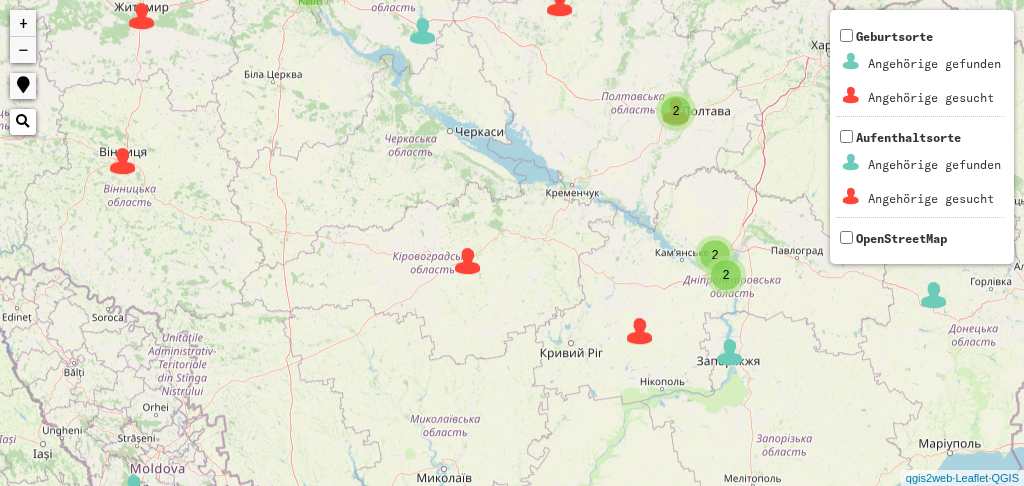 click at bounding box center [468, 261] 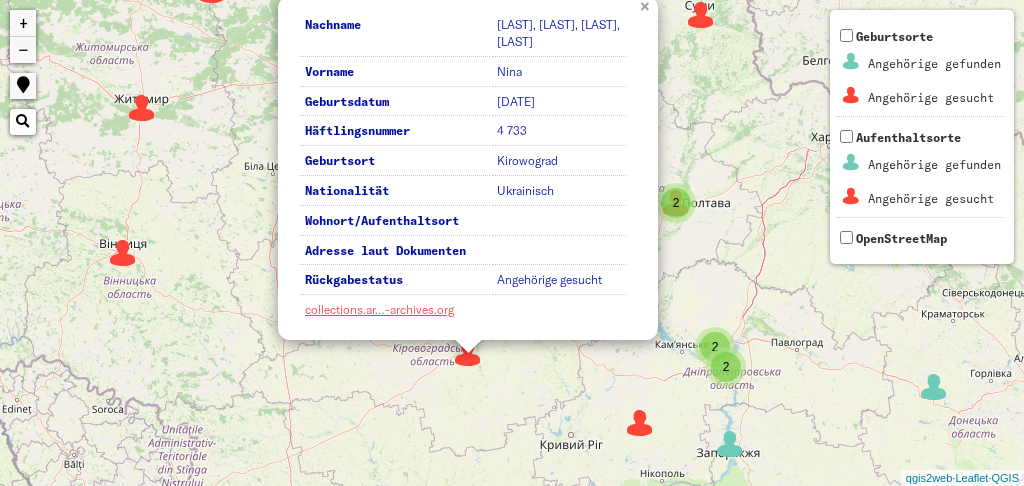 click on "×" at bounding box center [647, 5] 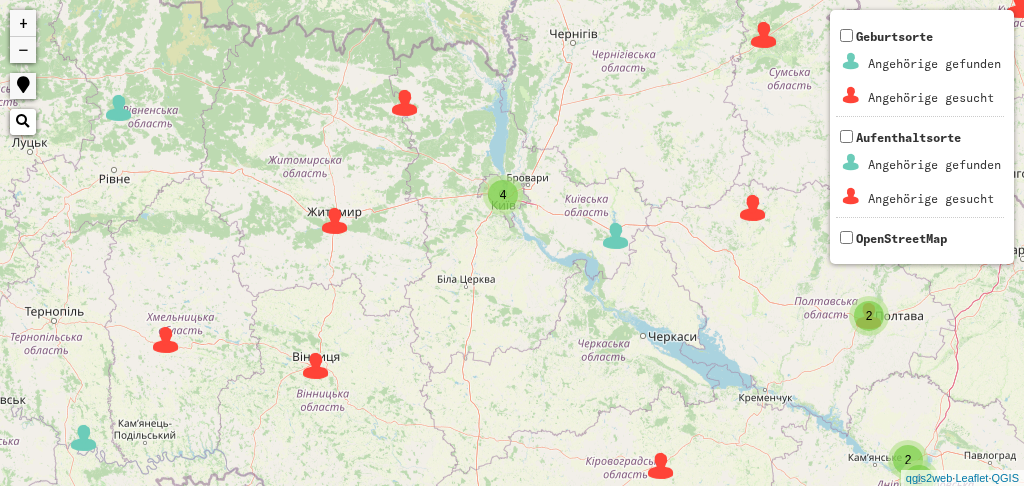 drag, startPoint x: 269, startPoint y: 263, endPoint x: 467, endPoint y: 376, distance: 227.97588 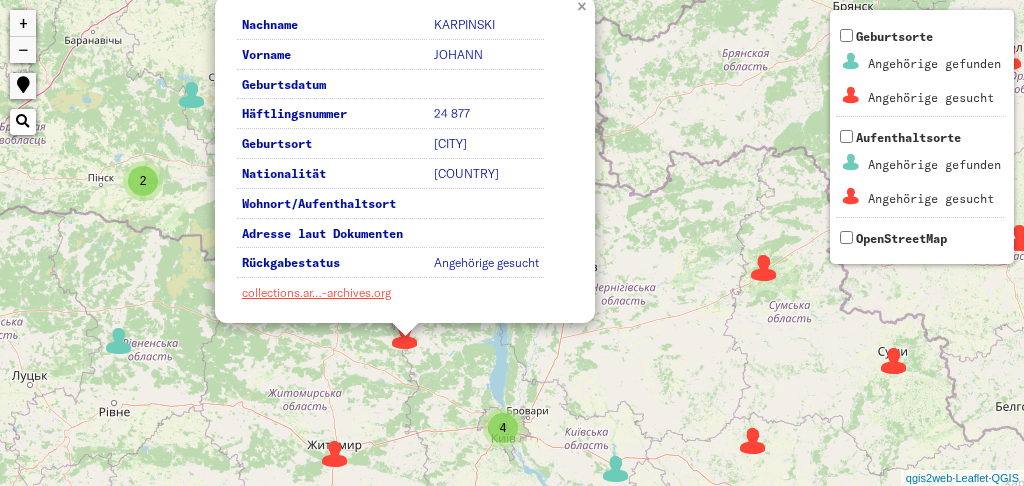 click on "×" at bounding box center [584, 5] 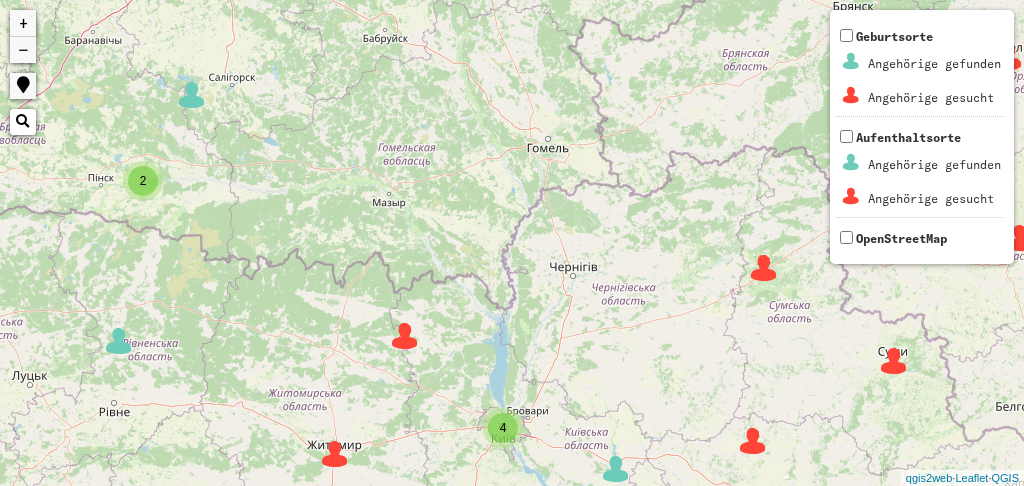 click on "−" at bounding box center (23, 50) 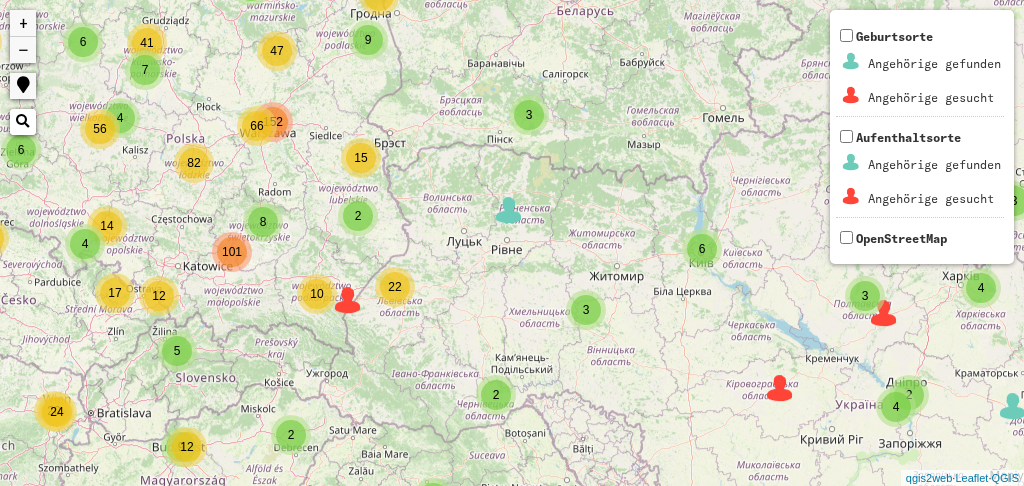 drag, startPoint x: 248, startPoint y: 201, endPoint x: 446, endPoint y: 116, distance: 215.47389 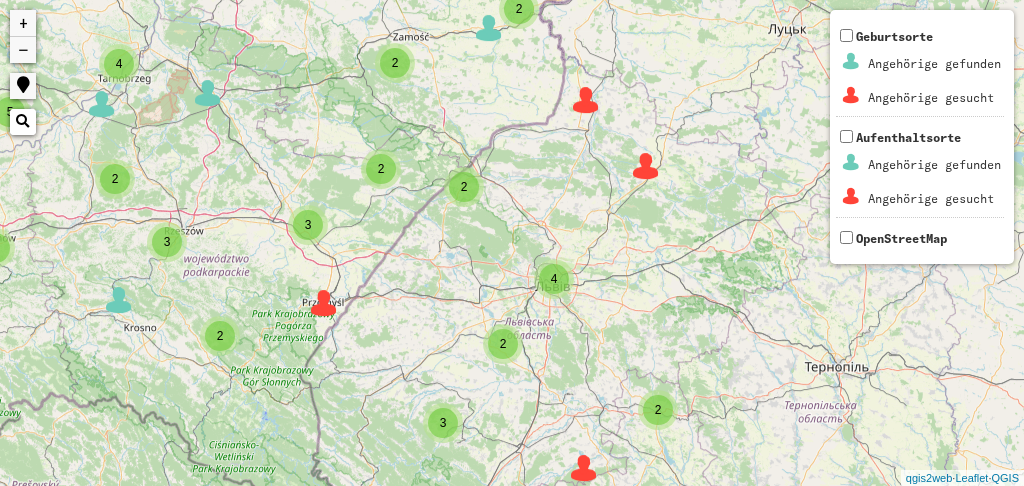 click at bounding box center [646, 166] 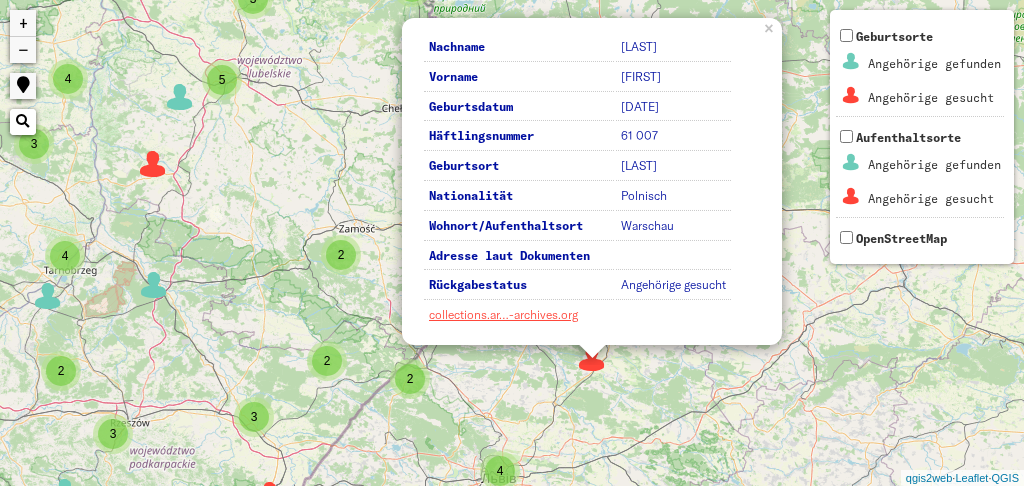 drag, startPoint x: 740, startPoint y: 325, endPoint x: 683, endPoint y: 351, distance: 62.649822 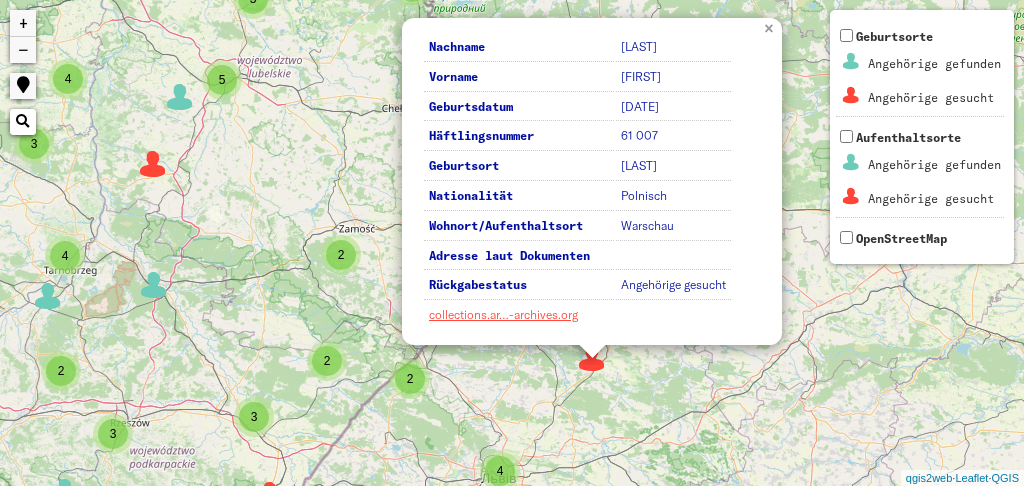 click on "×" at bounding box center (771, 27) 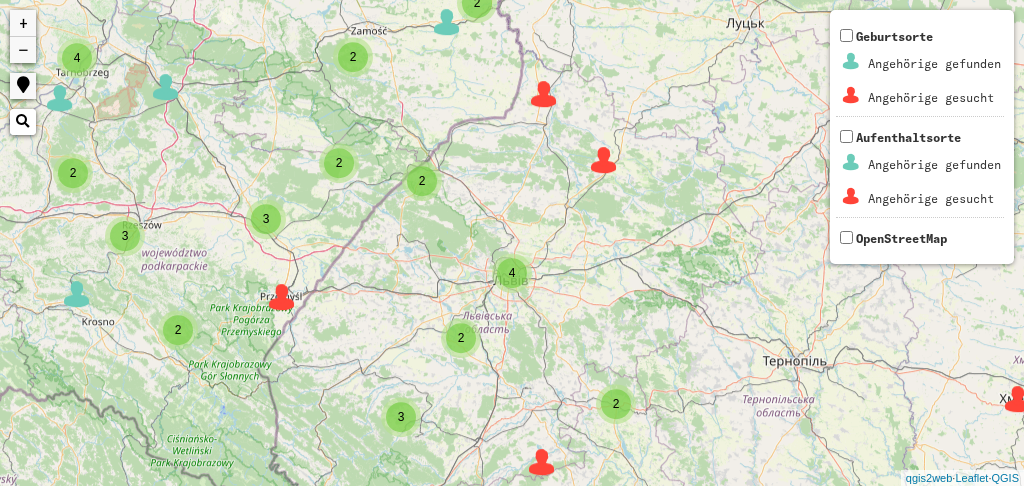 drag, startPoint x: 656, startPoint y: 408, endPoint x: 667, endPoint y: 210, distance: 198.30531 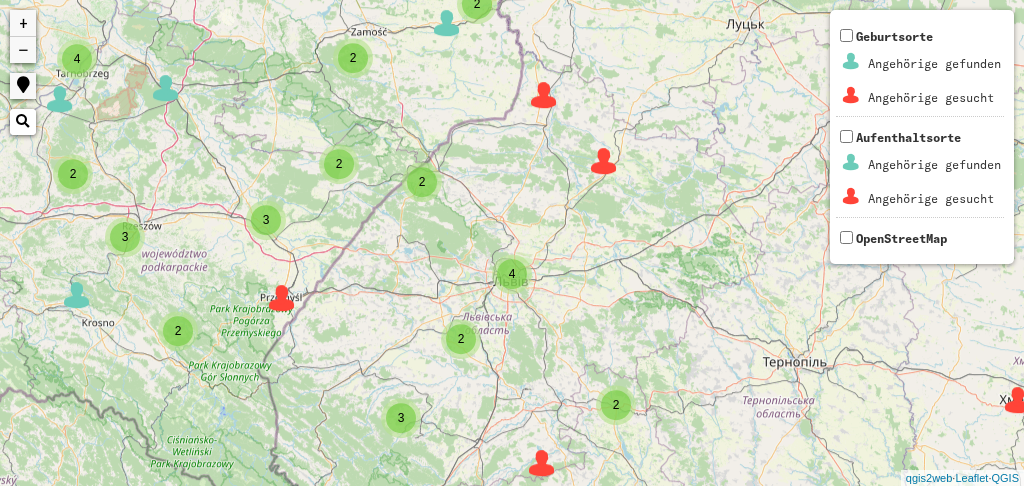 click at bounding box center [544, 95] 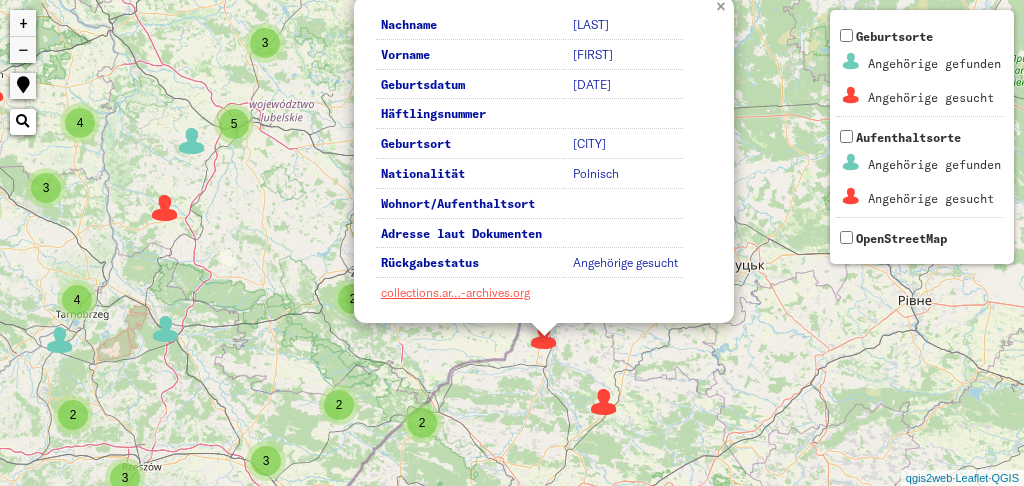 click on "×" at bounding box center (723, 5) 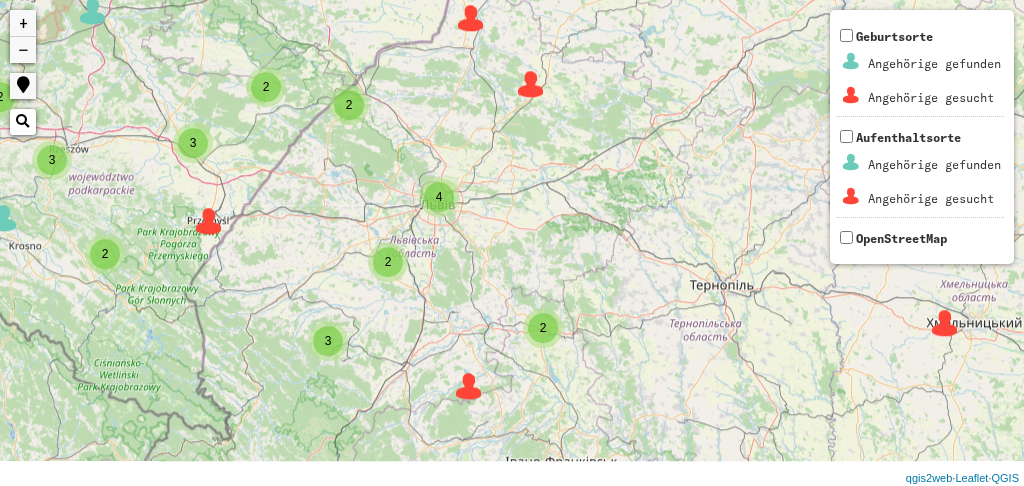 drag, startPoint x: 696, startPoint y: 367, endPoint x: 620, endPoint y: 46, distance: 329.8742 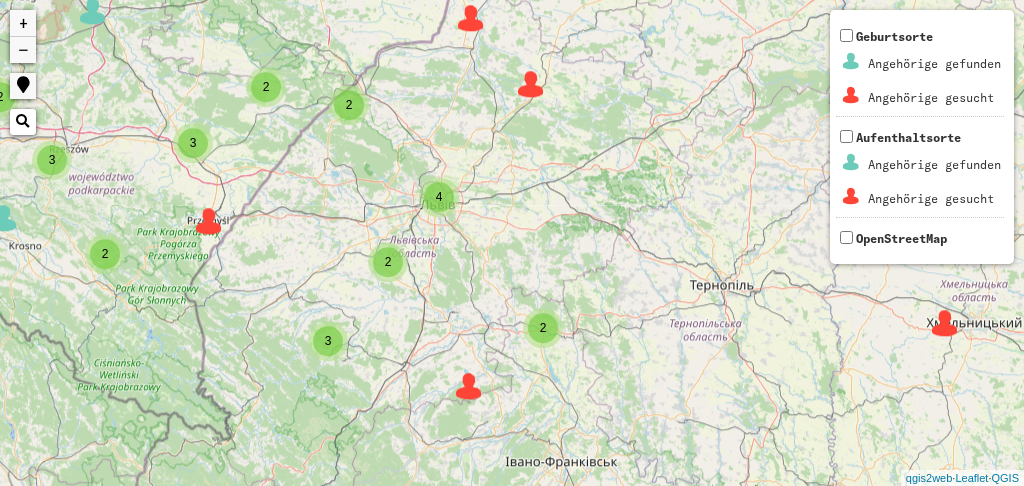 click on "2" at bounding box center [349, 105] 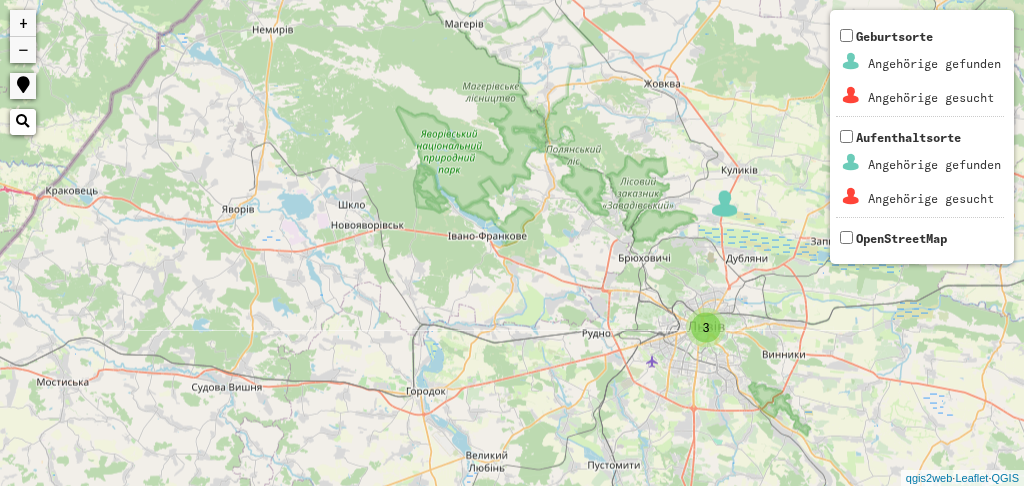 drag, startPoint x: 533, startPoint y: 414, endPoint x: 371, endPoint y: 98, distance: 355.10562 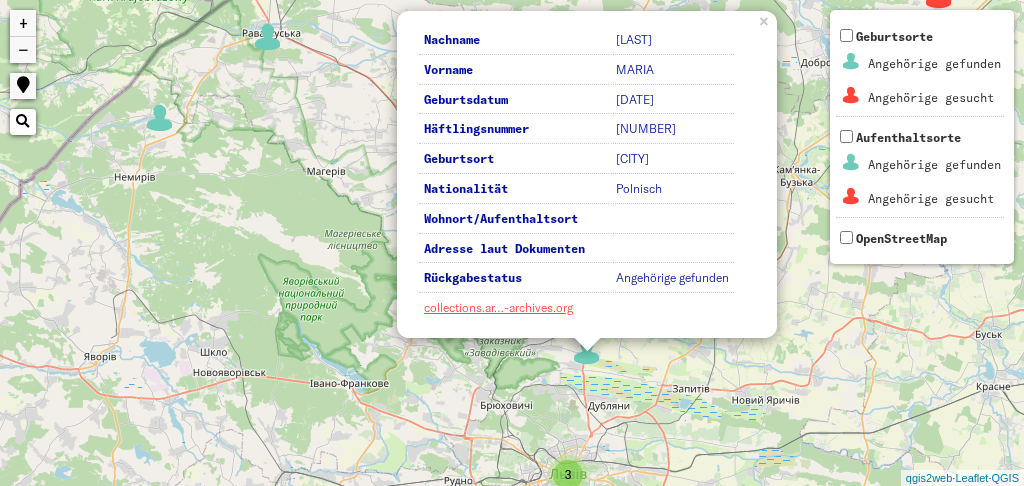 drag, startPoint x: 455, startPoint y: 251, endPoint x: 314, endPoint y: 267, distance: 141.90489 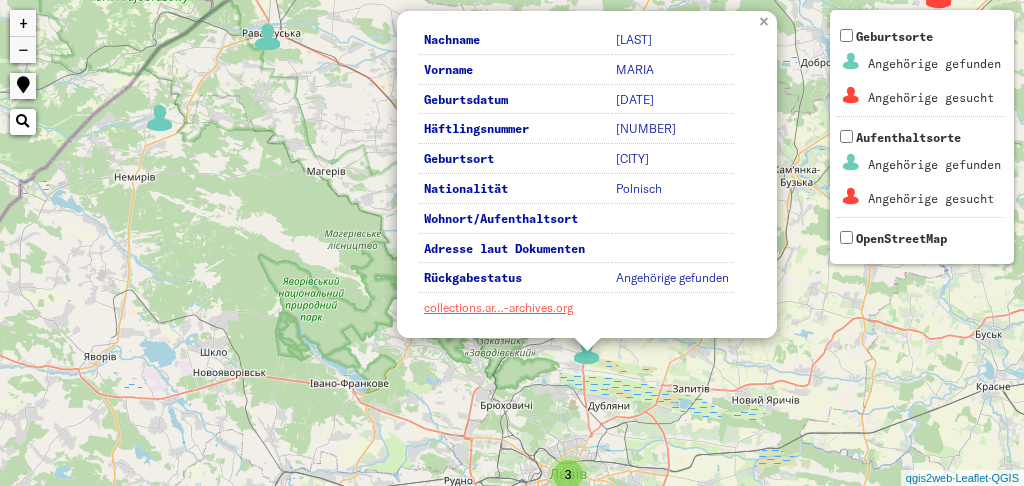 click on "×" at bounding box center [766, 20] 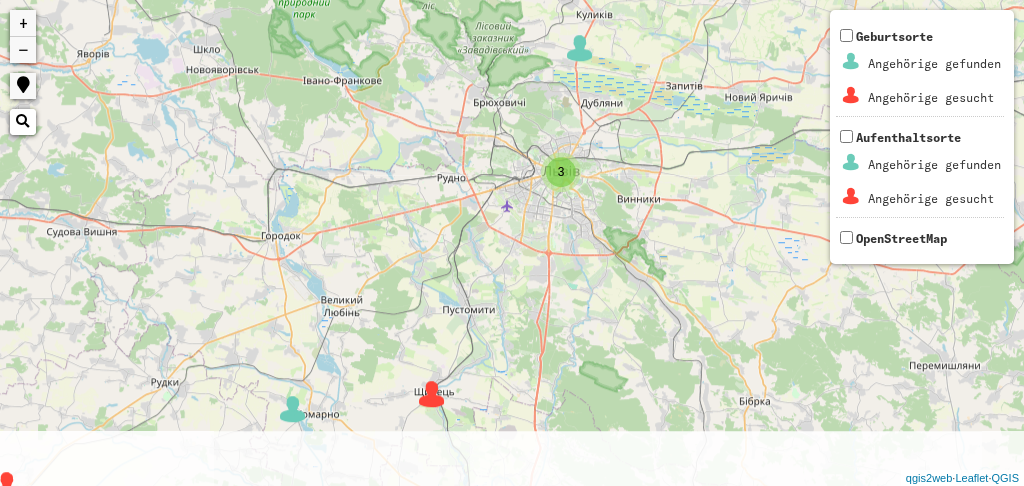 drag, startPoint x: 604, startPoint y: 417, endPoint x: 596, endPoint y: 111, distance: 306.10455 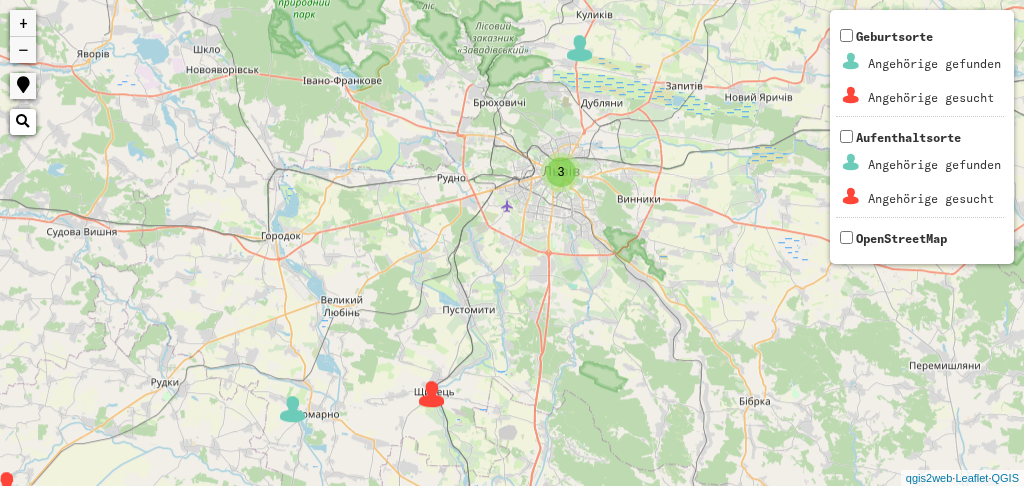 click at bounding box center (432, 394) 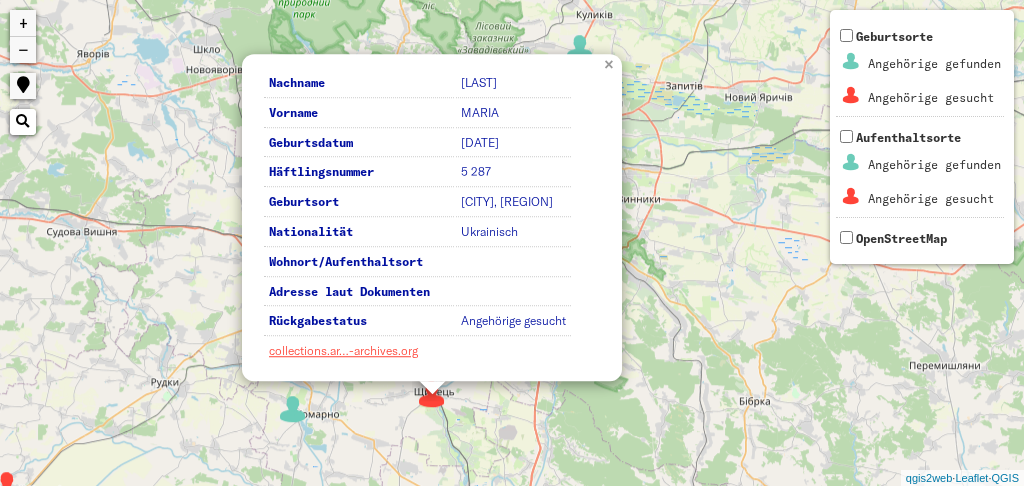 click on "×" at bounding box center [611, 63] 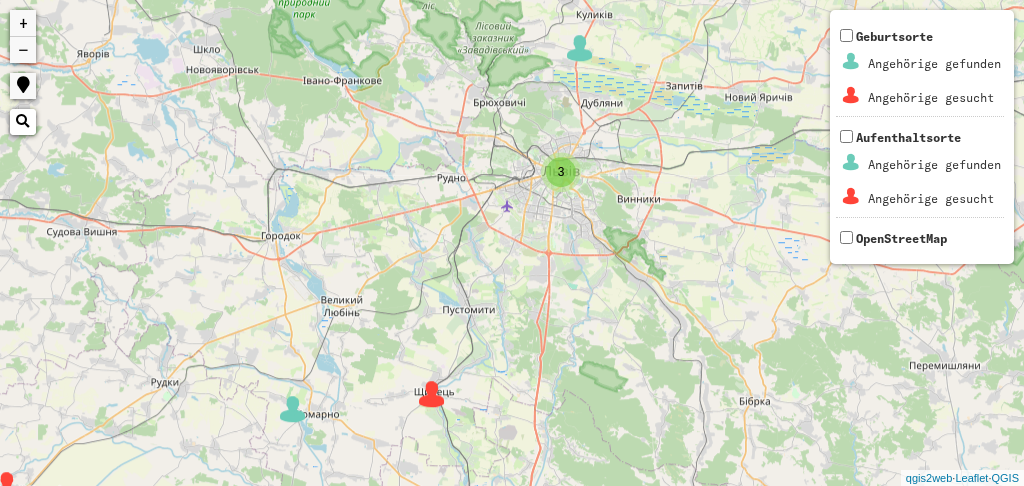 click on "−" at bounding box center (23, 50) 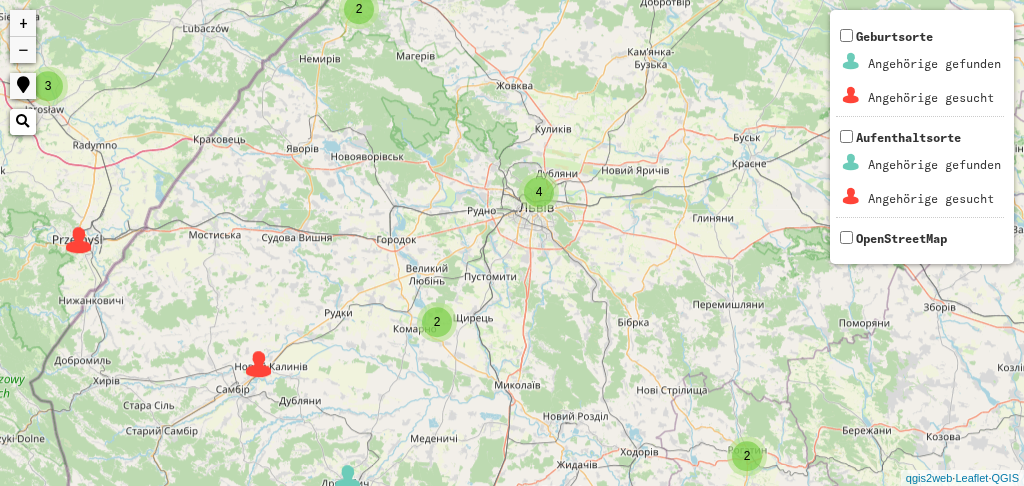 click at bounding box center (259, 364) 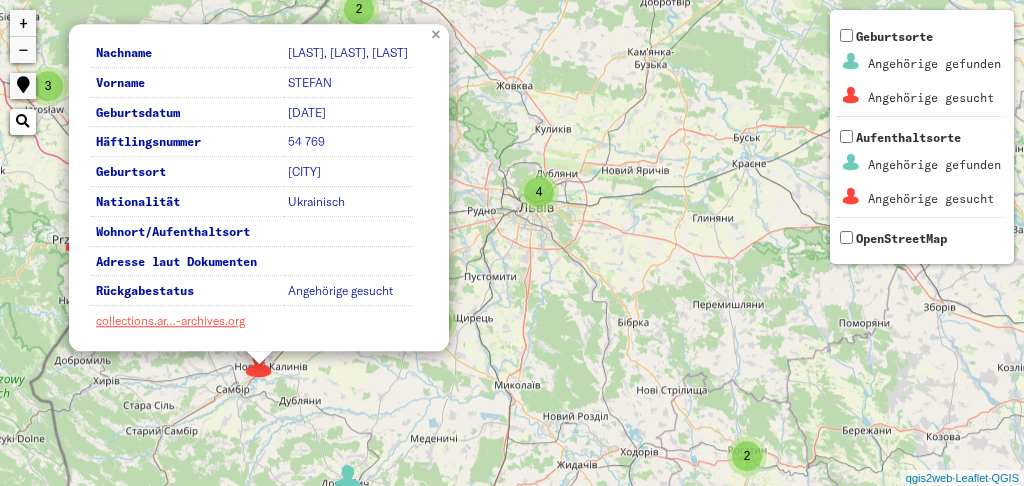 click on "×" at bounding box center [438, 33] 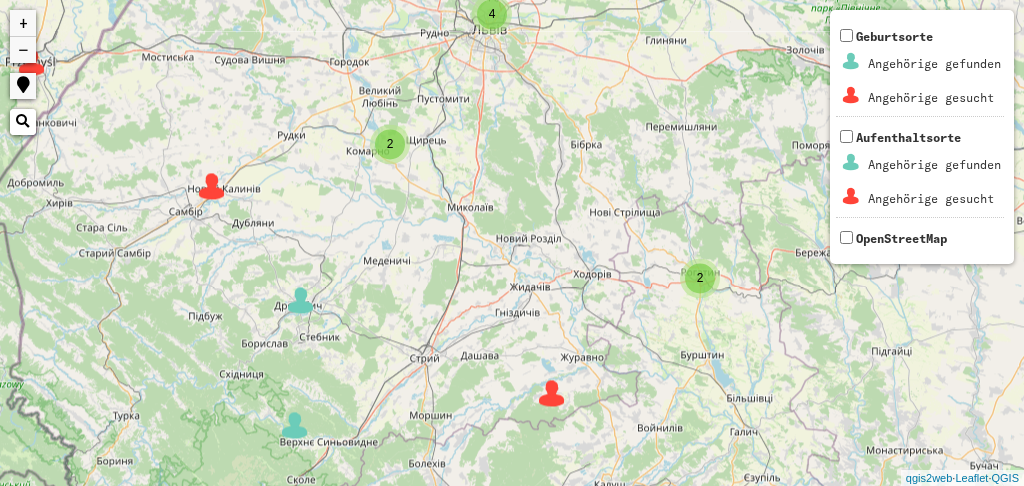 drag, startPoint x: 422, startPoint y: 385, endPoint x: 373, endPoint y: 206, distance: 185.58556 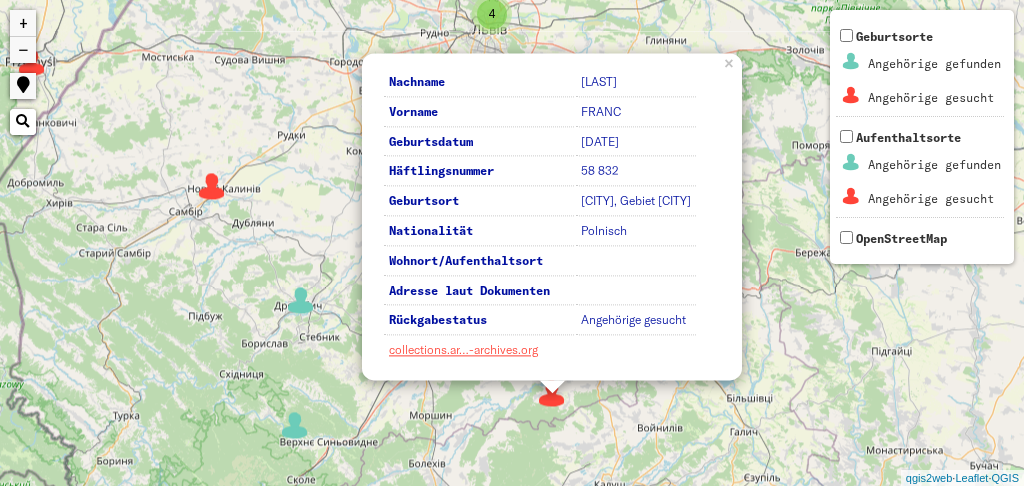 drag, startPoint x: 650, startPoint y: 88, endPoint x: 572, endPoint y: 88, distance: 78 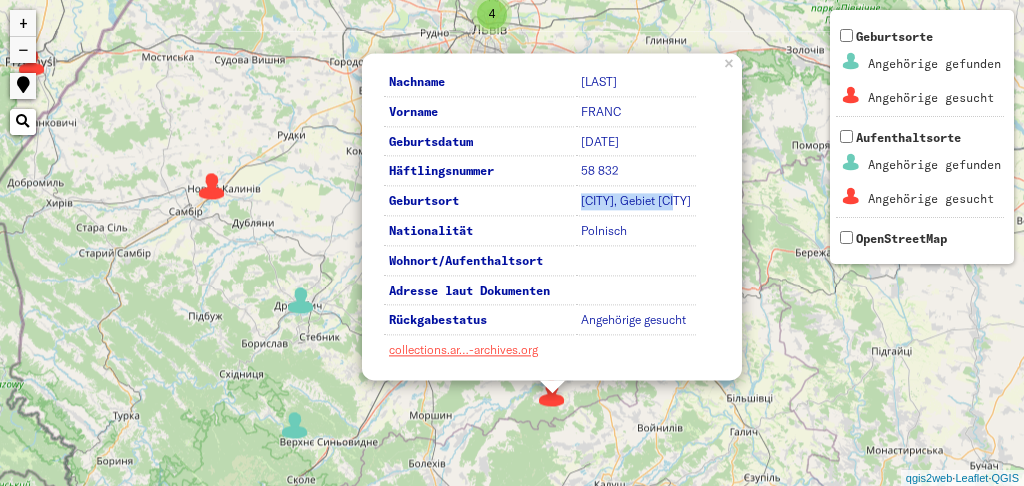 drag, startPoint x: 684, startPoint y: 207, endPoint x: 576, endPoint y: 212, distance: 108.11568 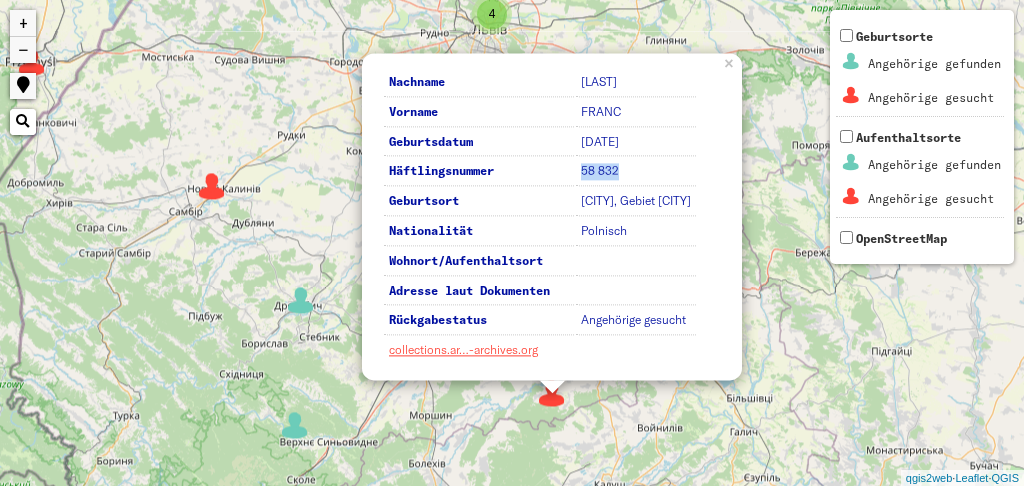 drag, startPoint x: 622, startPoint y: 175, endPoint x: 579, endPoint y: 181, distance: 43.416588 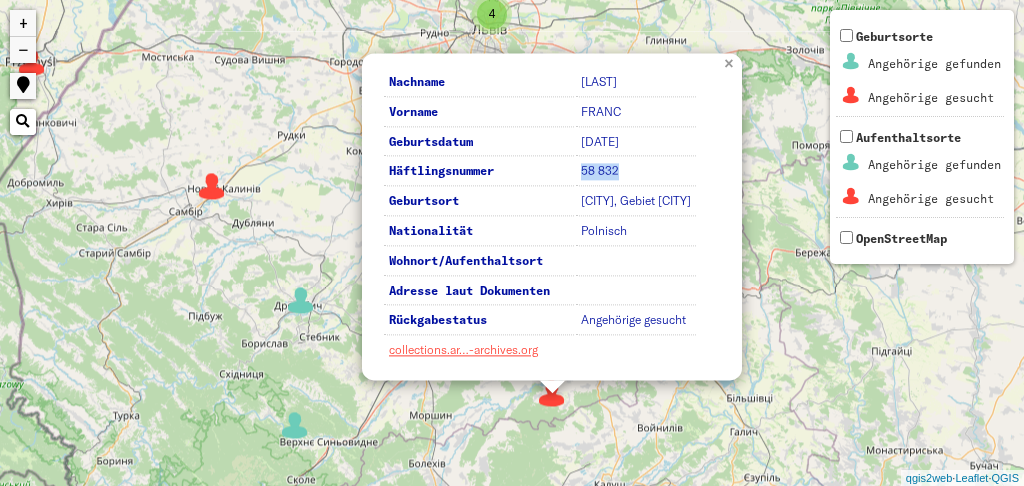 click on "×" at bounding box center (731, 62) 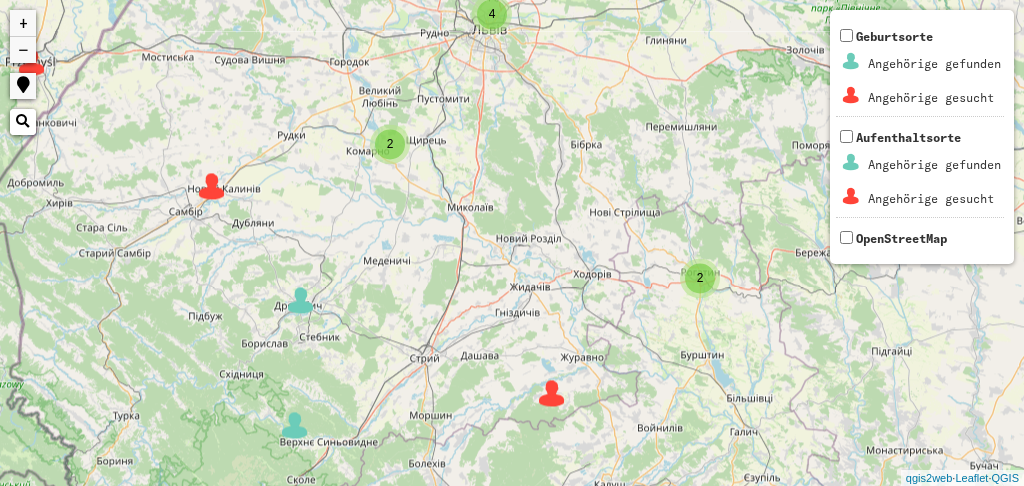 click on "2" at bounding box center (700, 278) 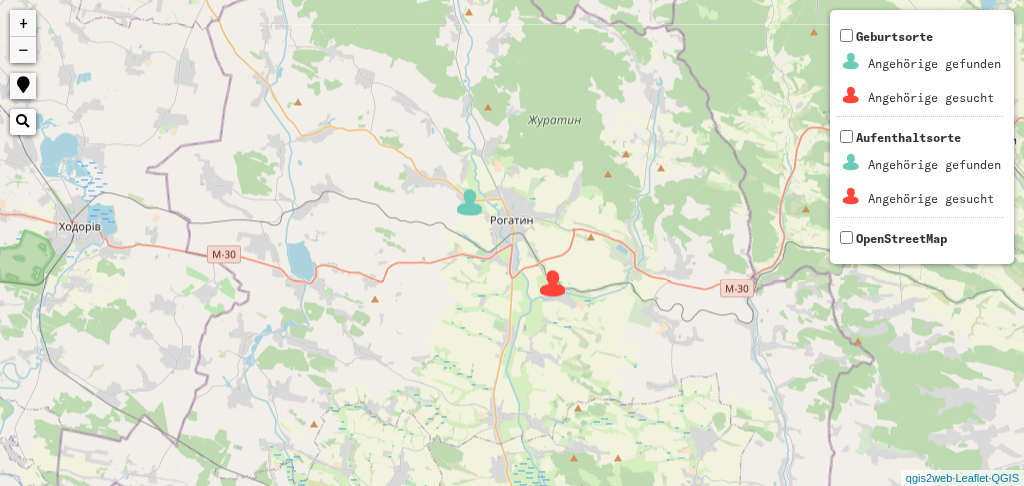 click at bounding box center (553, 283) 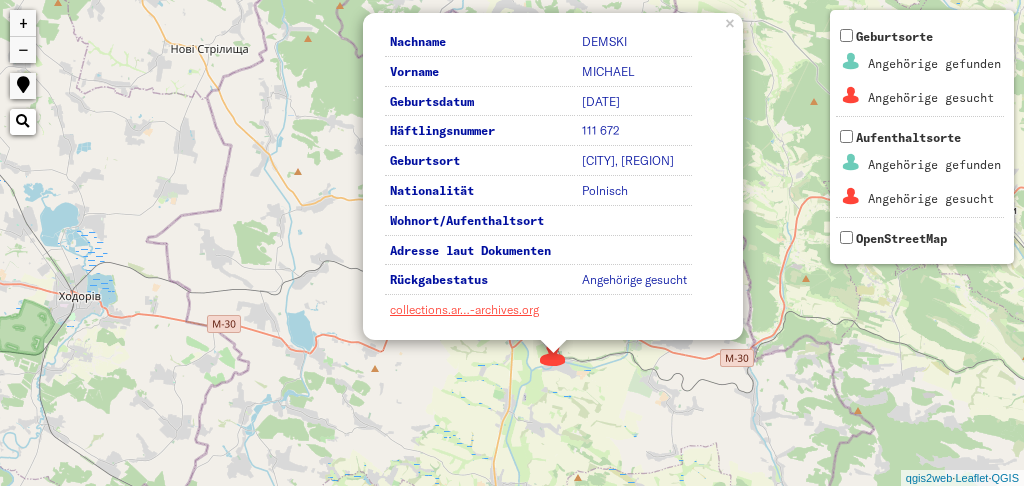 drag, startPoint x: 638, startPoint y: 86, endPoint x: 577, endPoint y: 87, distance: 61.008198 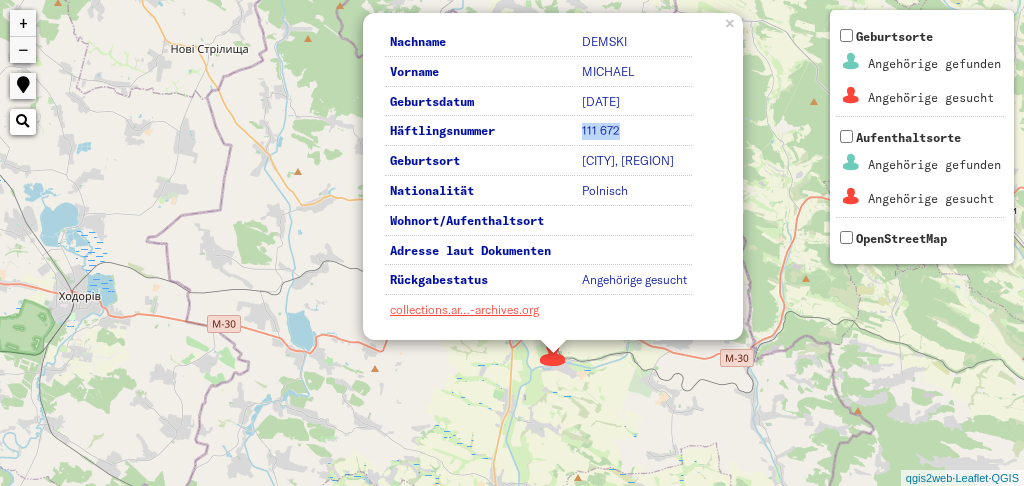 drag, startPoint x: 620, startPoint y: 115, endPoint x: 579, endPoint y: 126, distance: 42.44997 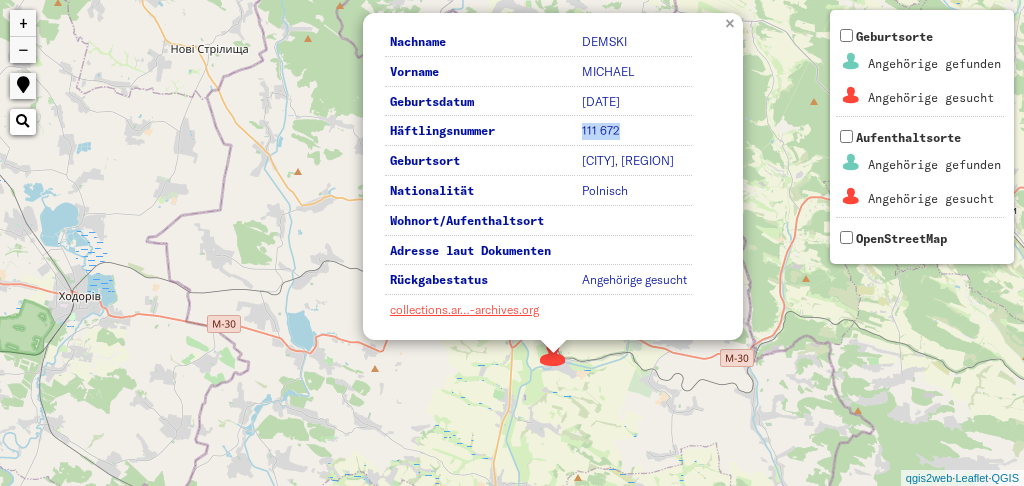 click on "×" at bounding box center (732, 22) 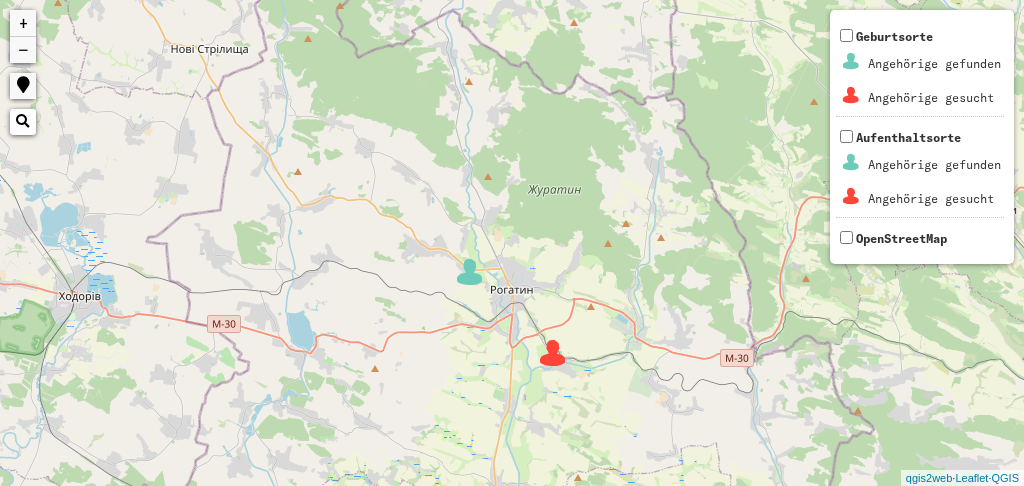 click at bounding box center (470, 272) 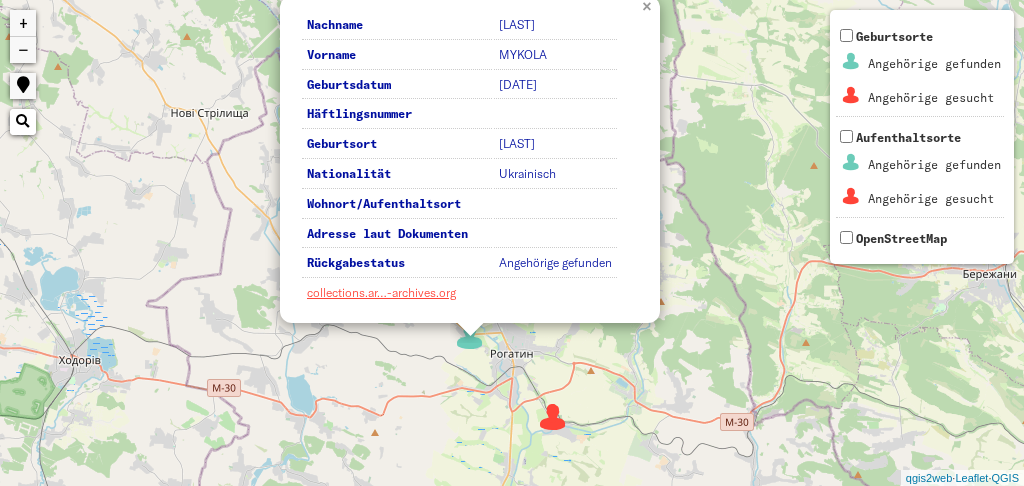 click on "×" at bounding box center (649, 5) 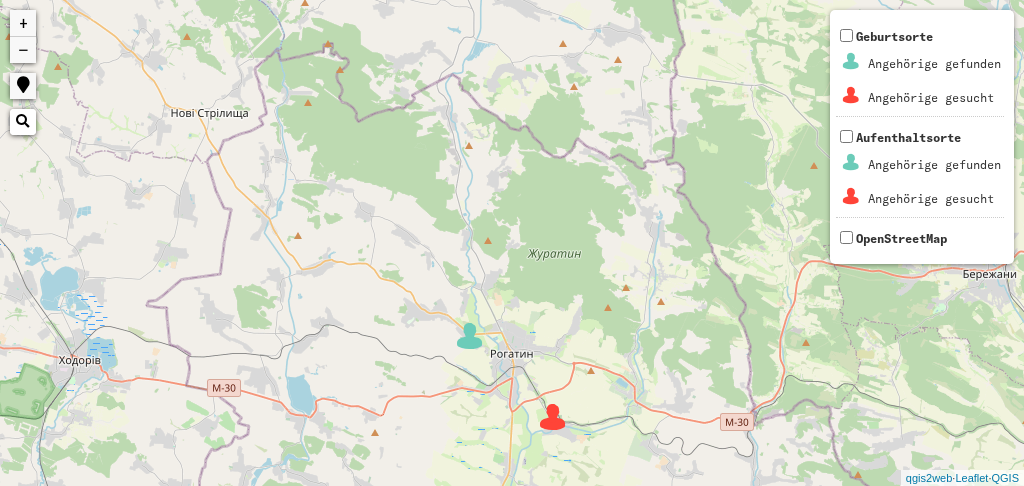 click on "−" at bounding box center (23, 50) 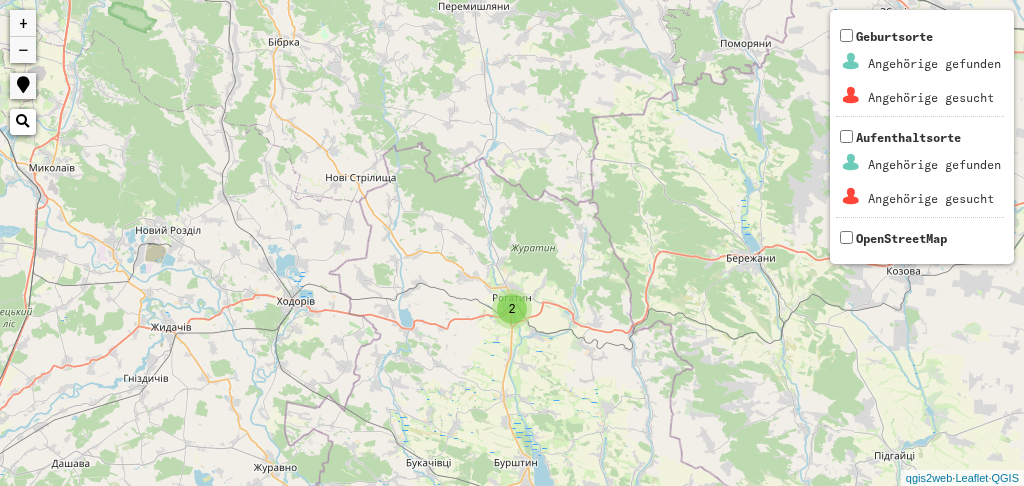 click on "−" at bounding box center (23, 50) 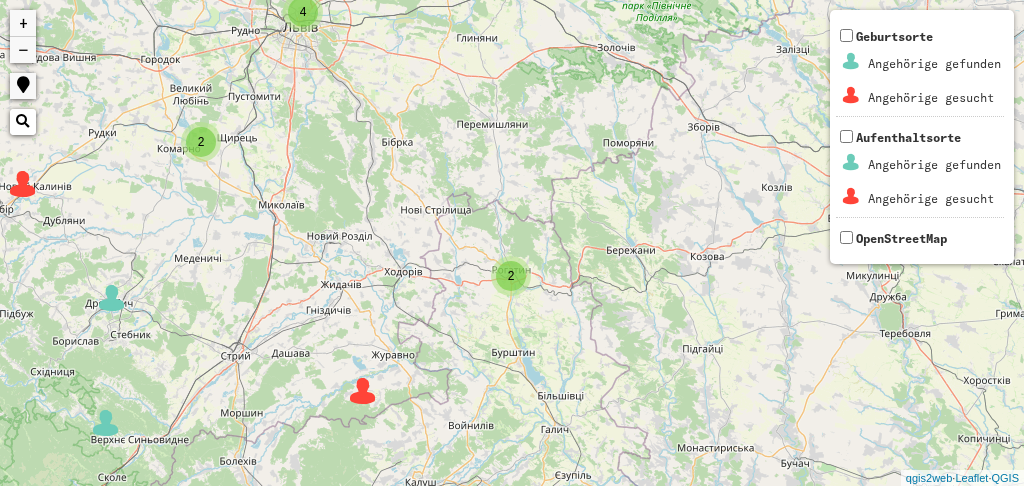 click on "−" at bounding box center (23, 50) 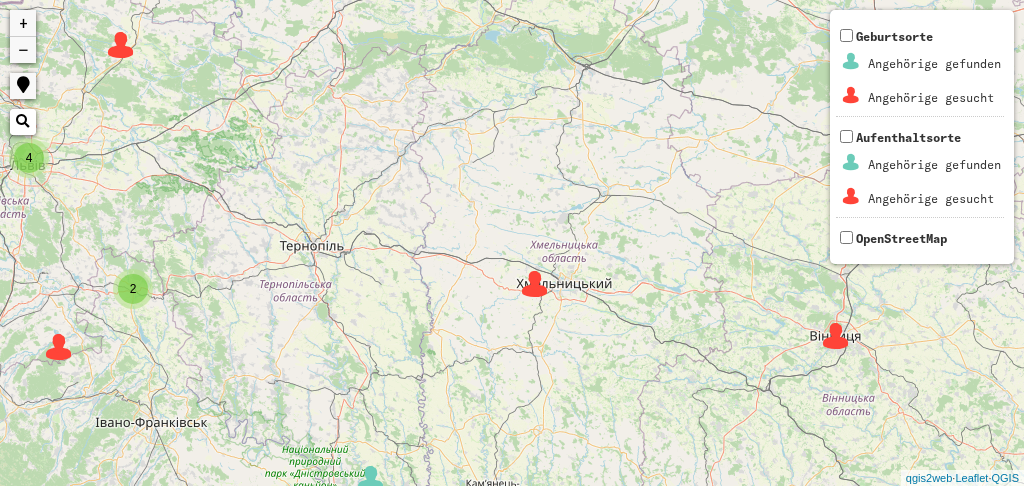 drag, startPoint x: 383, startPoint y: 369, endPoint x: 3, endPoint y: 399, distance: 381.18237 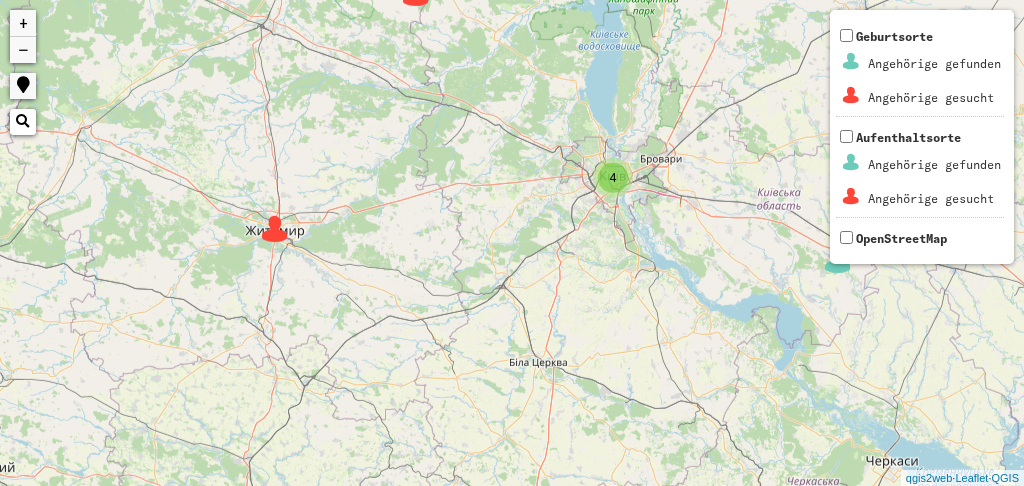 drag, startPoint x: 608, startPoint y: 318, endPoint x: 0, endPoint y: 503, distance: 635.52264 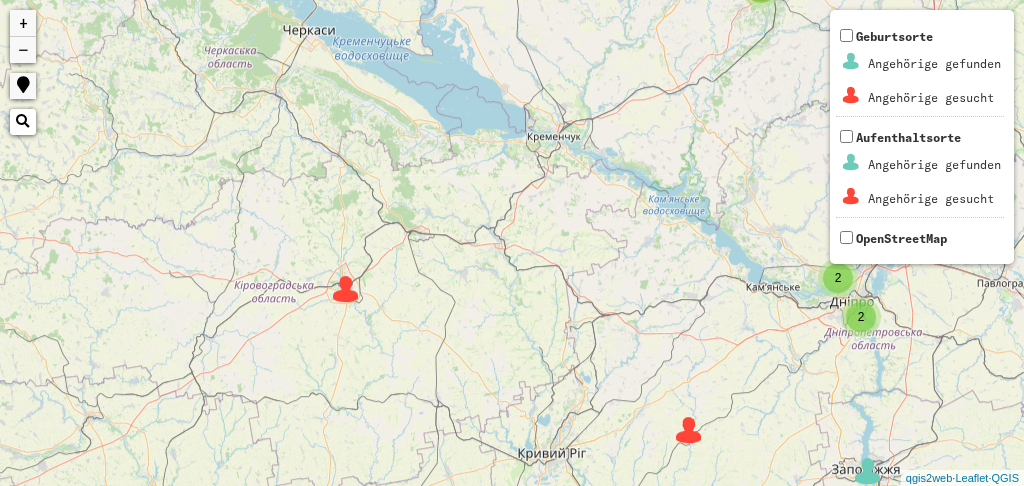 drag, startPoint x: 592, startPoint y: 374, endPoint x: 3, endPoint y: -59, distance: 731.0335 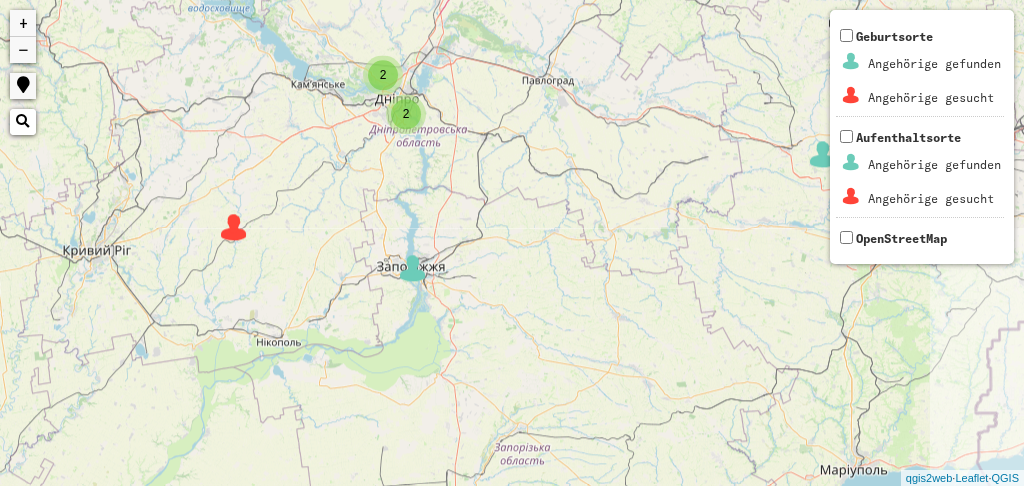 drag, startPoint x: 595, startPoint y: 290, endPoint x: 132, endPoint y: 83, distance: 507.16663 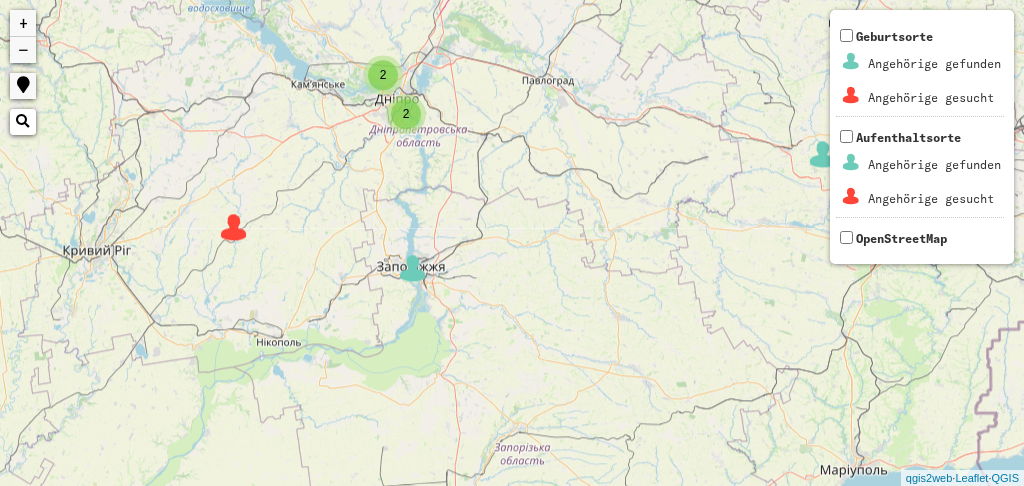 click at bounding box center (413, 268) 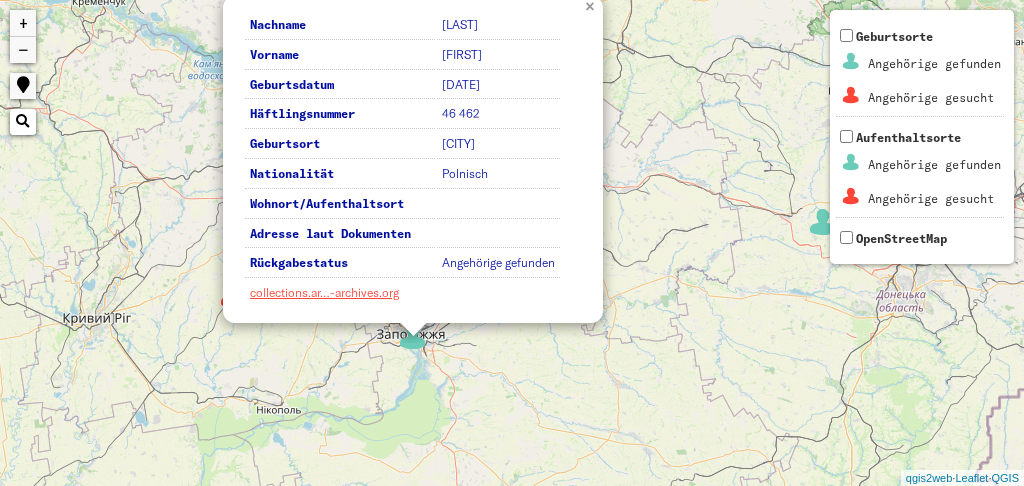 click on "×" at bounding box center [592, 5] 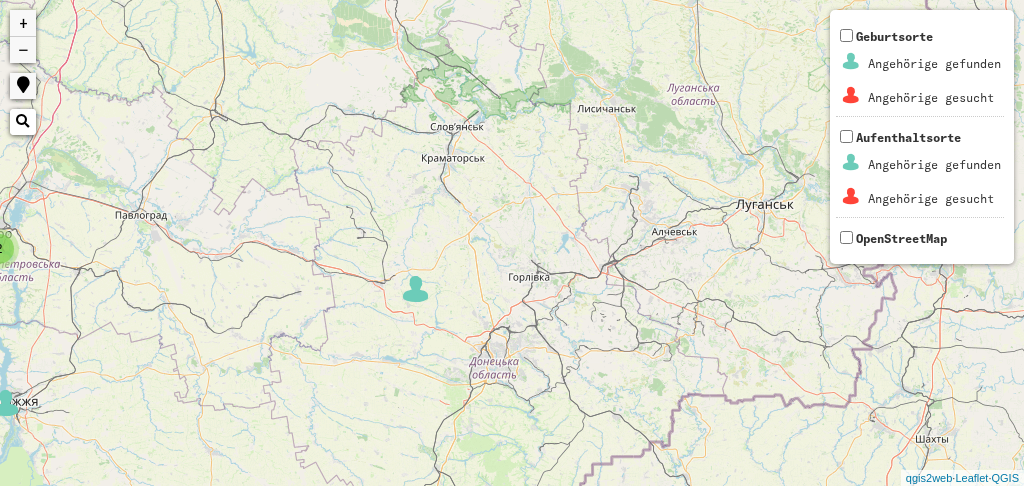 drag, startPoint x: 674, startPoint y: 224, endPoint x: 261, endPoint y: 295, distance: 419.05847 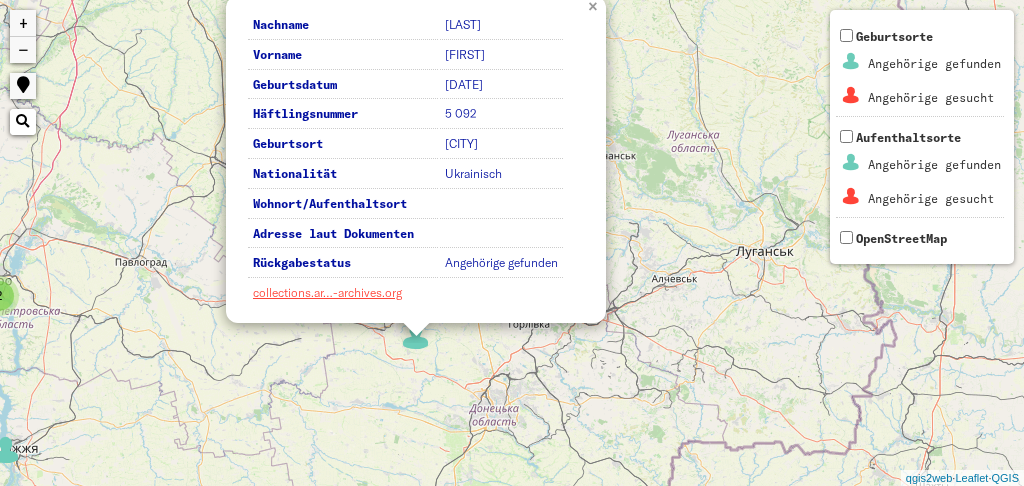 click on "×" at bounding box center (595, 5) 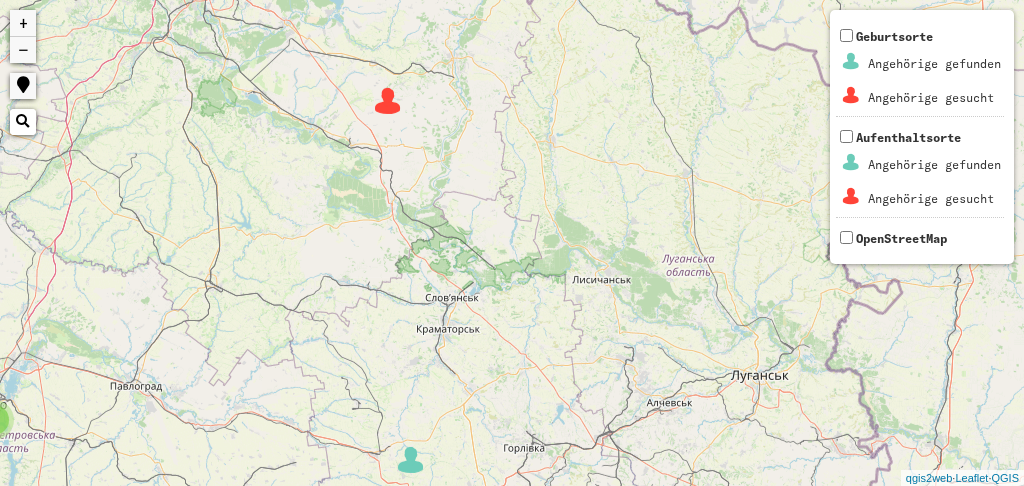 drag, startPoint x: 626, startPoint y: 353, endPoint x: 617, endPoint y: 476, distance: 123.32883 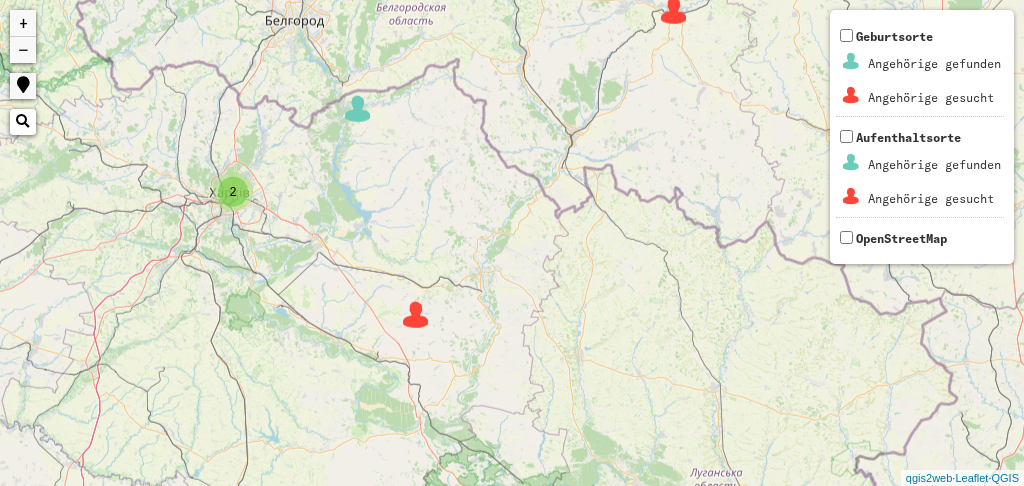 drag, startPoint x: 312, startPoint y: 178, endPoint x: 341, endPoint y: 397, distance: 220.91174 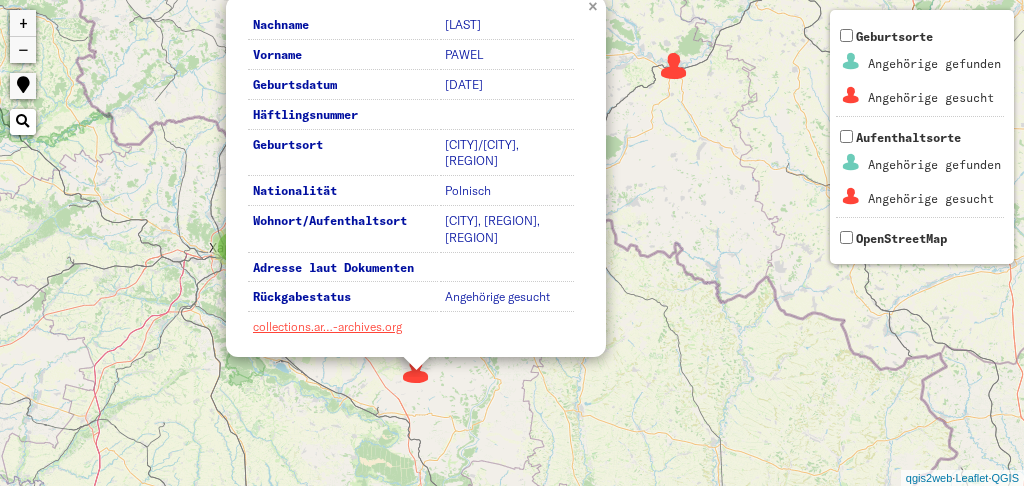 click on "×" at bounding box center (595, 5) 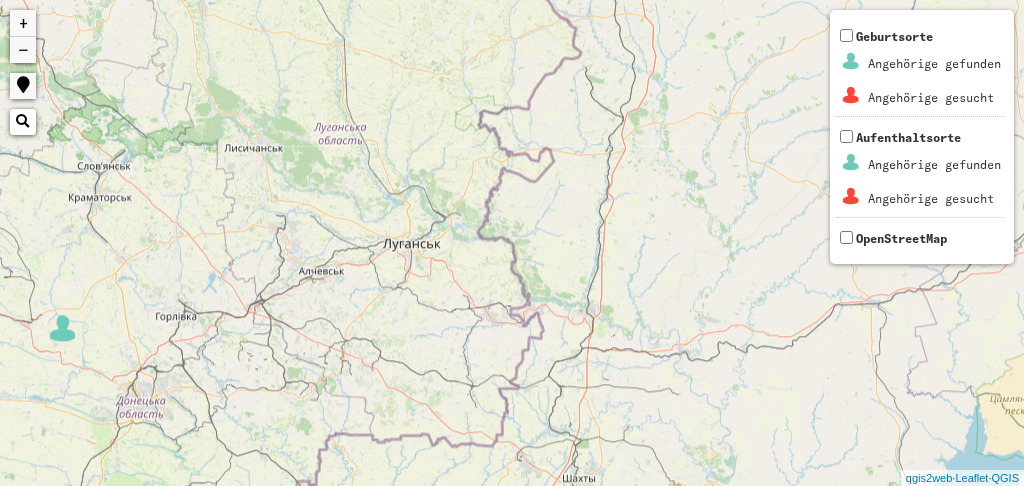 drag, startPoint x: 656, startPoint y: 371, endPoint x: 270, endPoint y: -33, distance: 558.75934 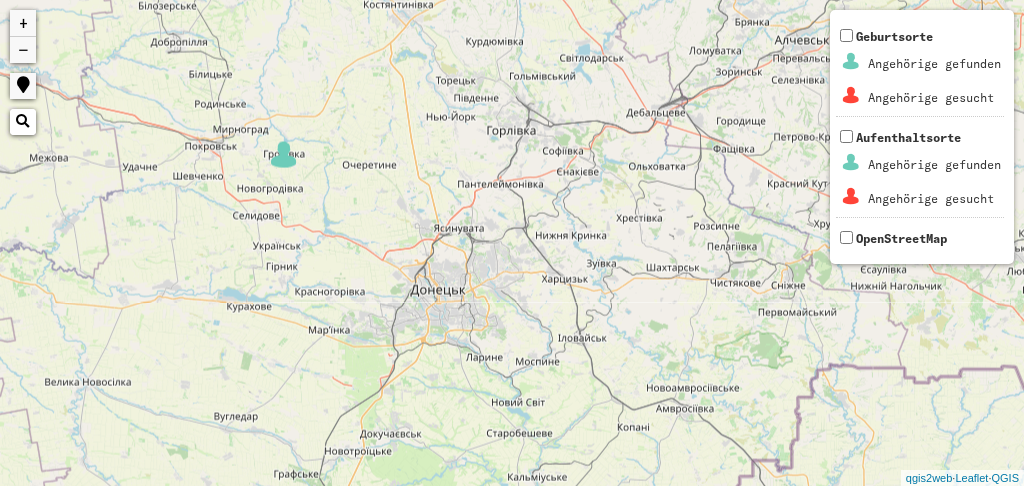 drag, startPoint x: 218, startPoint y: 201, endPoint x: 892, endPoint y: -59, distance: 722.40985 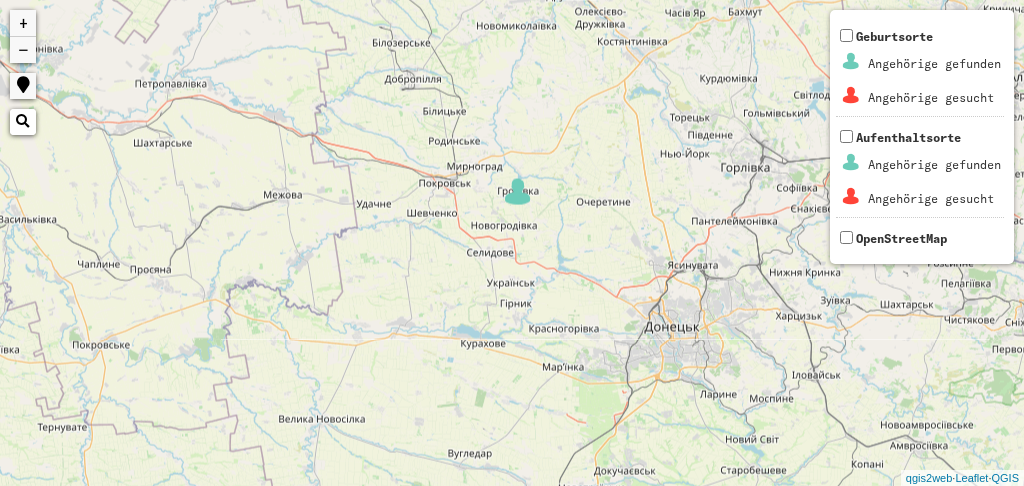 drag, startPoint x: 140, startPoint y: 242, endPoint x: 378, endPoint y: 279, distance: 240.85889 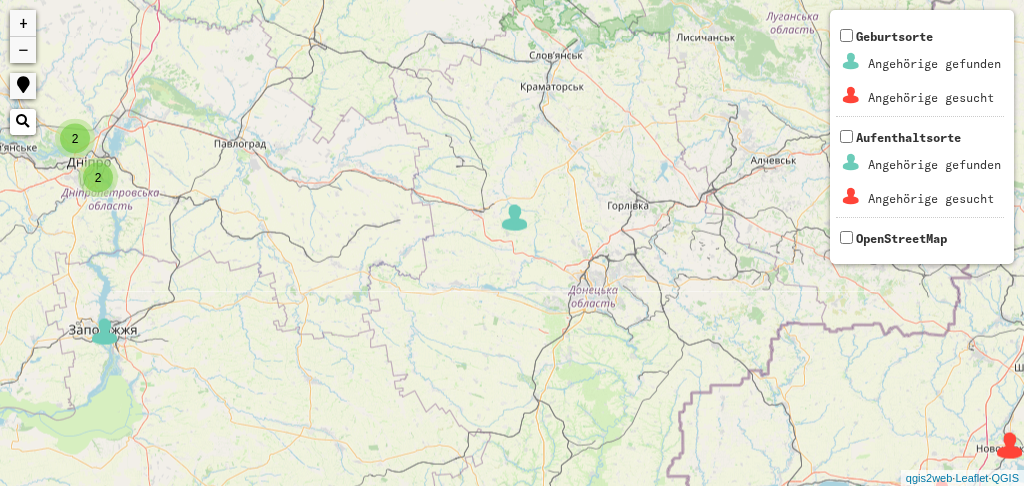 click on "+" at bounding box center [23, 23] 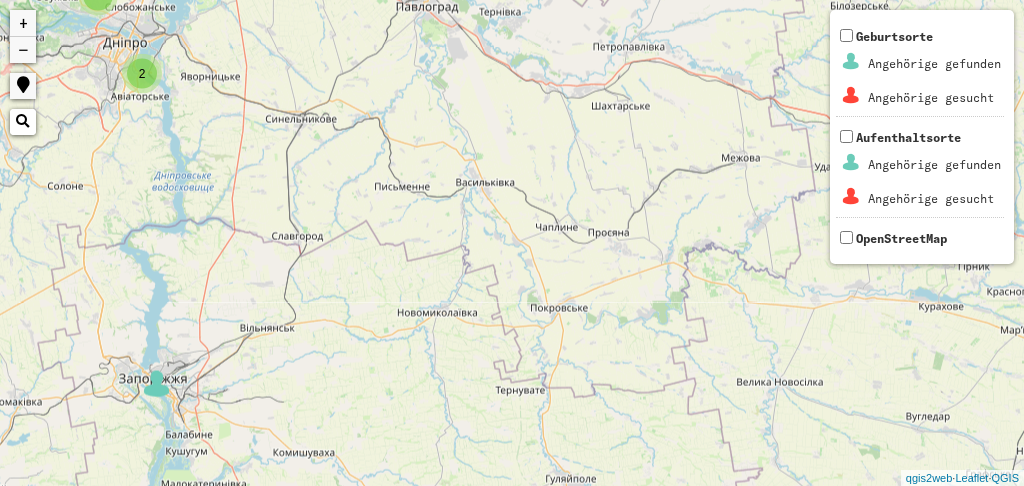 drag, startPoint x: 322, startPoint y: 347, endPoint x: 782, endPoint y: 306, distance: 461.82355 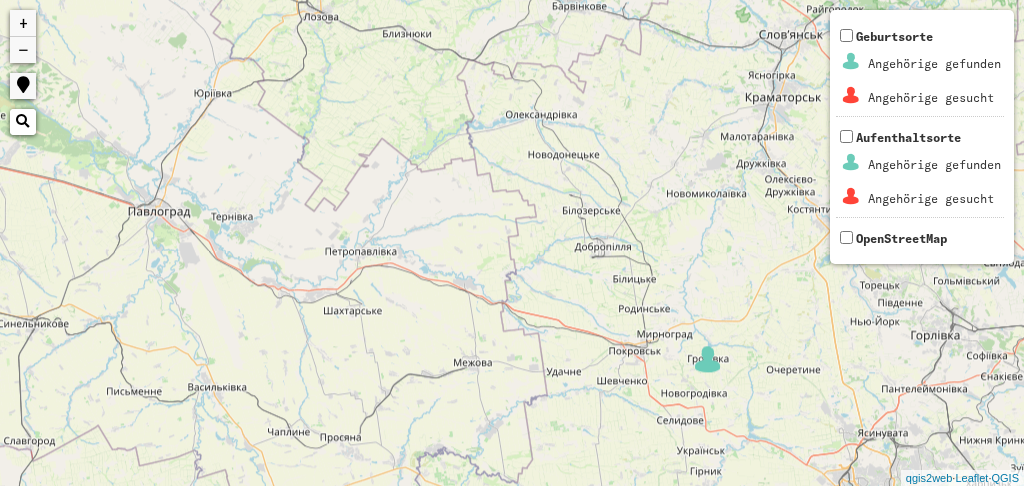 drag, startPoint x: 357, startPoint y: 224, endPoint x: 88, endPoint y: 438, distance: 343.73972 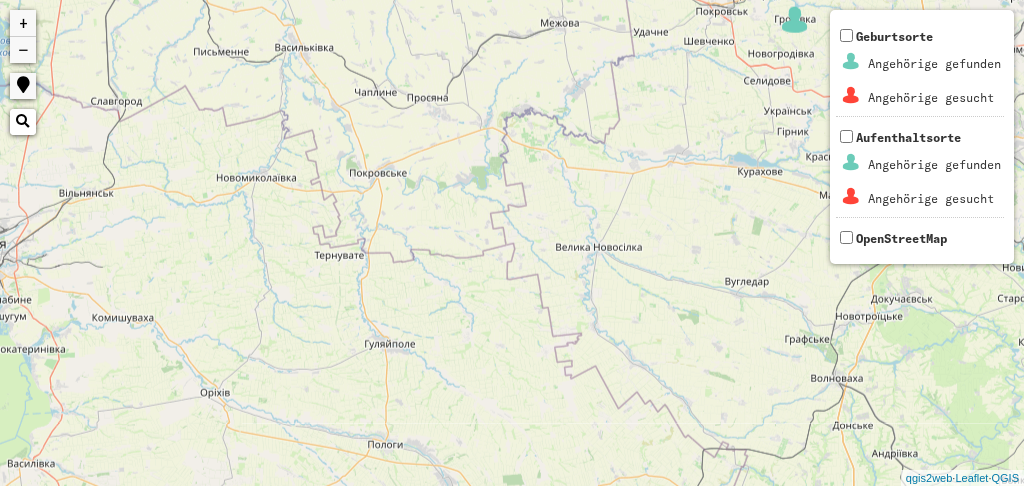 drag, startPoint x: 521, startPoint y: 384, endPoint x: 602, endPoint y: 42, distance: 351.46124 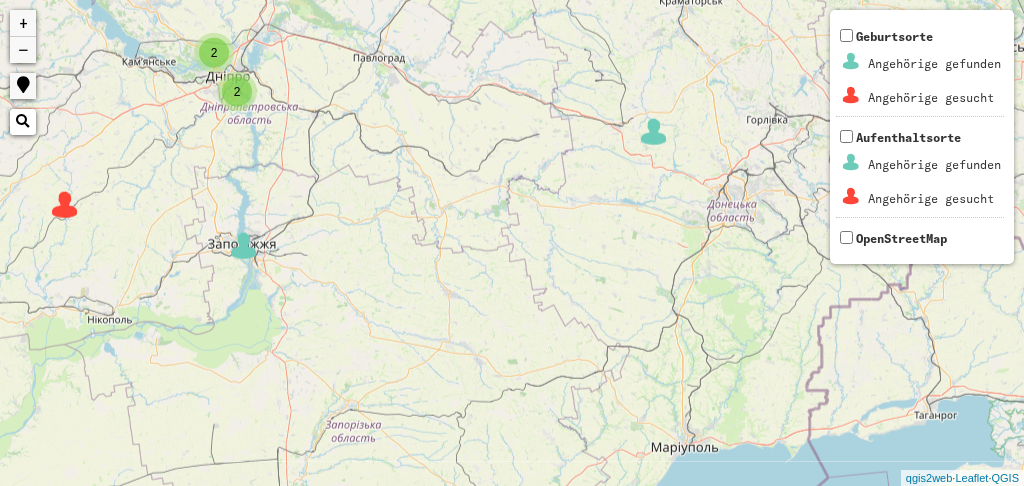 click on "−" at bounding box center [23, 50] 